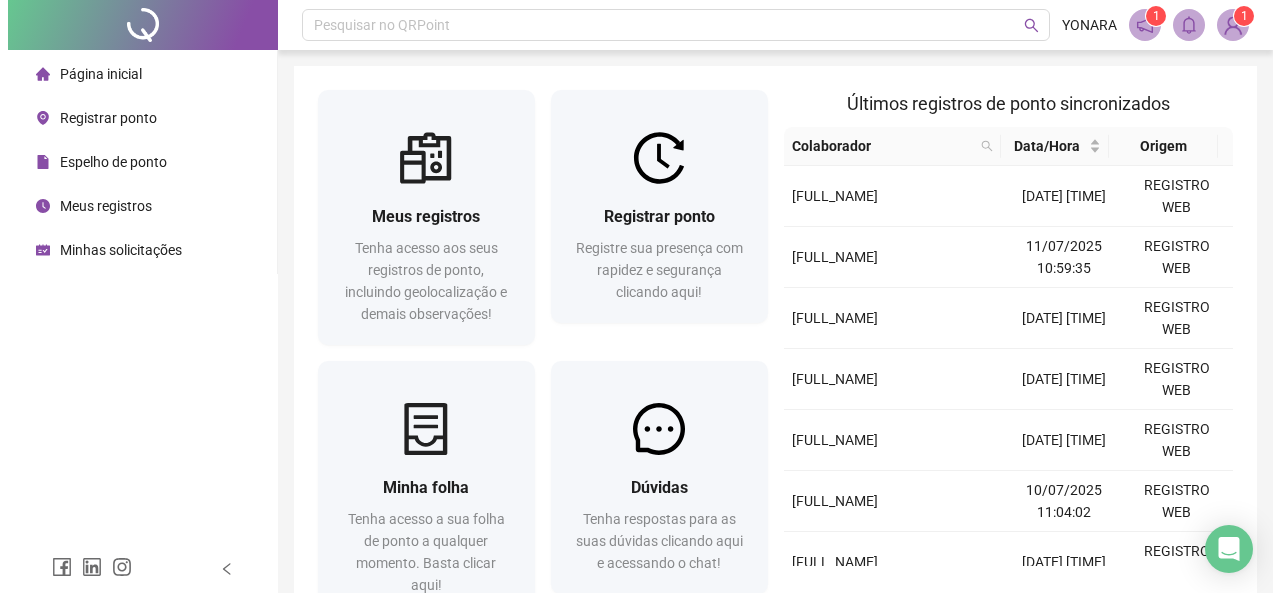 scroll, scrollTop: 0, scrollLeft: 0, axis: both 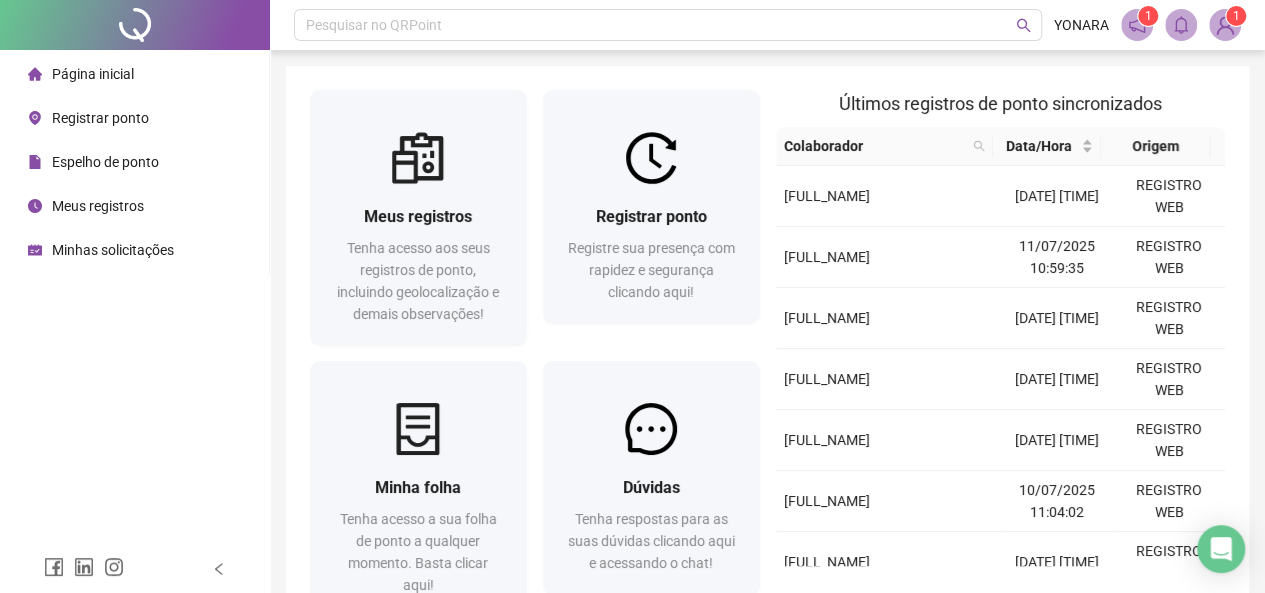 click on "Registrar ponto" at bounding box center (88, 118) 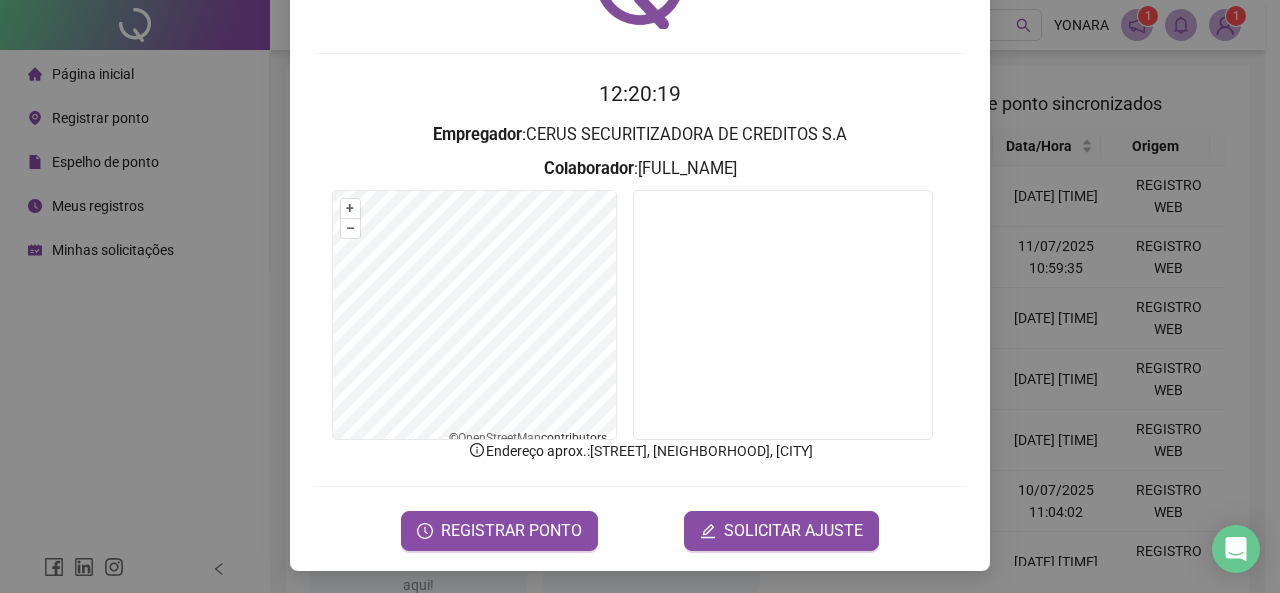 scroll, scrollTop: 136, scrollLeft: 0, axis: vertical 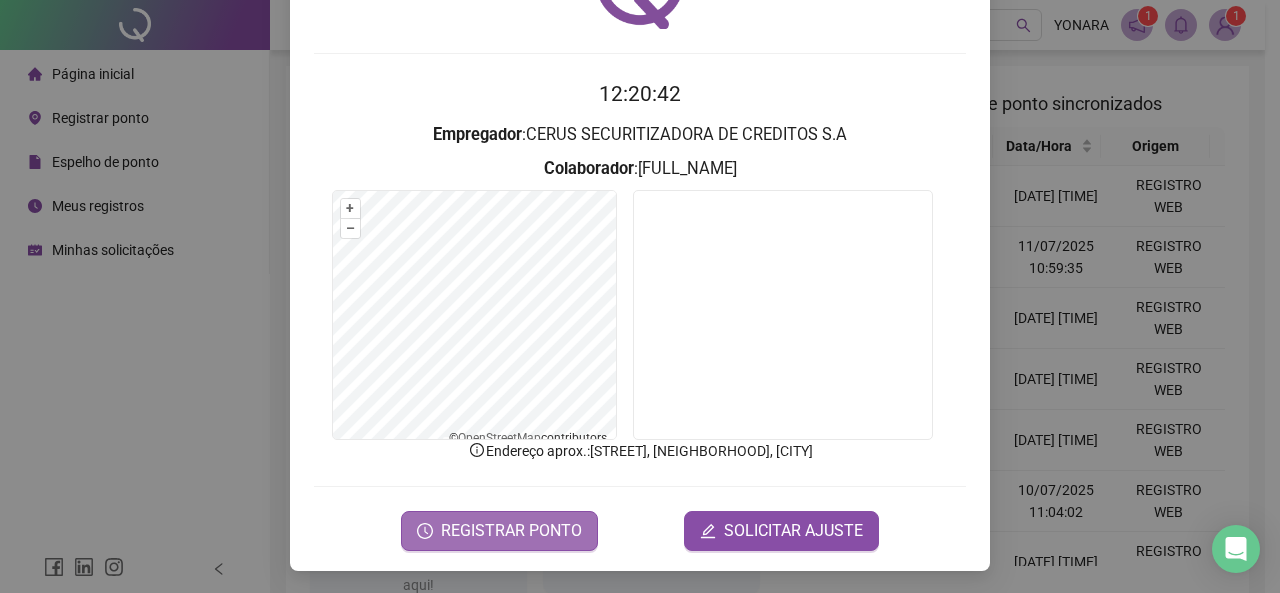 click on "REGISTRAR PONTO" at bounding box center (511, 531) 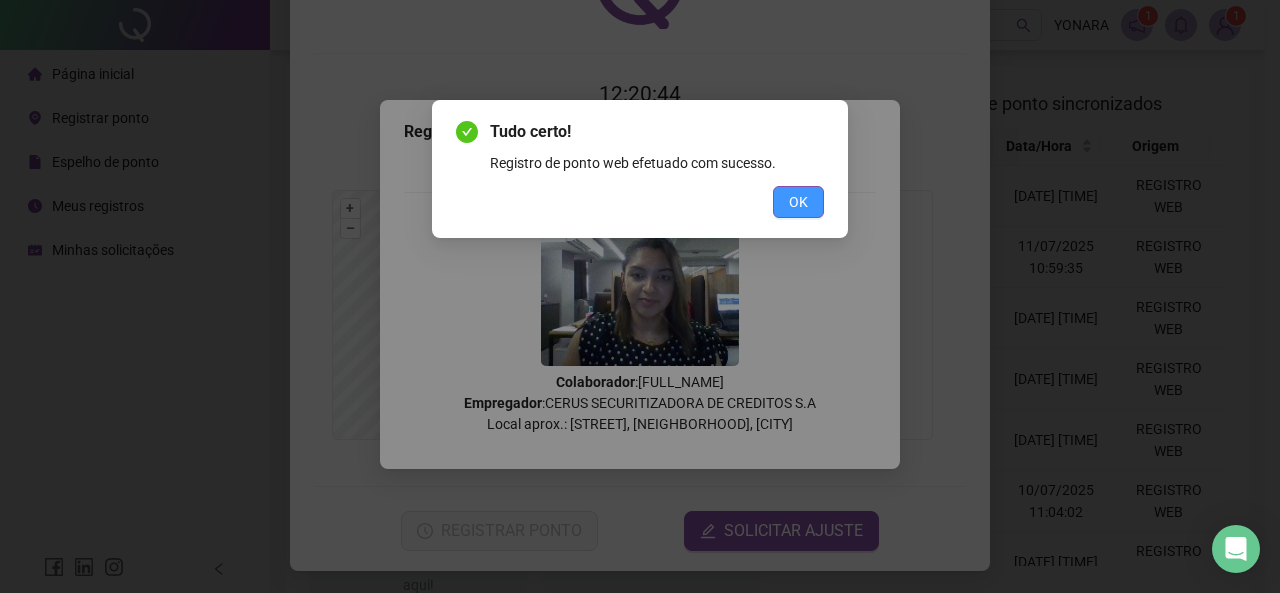 click on "OK" at bounding box center (798, 202) 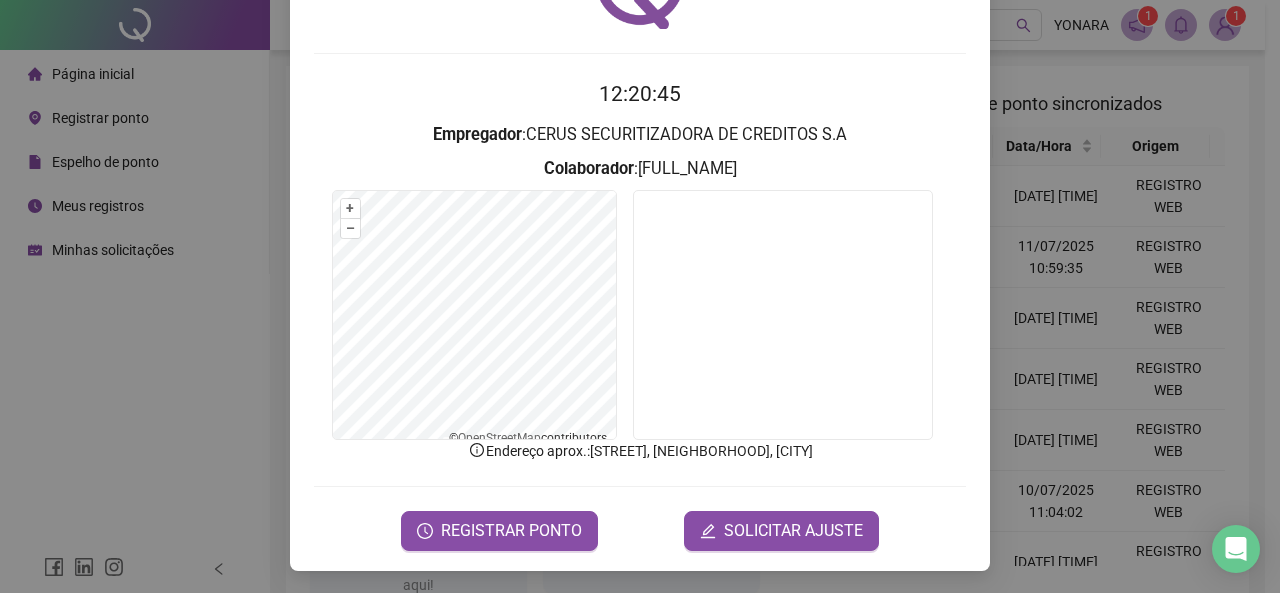 click on "Registro de ponto web [TIME] Empregador :  [COMPANY_NAME] Colaborador :  [FULL_NAME]  + – ⇧ › ©  OpenStreetMap  contributors. Endereço aprox. :  [STREET], [NEIGHBORHOOD], [CITY] REGISTRAR PONTO SOLICITAR AJUSTE" at bounding box center (640, 296) 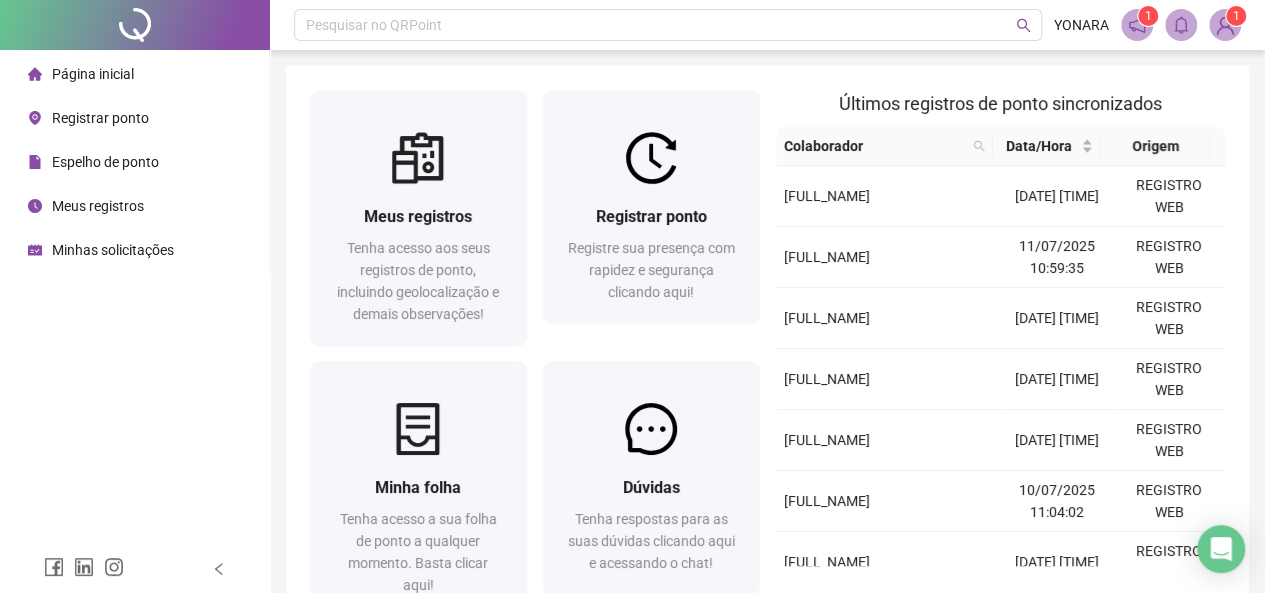 click on "Registrar ponto" at bounding box center [100, 118] 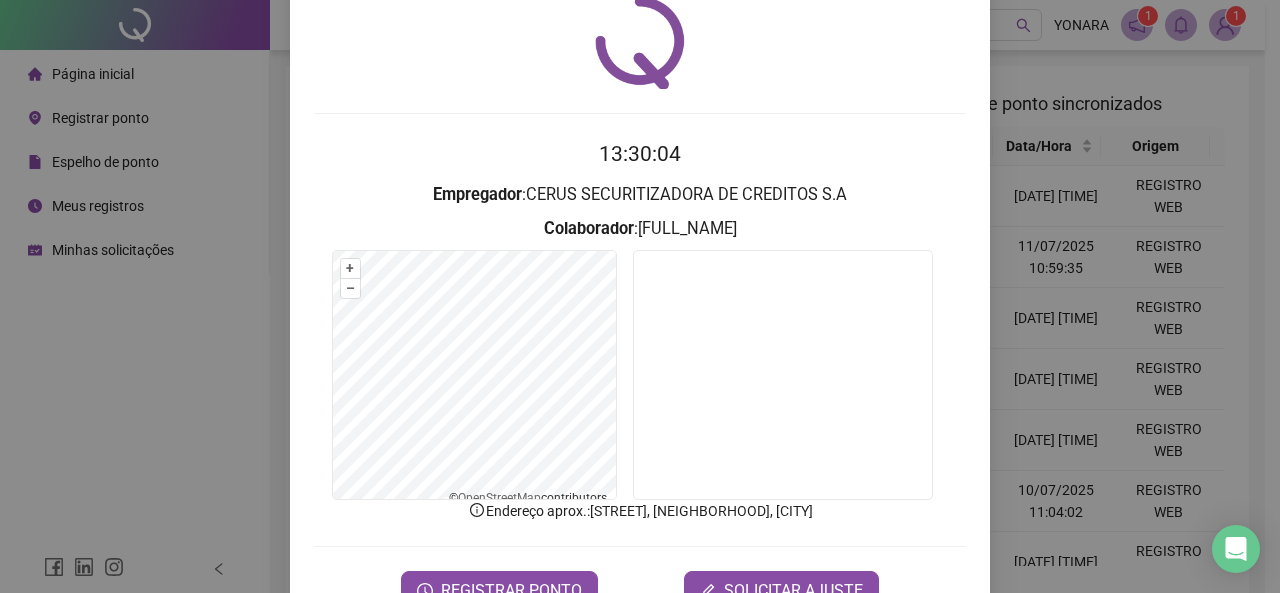 scroll, scrollTop: 136, scrollLeft: 0, axis: vertical 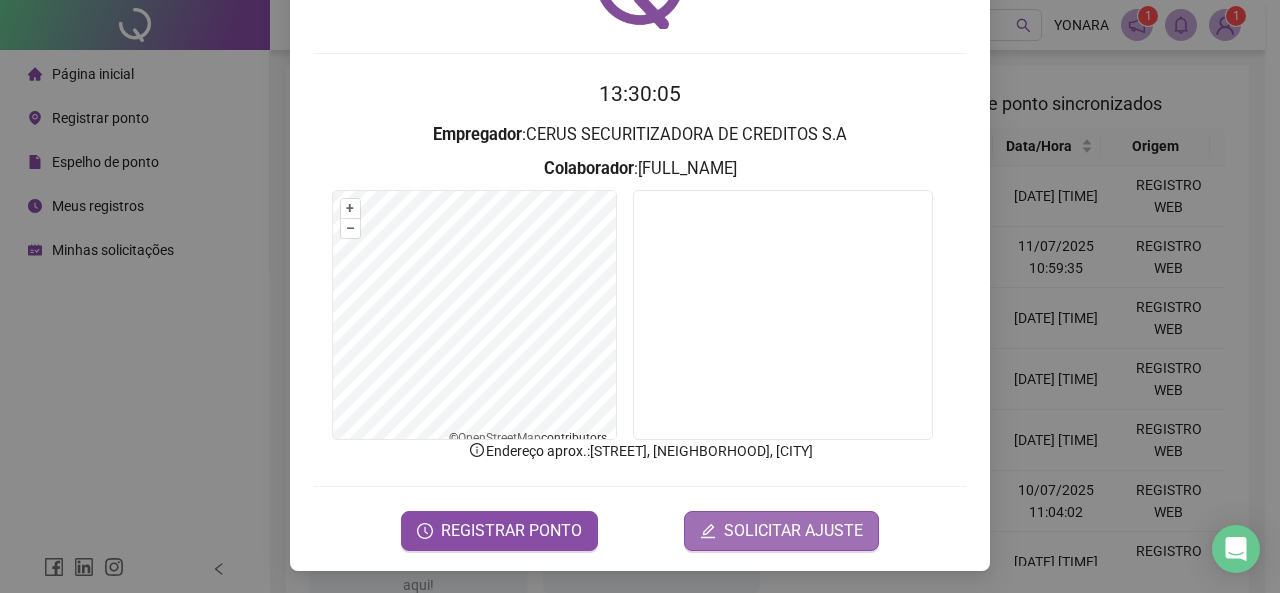 click on "SOLICITAR AJUSTE" at bounding box center (793, 531) 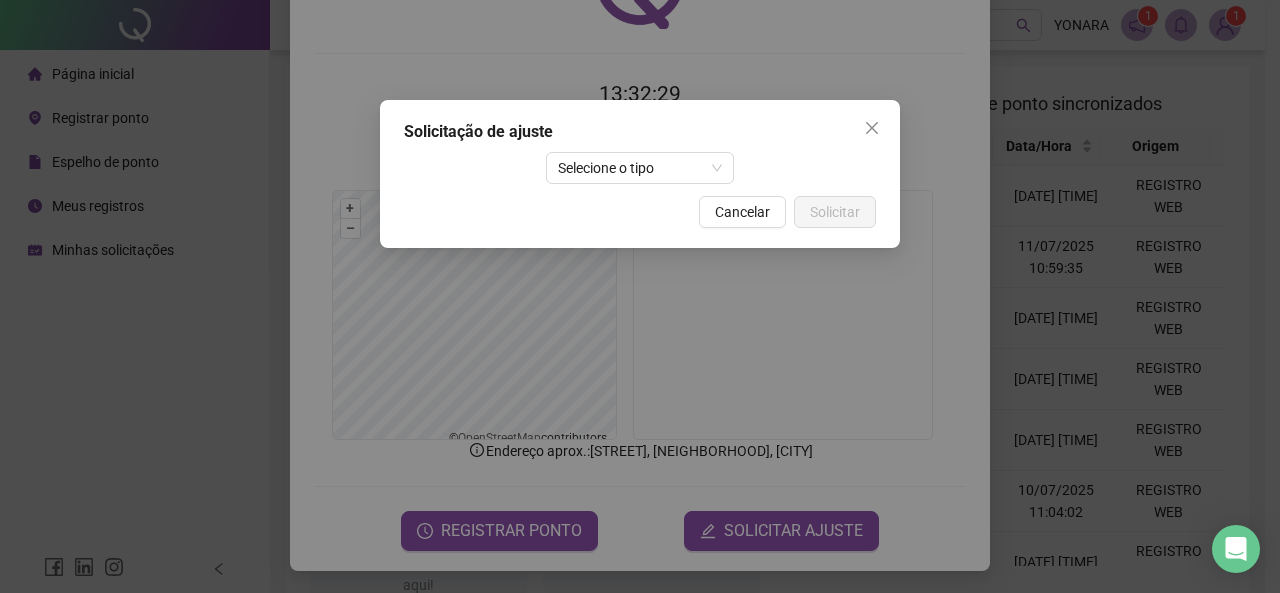 click on "Solicitação de ajuste Selecione o tipo Cancelar Solicitar" at bounding box center (640, 296) 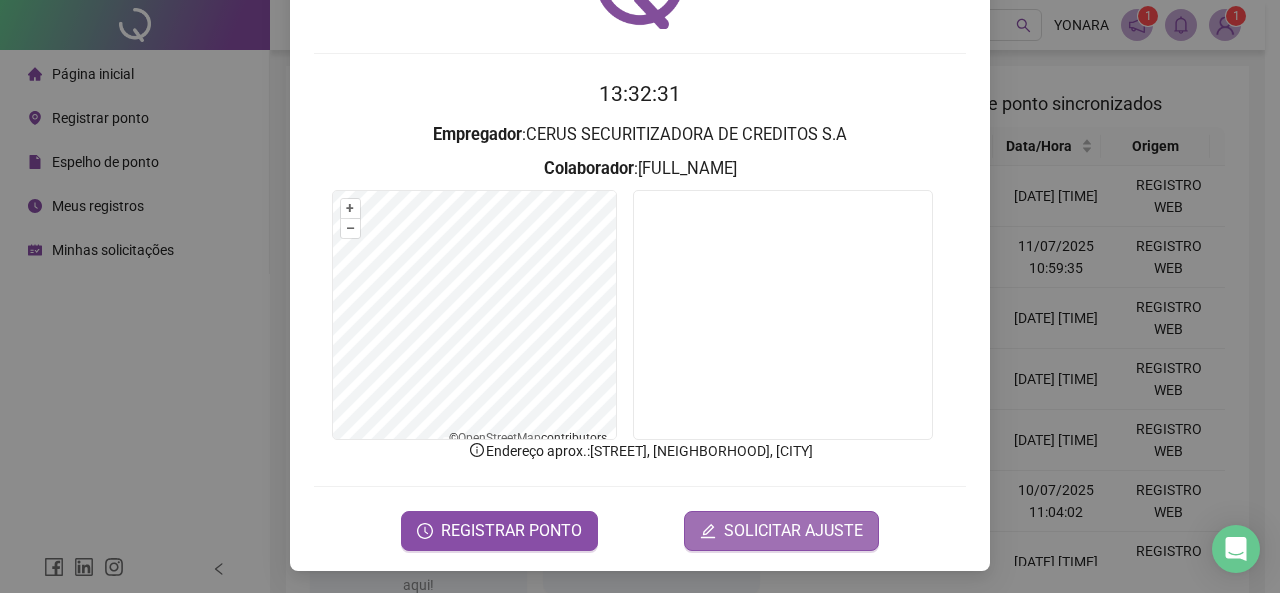 click on "SOLICITAR AJUSTE" at bounding box center [793, 531] 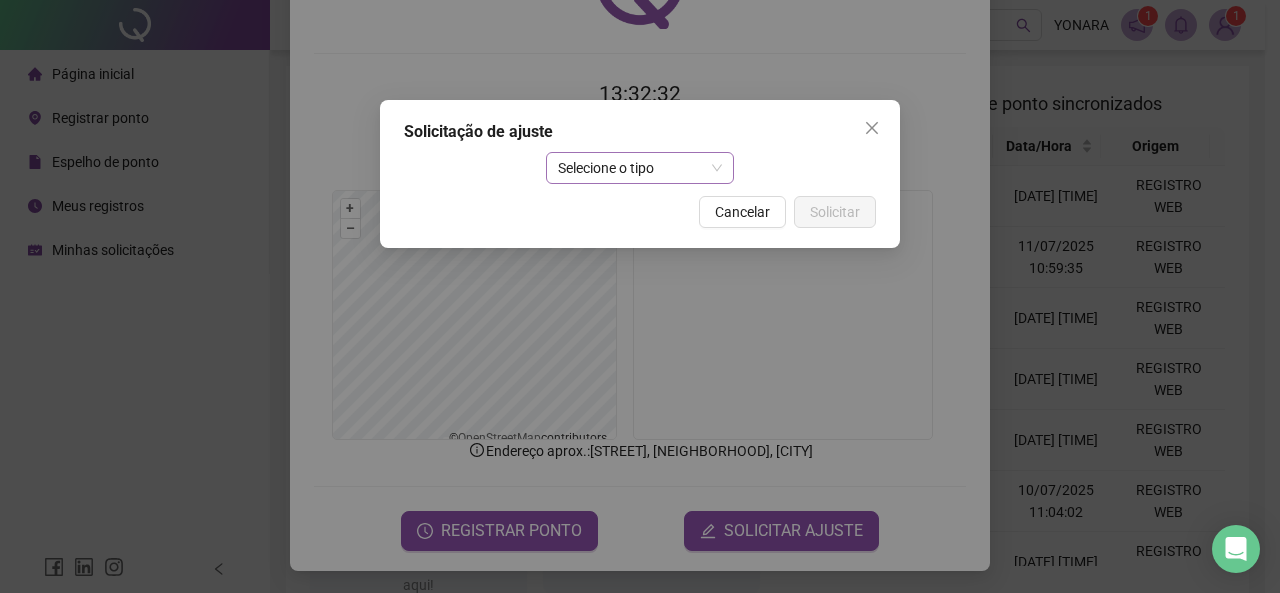 click on "Selecione o tipo" at bounding box center (640, 168) 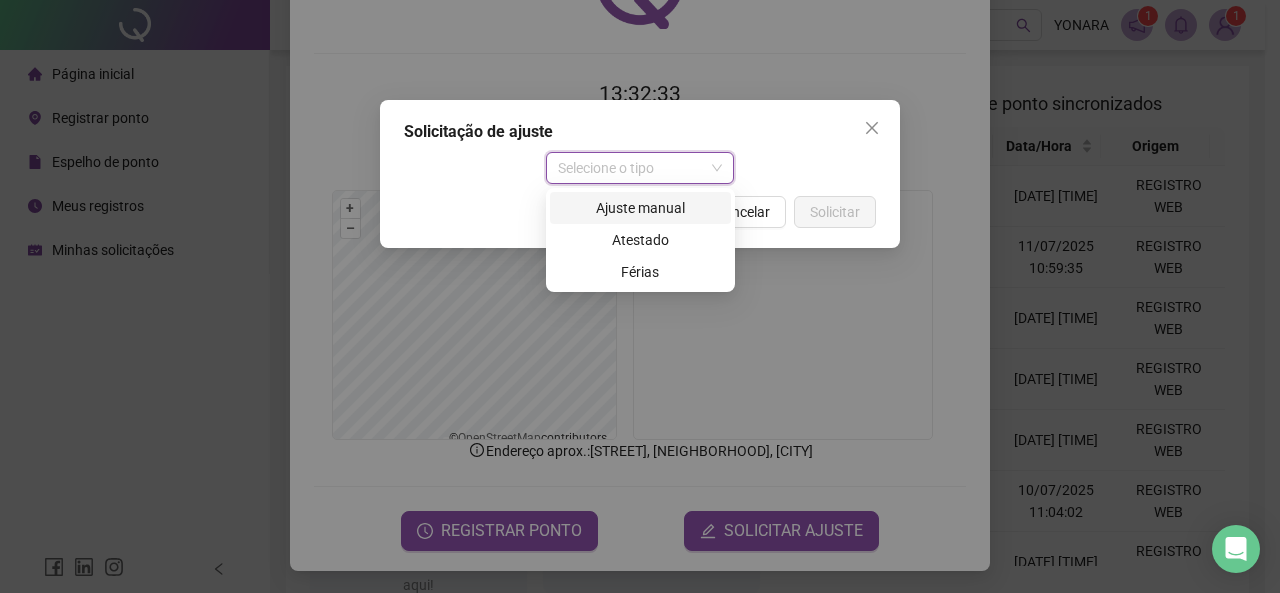 click on "Ajuste manual" at bounding box center (640, 208) 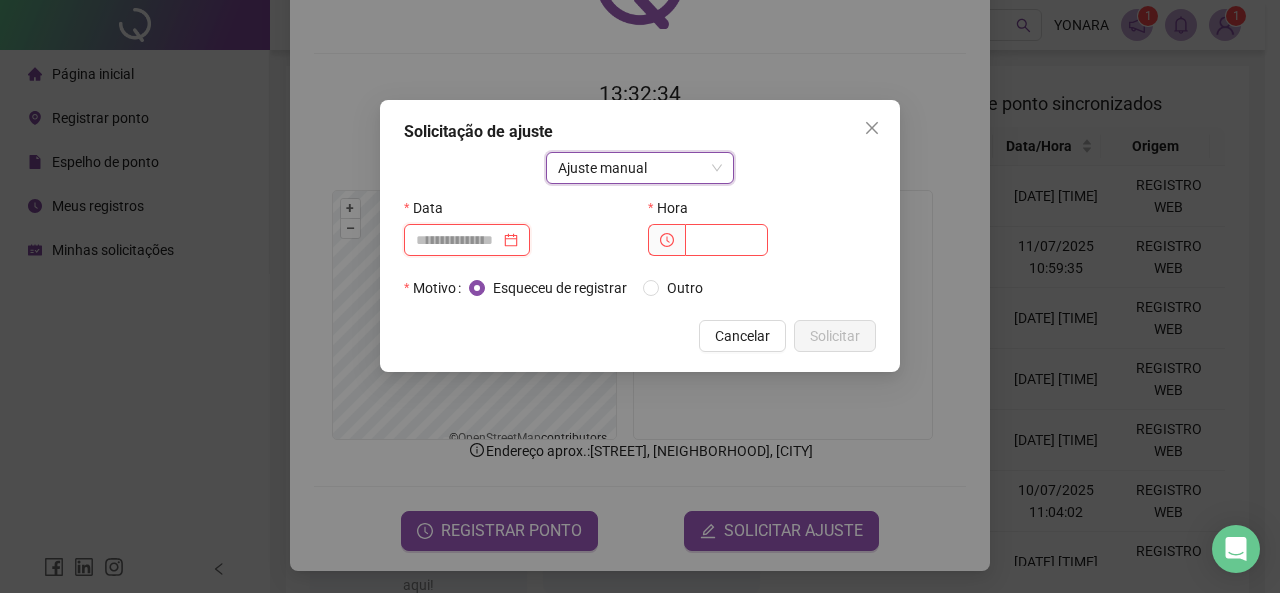 click at bounding box center (458, 240) 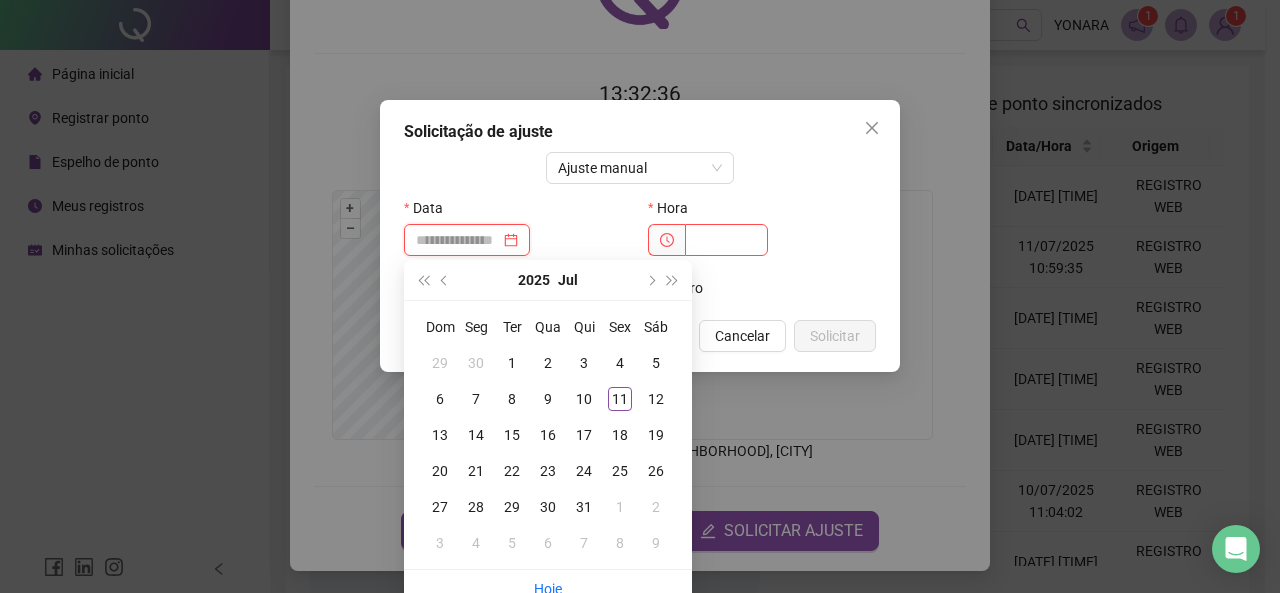 click at bounding box center (467, 240) 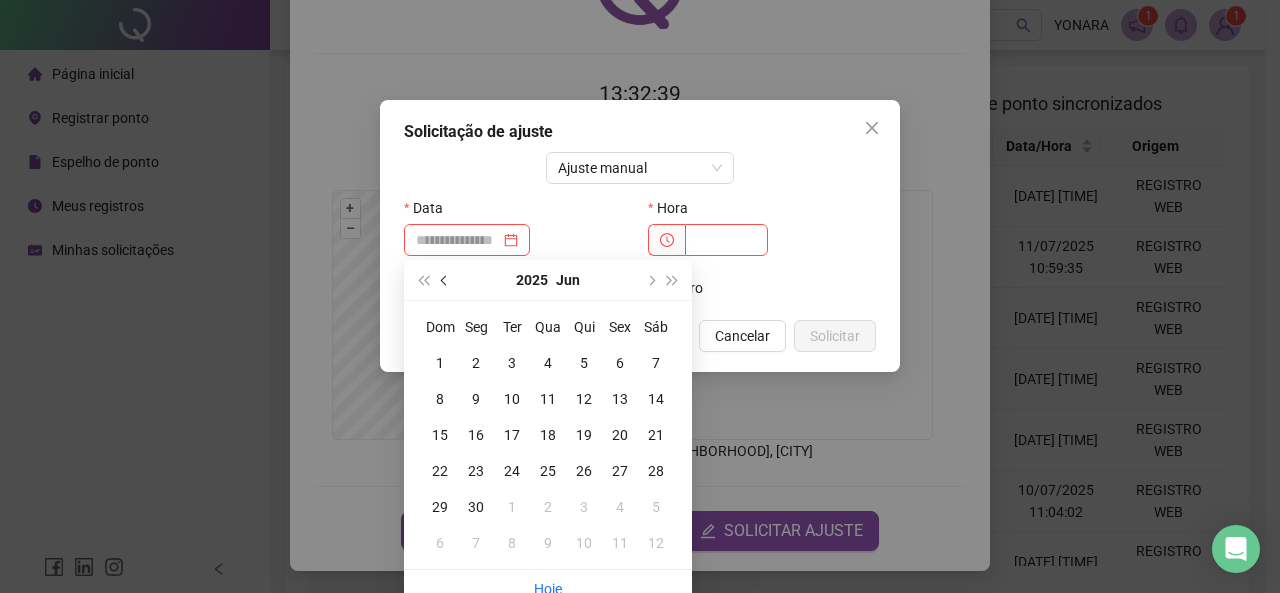 click at bounding box center (446, 280) 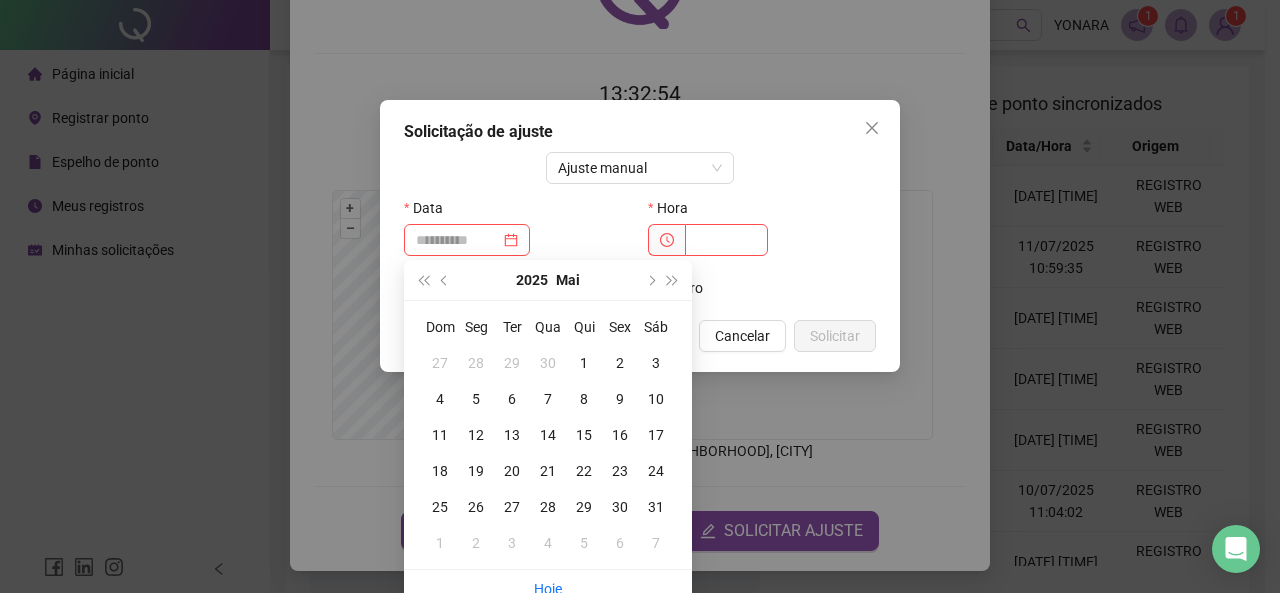 type on "**********" 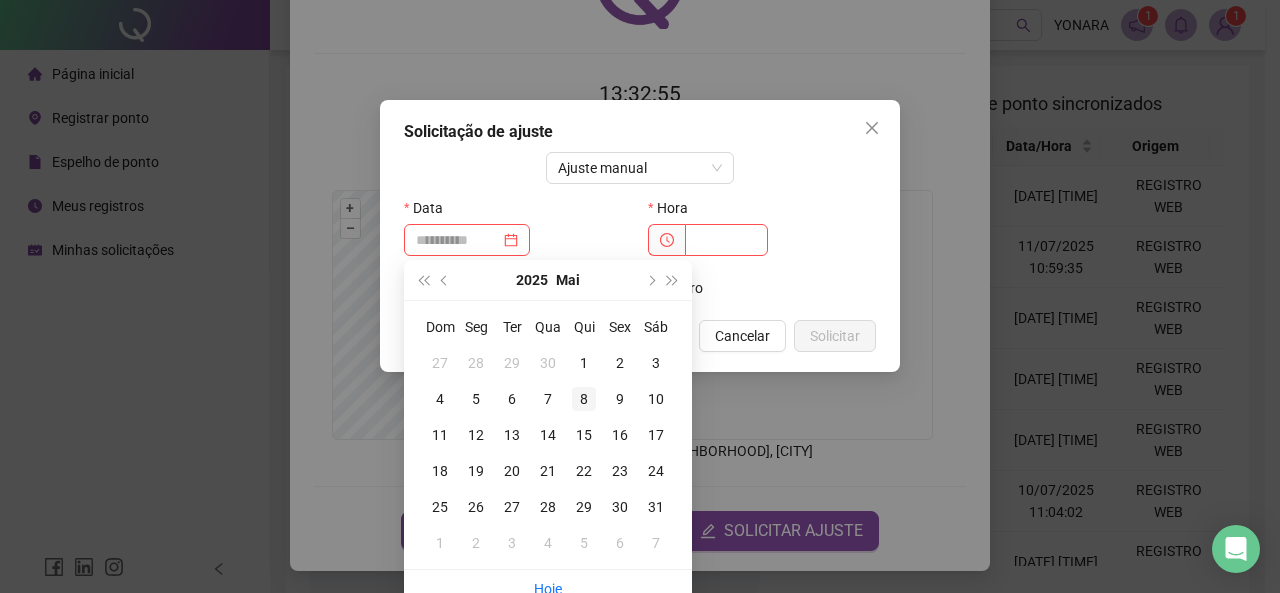 type on "**********" 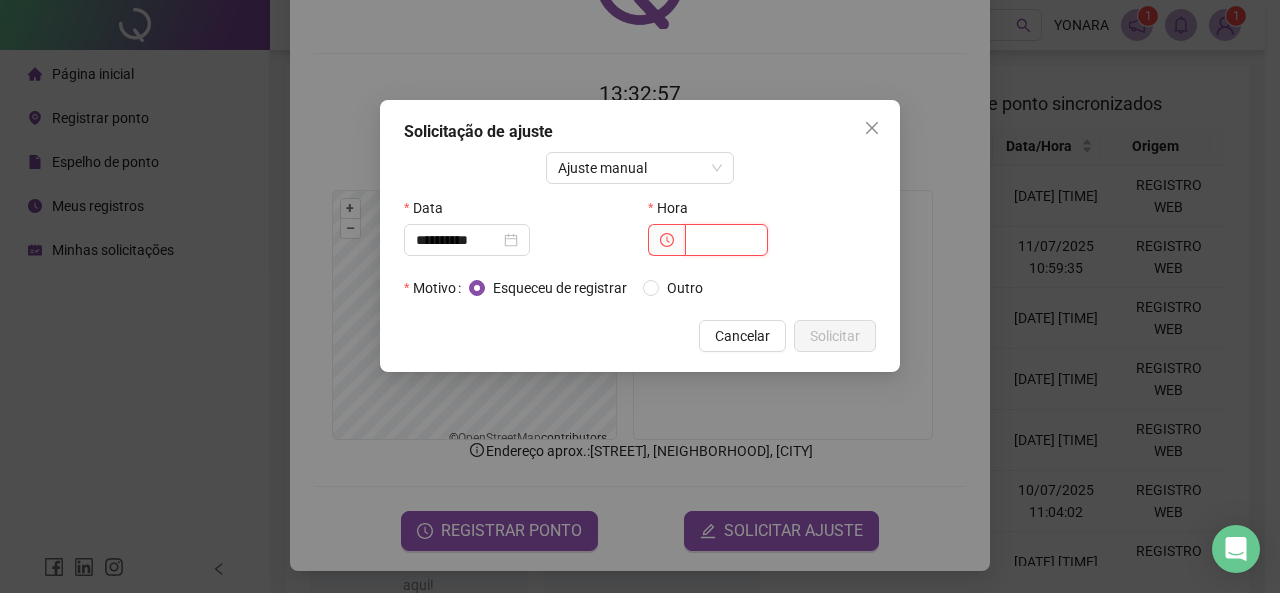 click at bounding box center [726, 240] 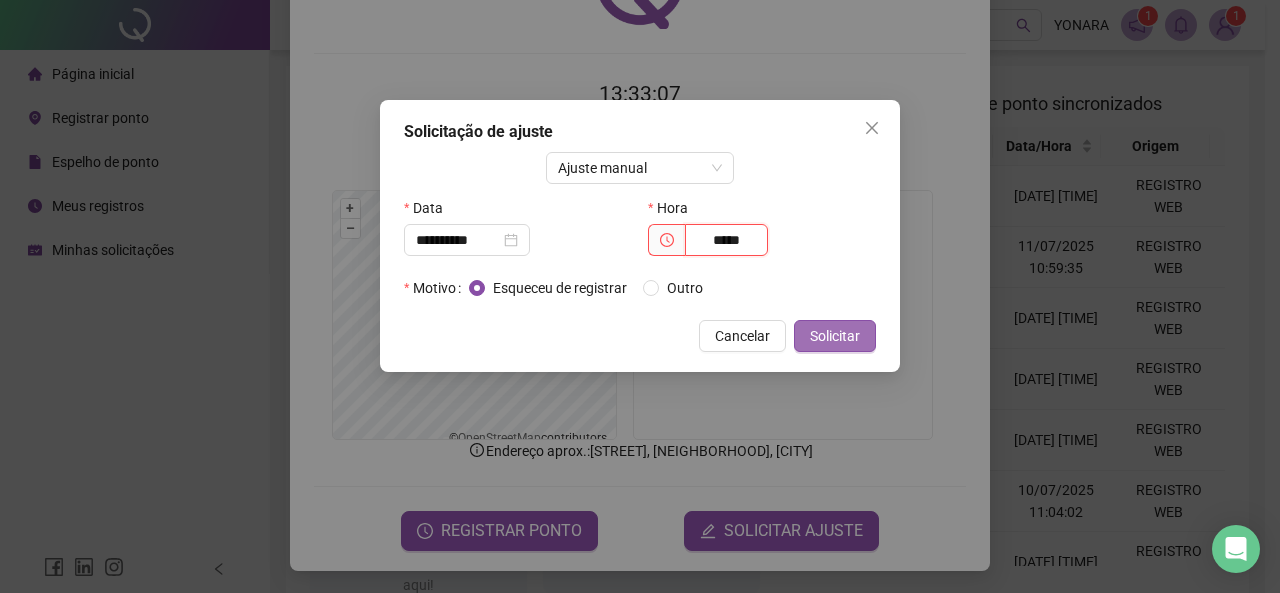 type on "*****" 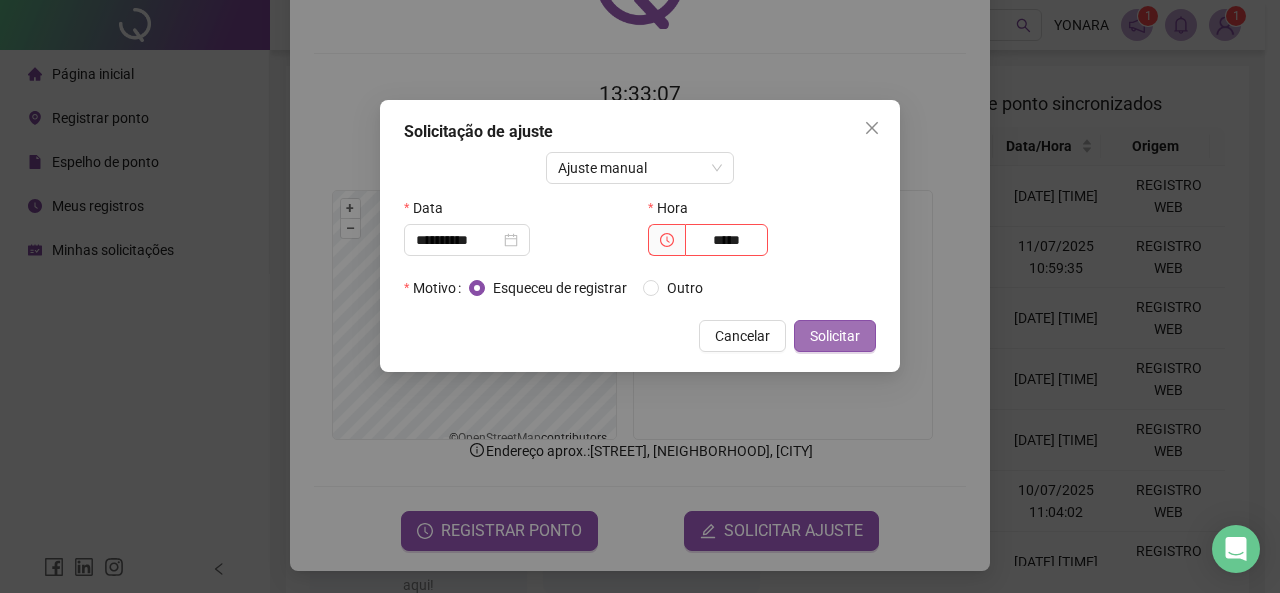 click on "Solicitar" at bounding box center (835, 336) 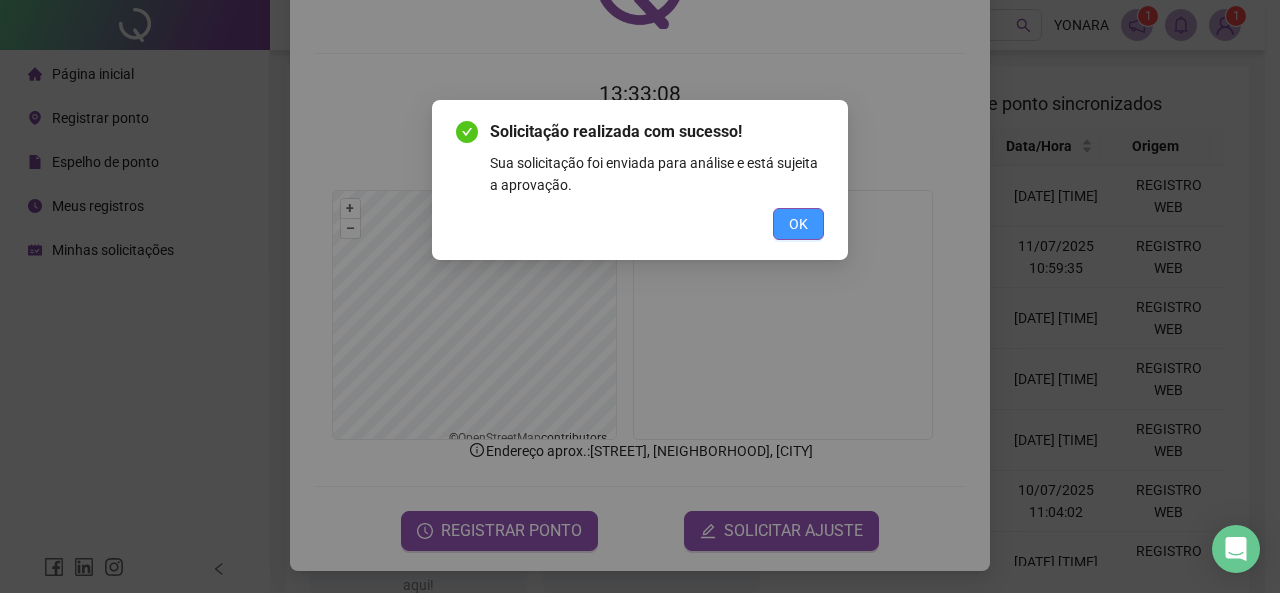 click on "OK" at bounding box center [798, 224] 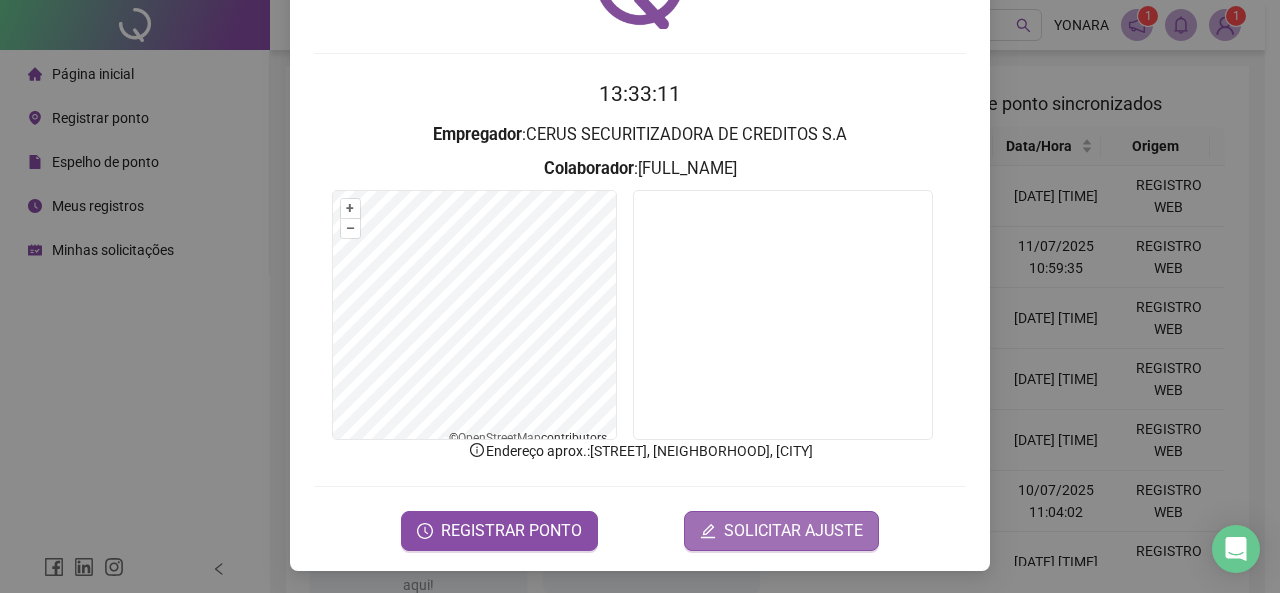 click on "SOLICITAR AJUSTE" at bounding box center [781, 531] 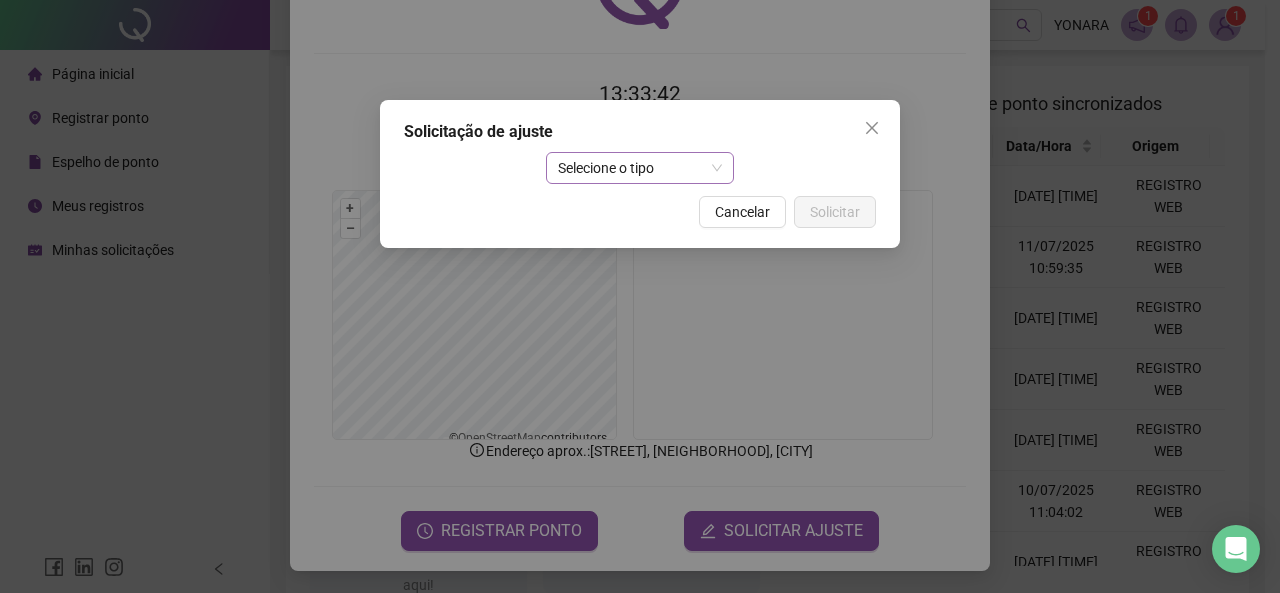 click on "Selecione o tipo" at bounding box center (640, 168) 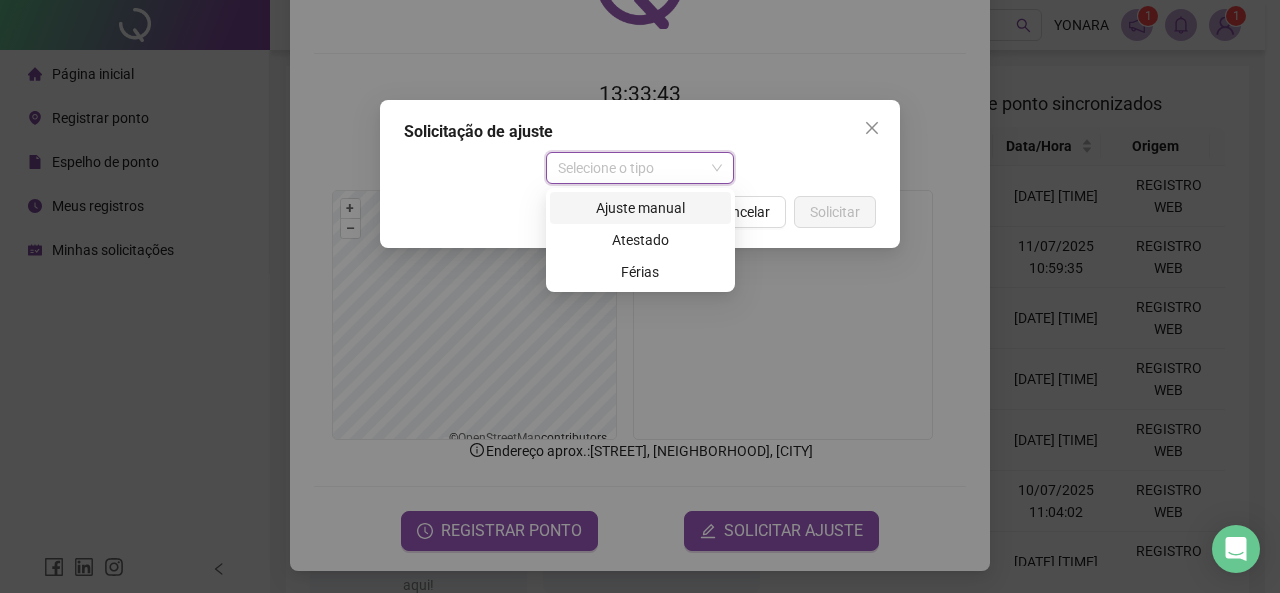 click on "Ajuste manual" at bounding box center [640, 208] 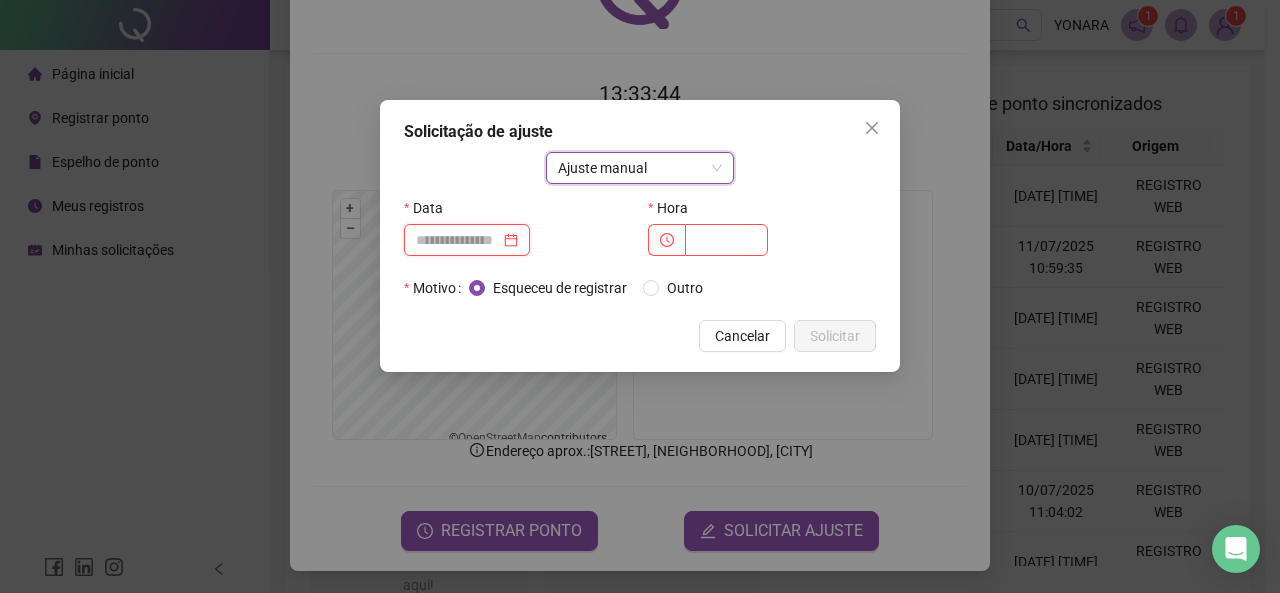 click at bounding box center (458, 240) 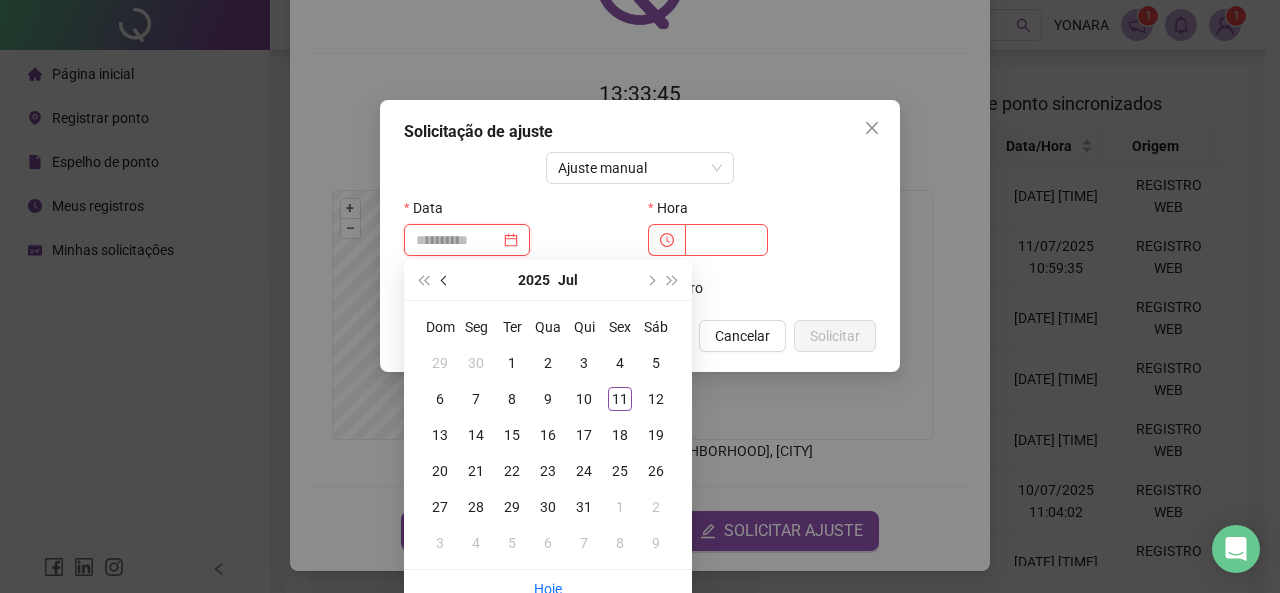 type on "**********" 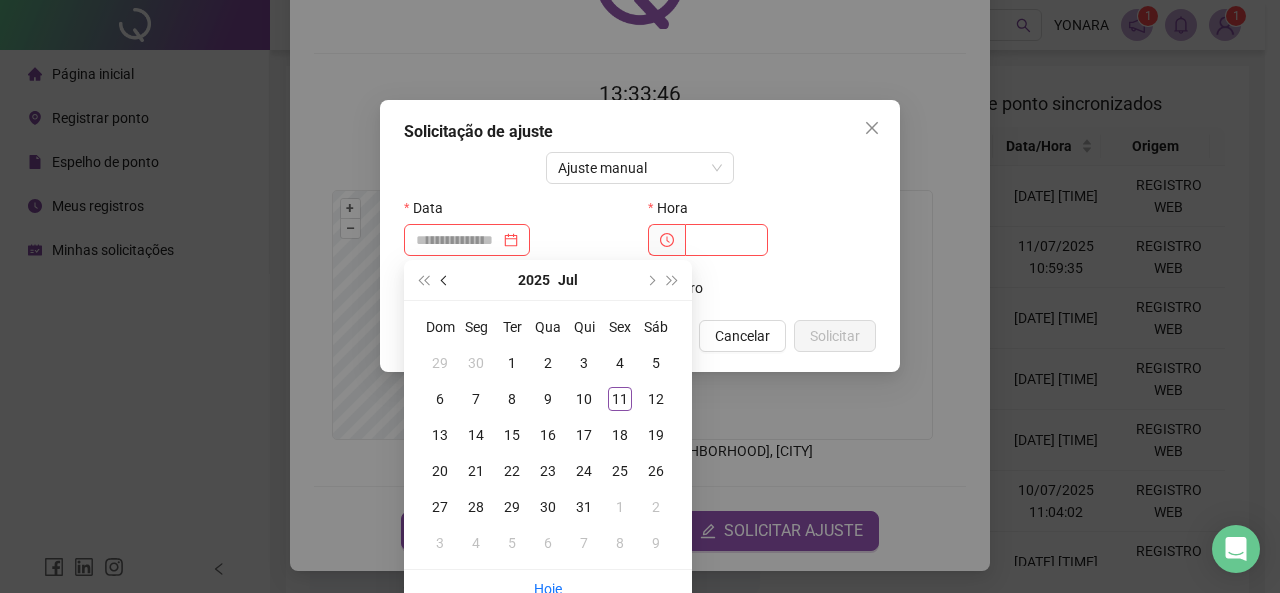 click at bounding box center (446, 280) 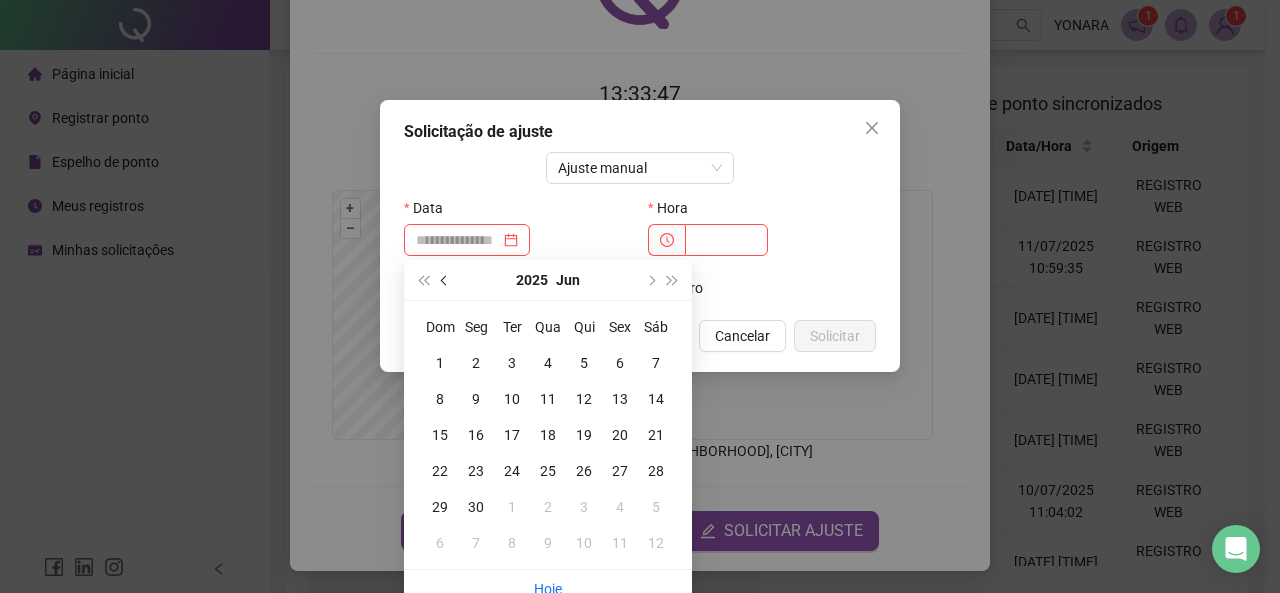 click at bounding box center [446, 280] 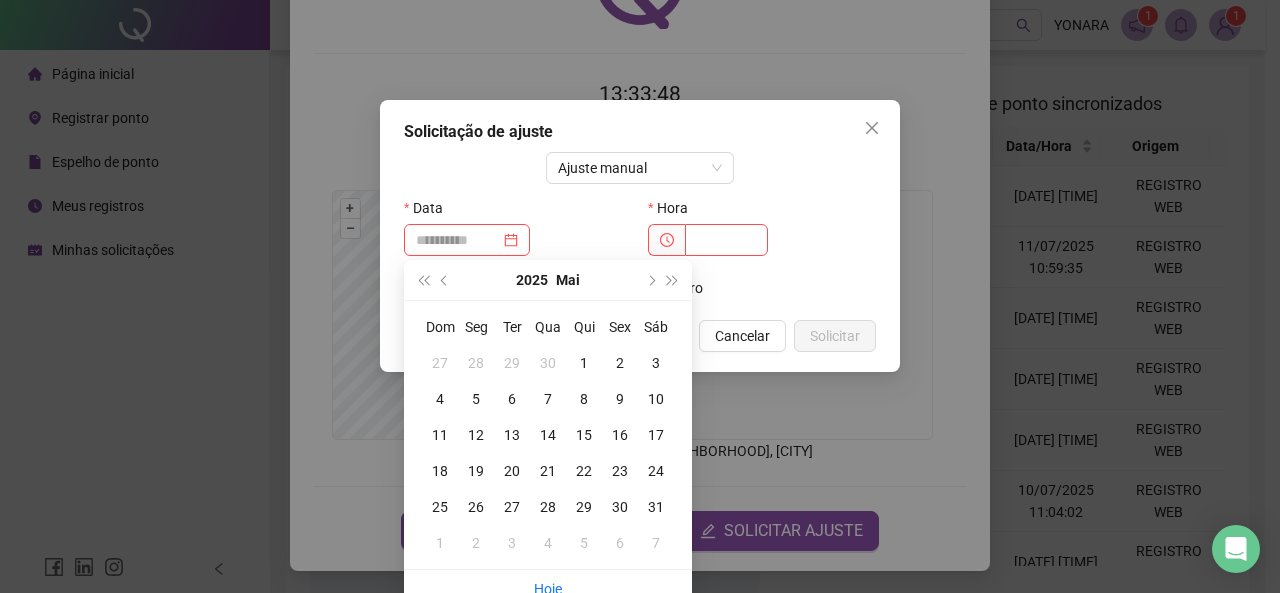 type on "**********" 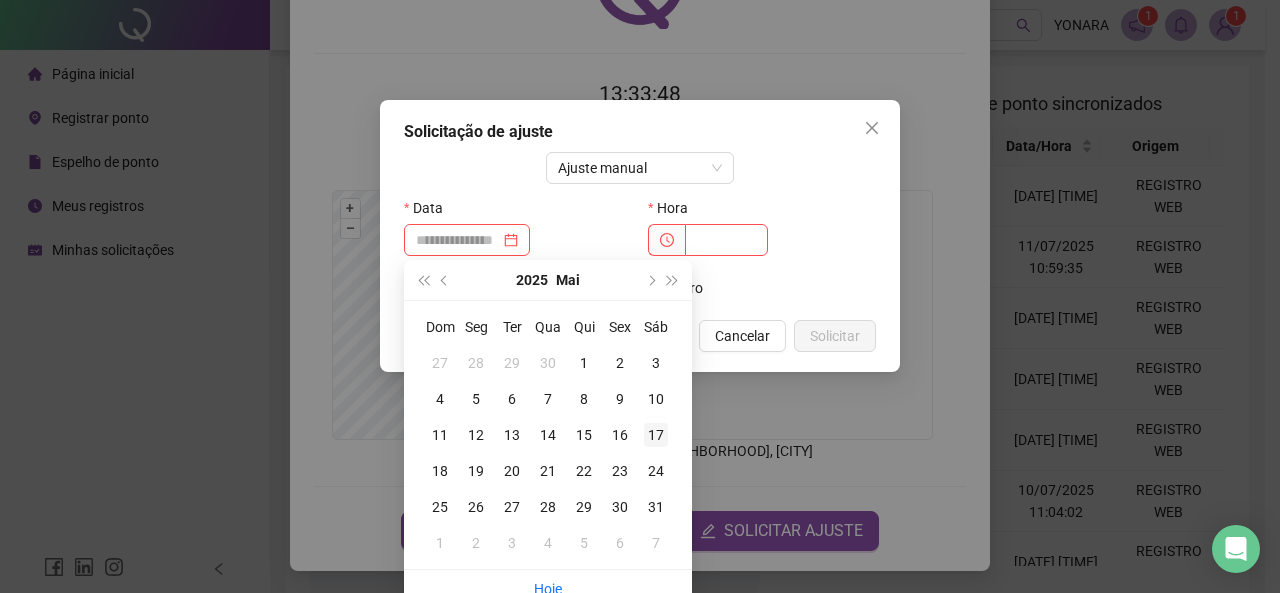 type on "**********" 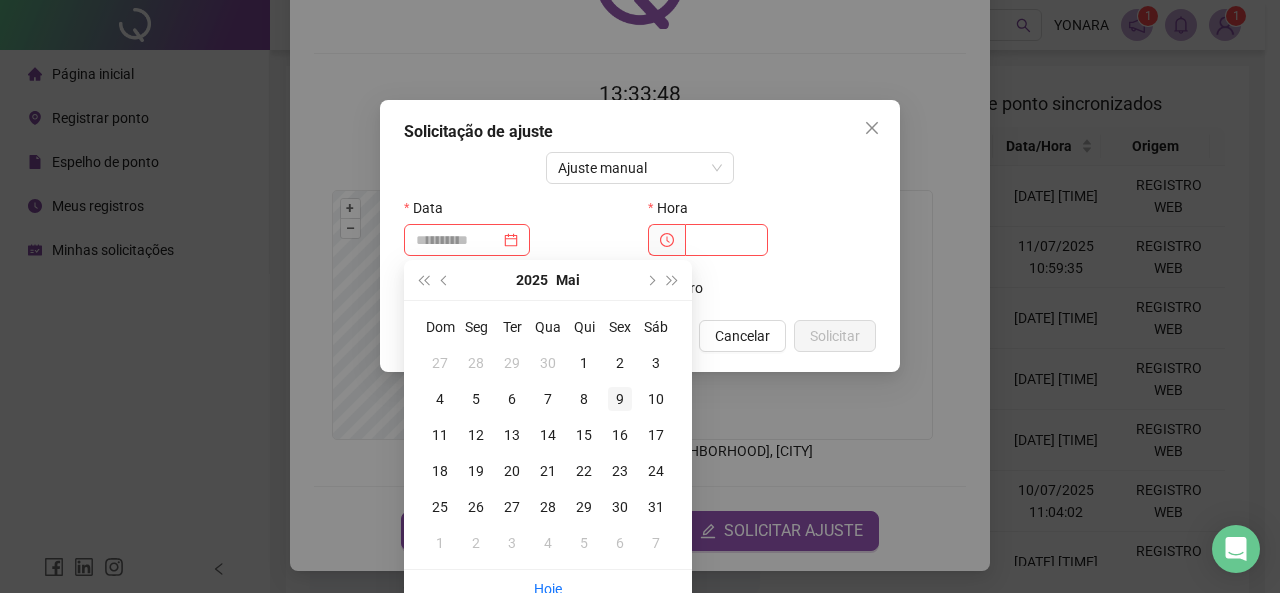 type on "**********" 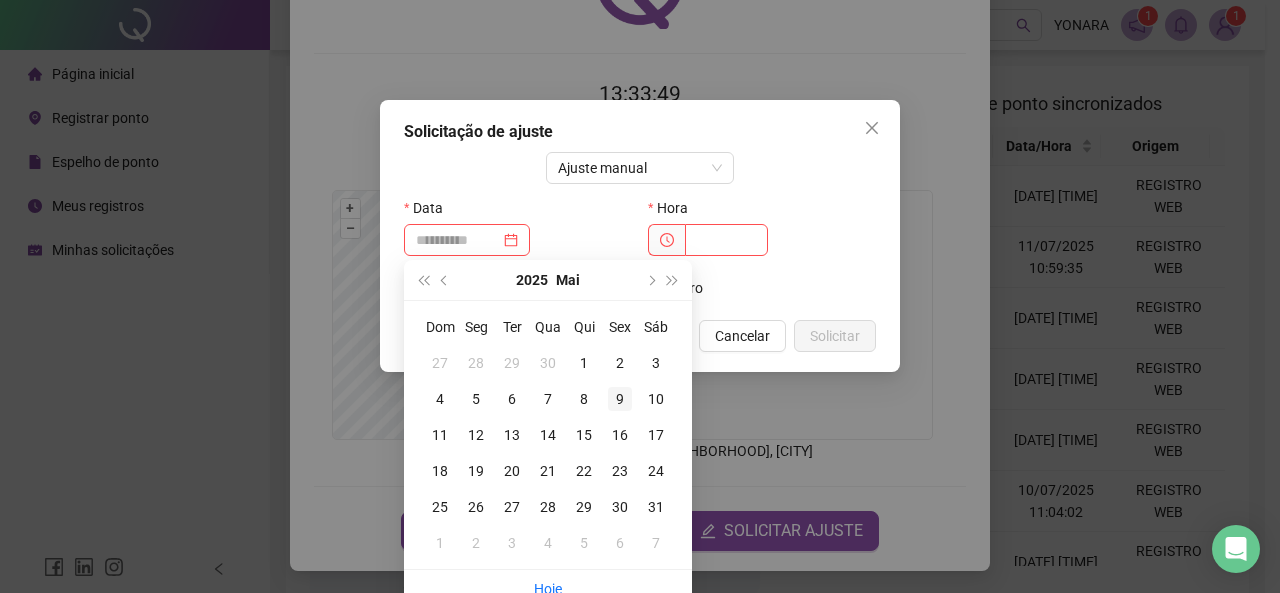 click on "9" at bounding box center [620, 399] 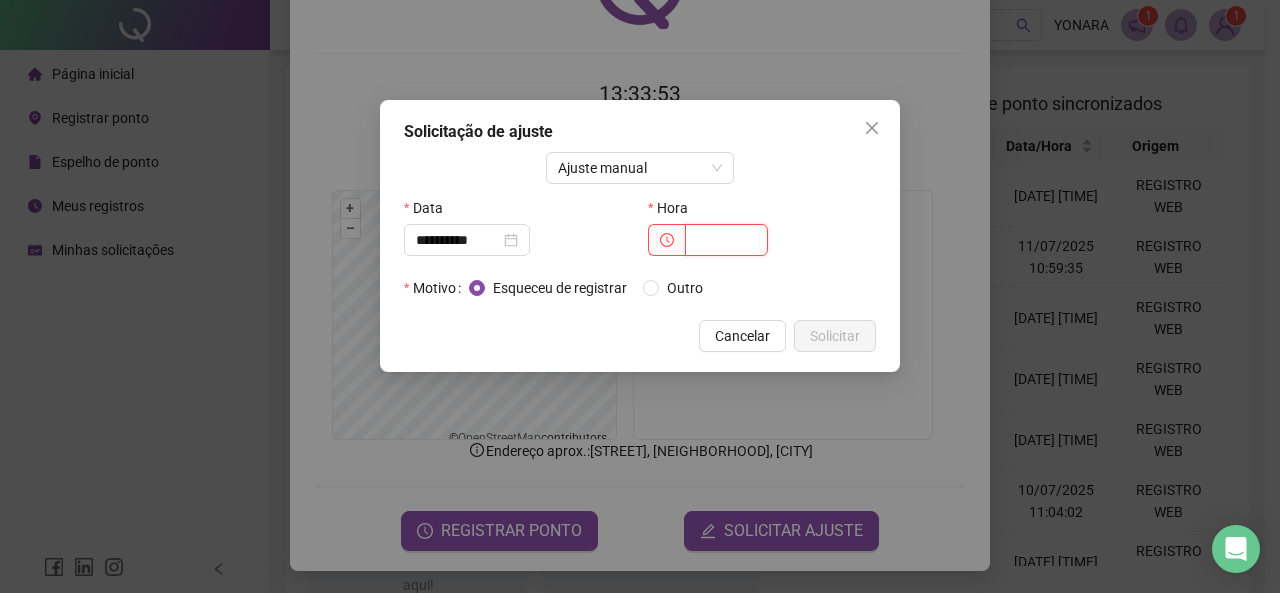 click at bounding box center [726, 240] 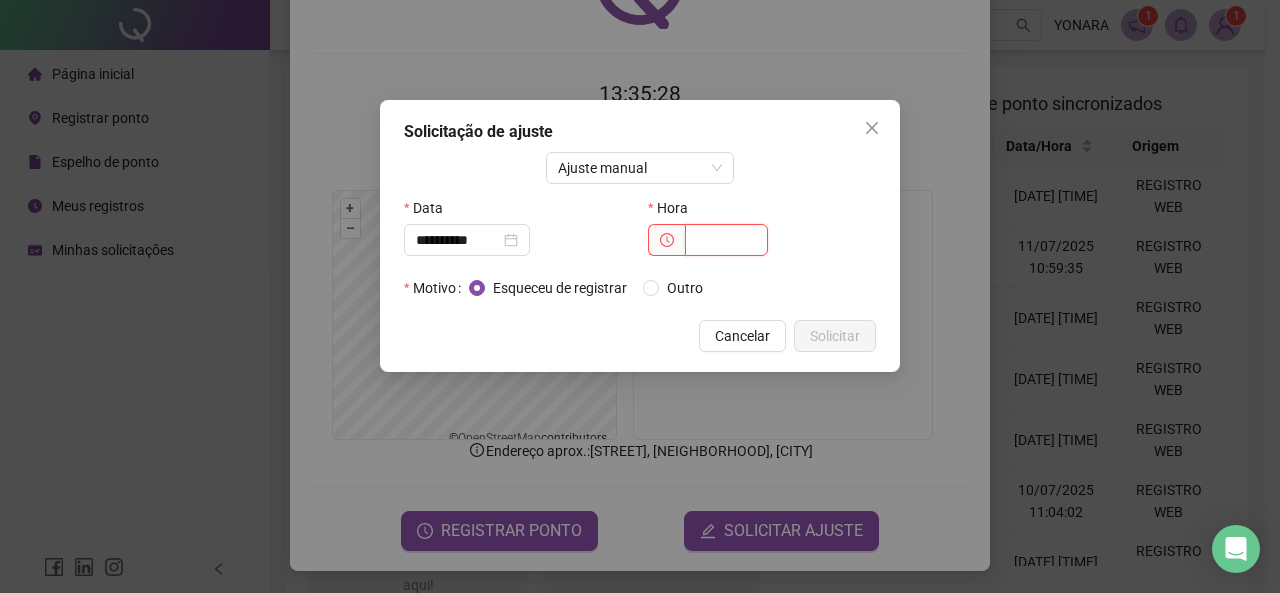 click at bounding box center (726, 240) 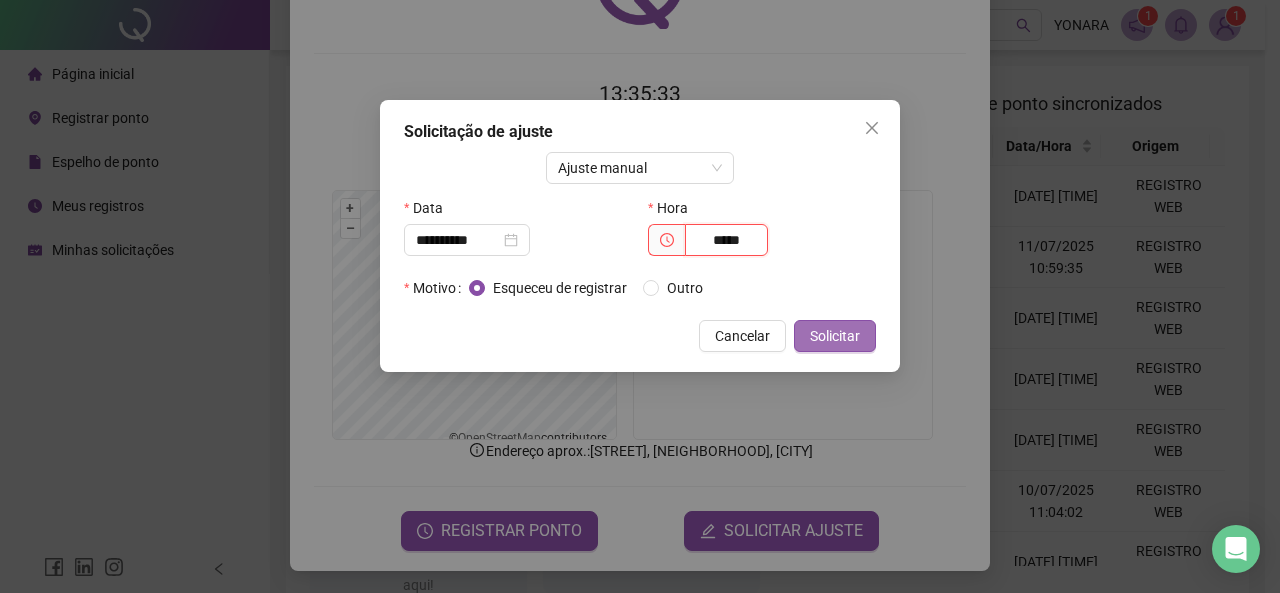 type on "*****" 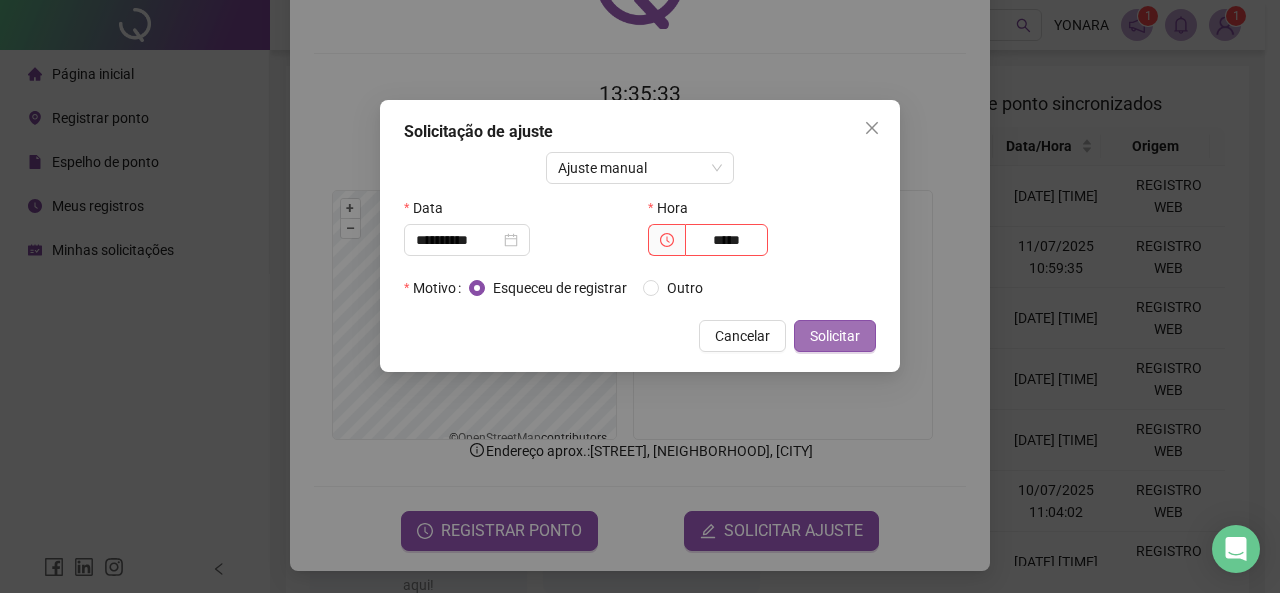 click on "Solicitar" at bounding box center [835, 336] 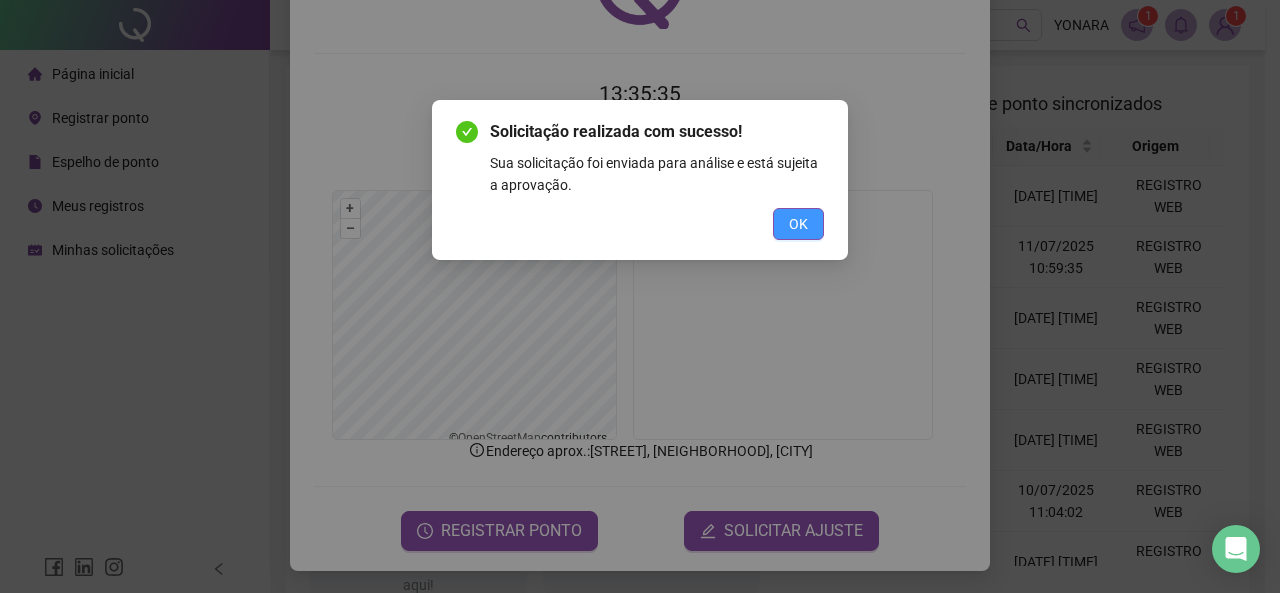click on "OK" at bounding box center [798, 224] 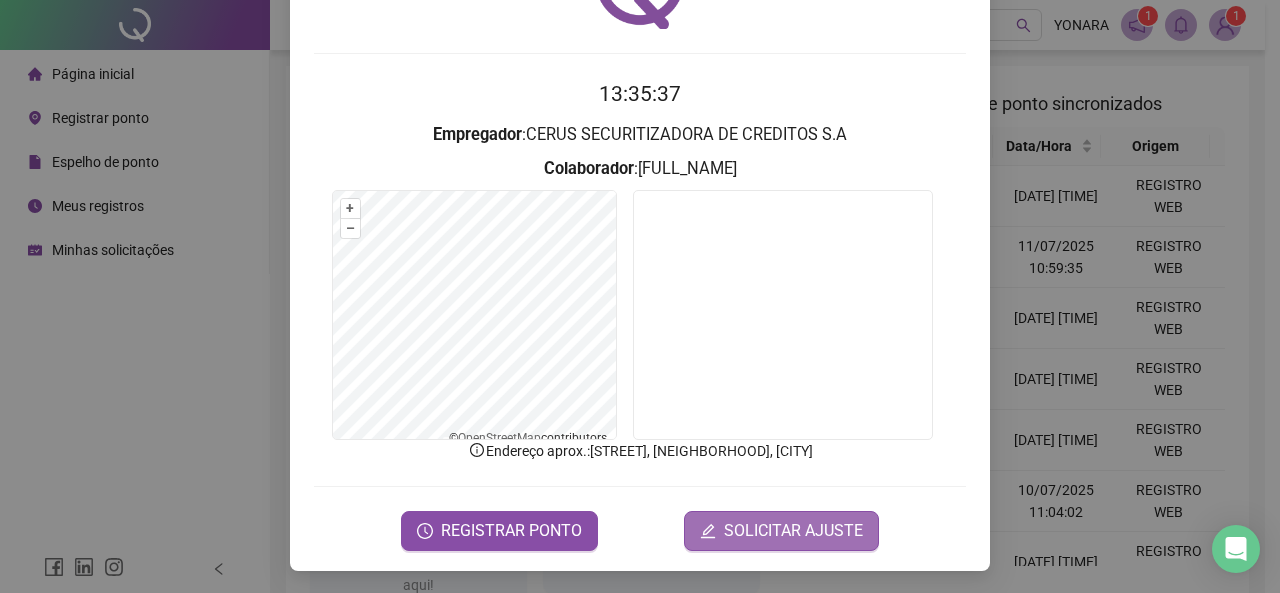 click on "SOLICITAR AJUSTE" at bounding box center [793, 531] 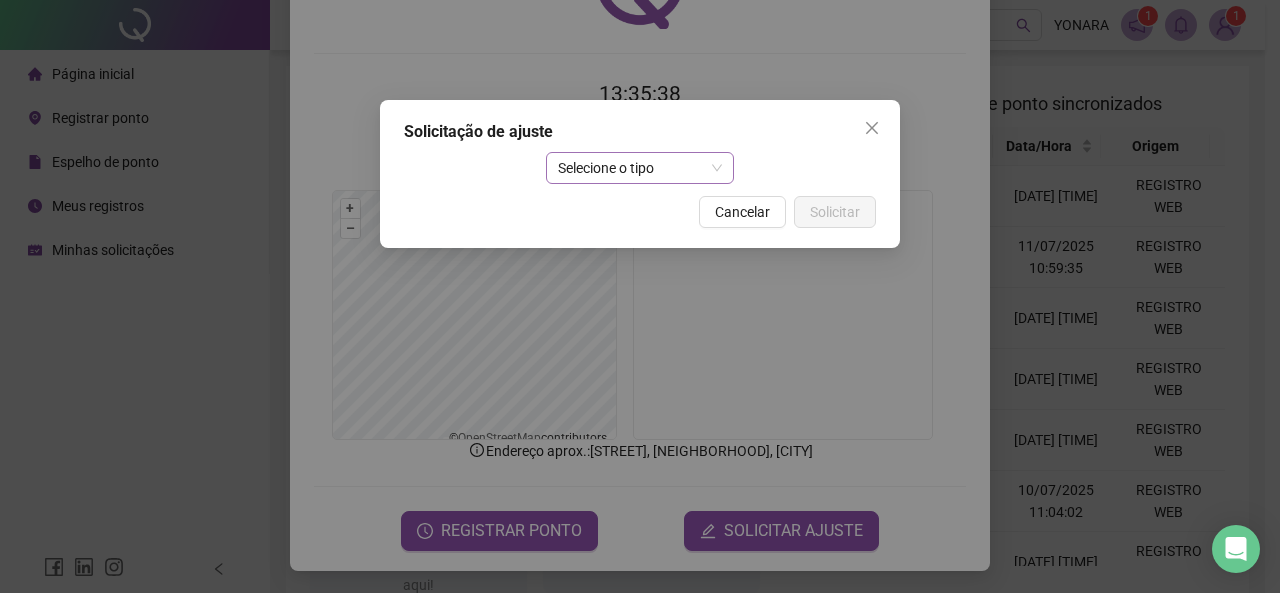 click on "Selecione o tipo" at bounding box center (640, 168) 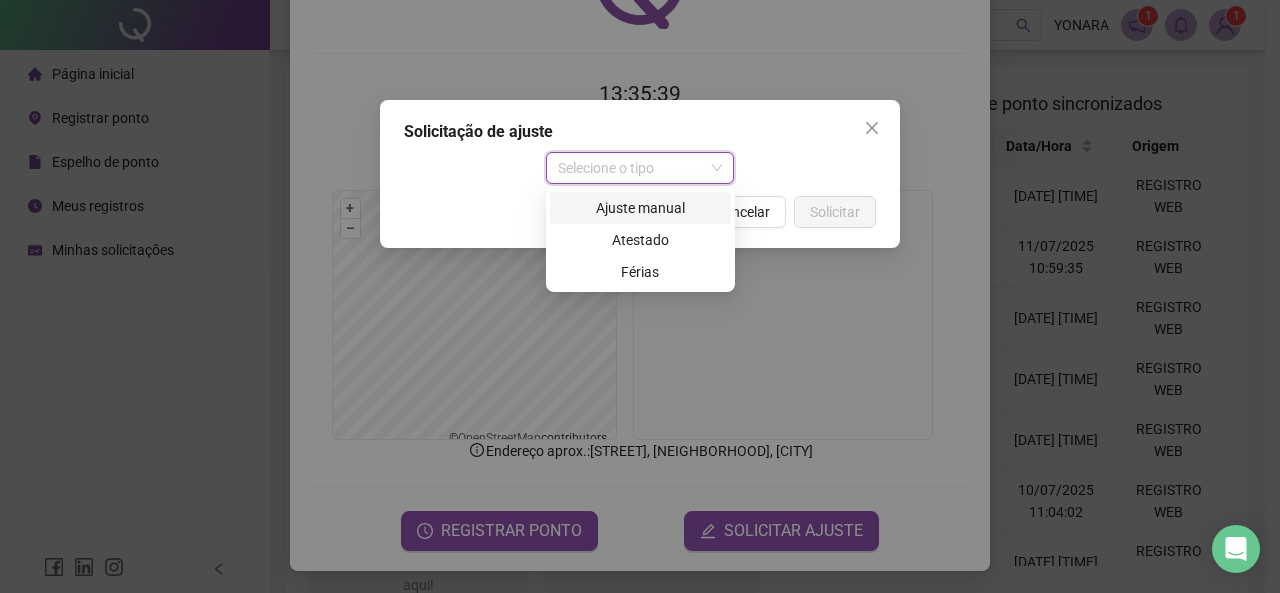 click on "Ajuste manual" at bounding box center (640, 208) 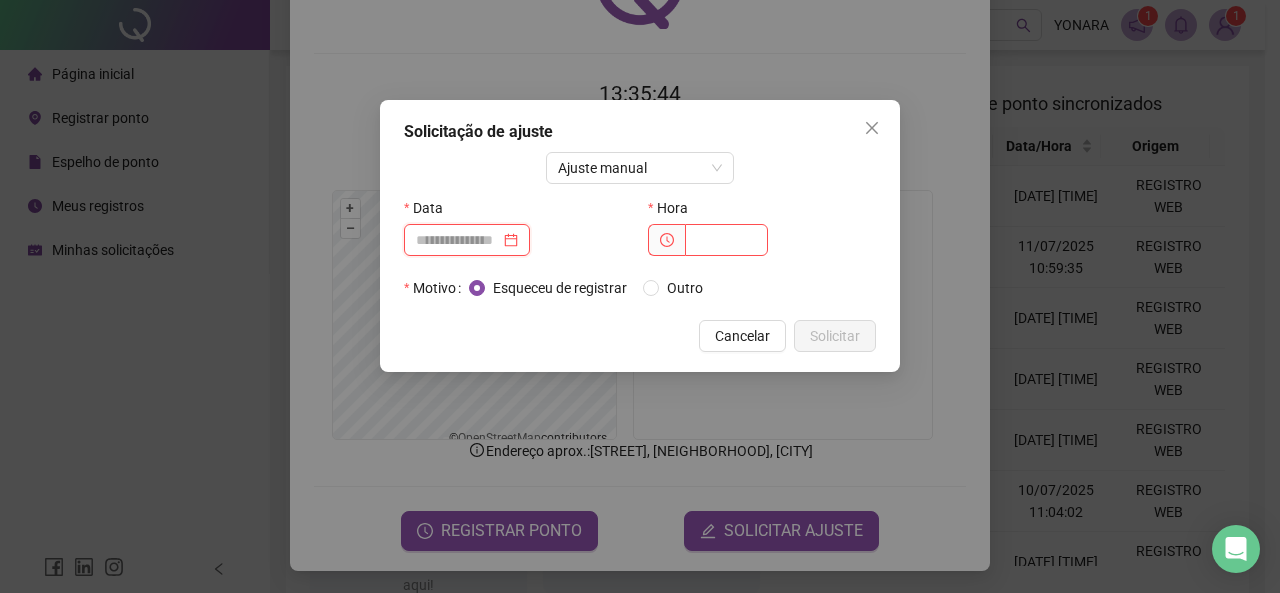 click at bounding box center [458, 240] 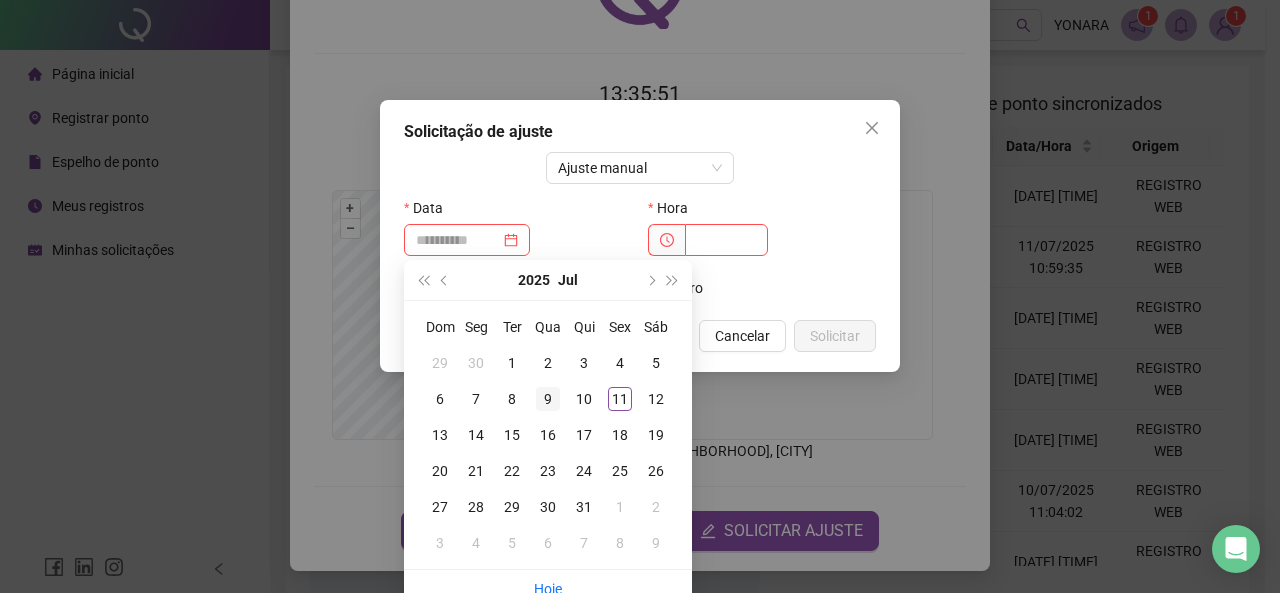 click on "9" at bounding box center [548, 399] 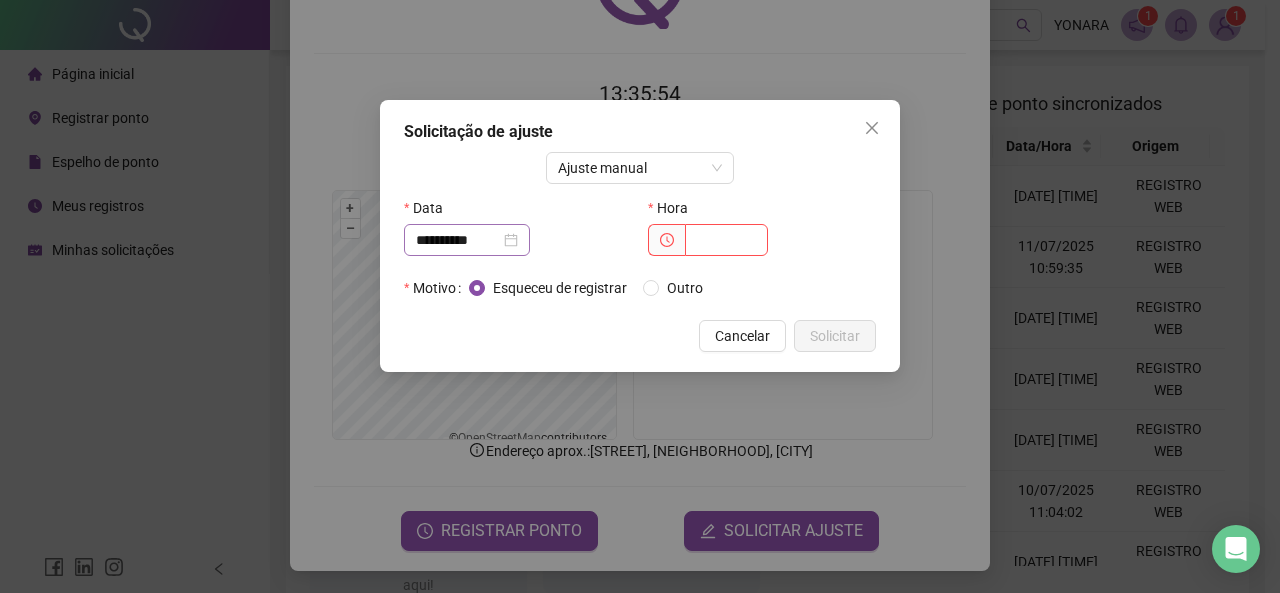 click on "**********" at bounding box center [467, 240] 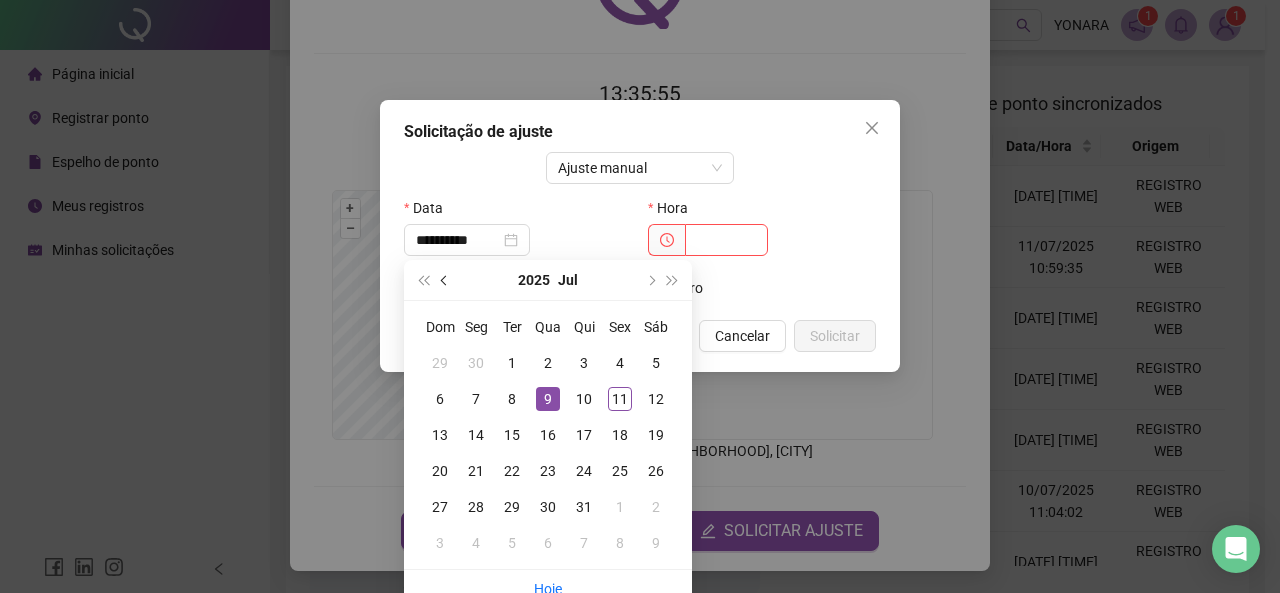 click at bounding box center [446, 280] 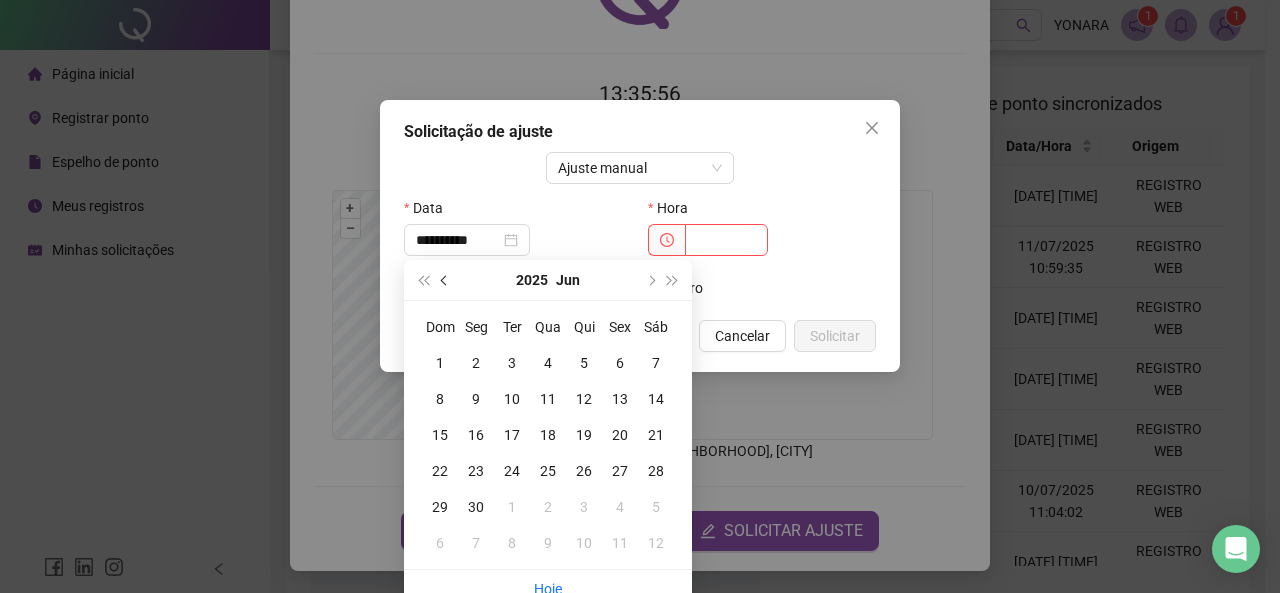 click at bounding box center [446, 280] 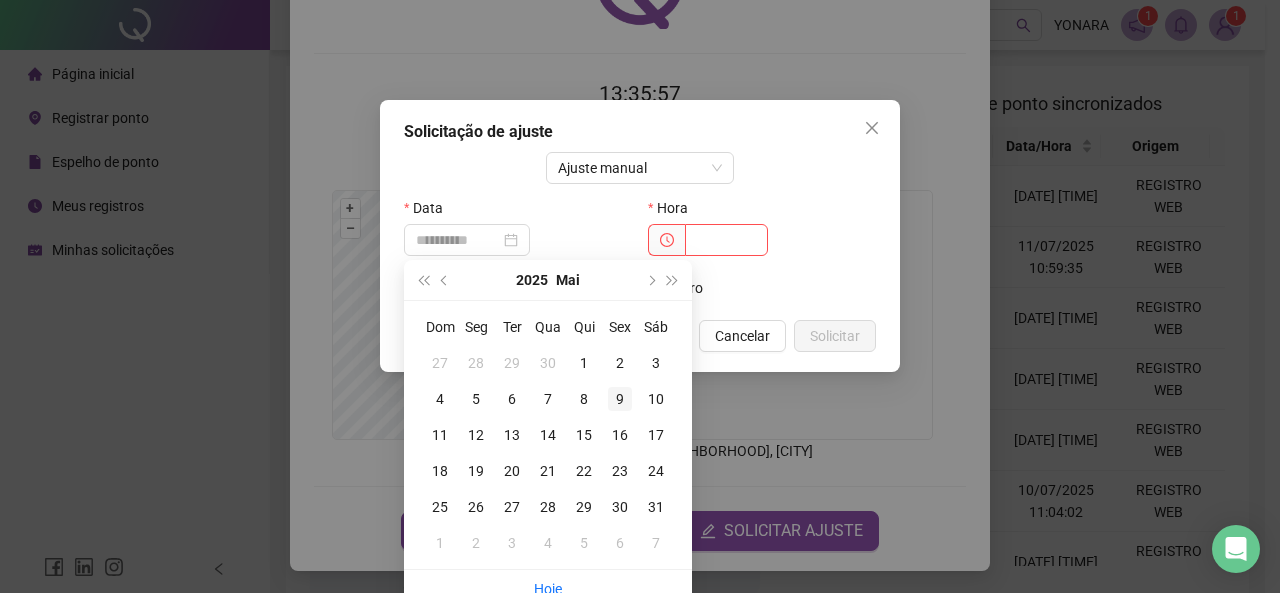 type on "**********" 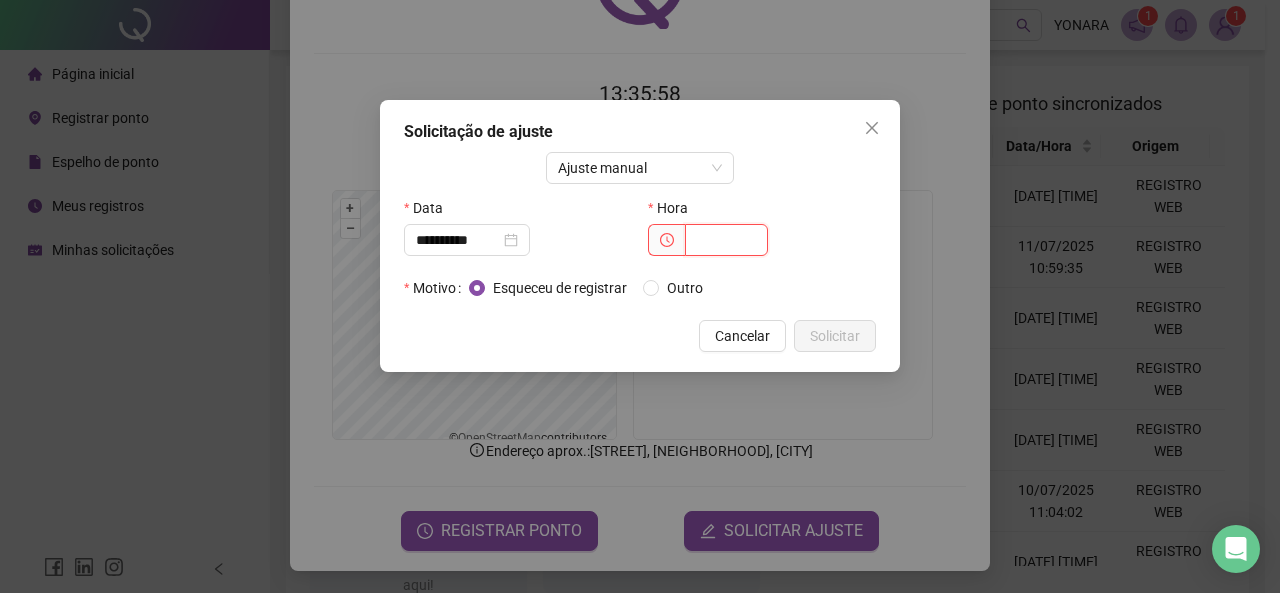 click at bounding box center (726, 240) 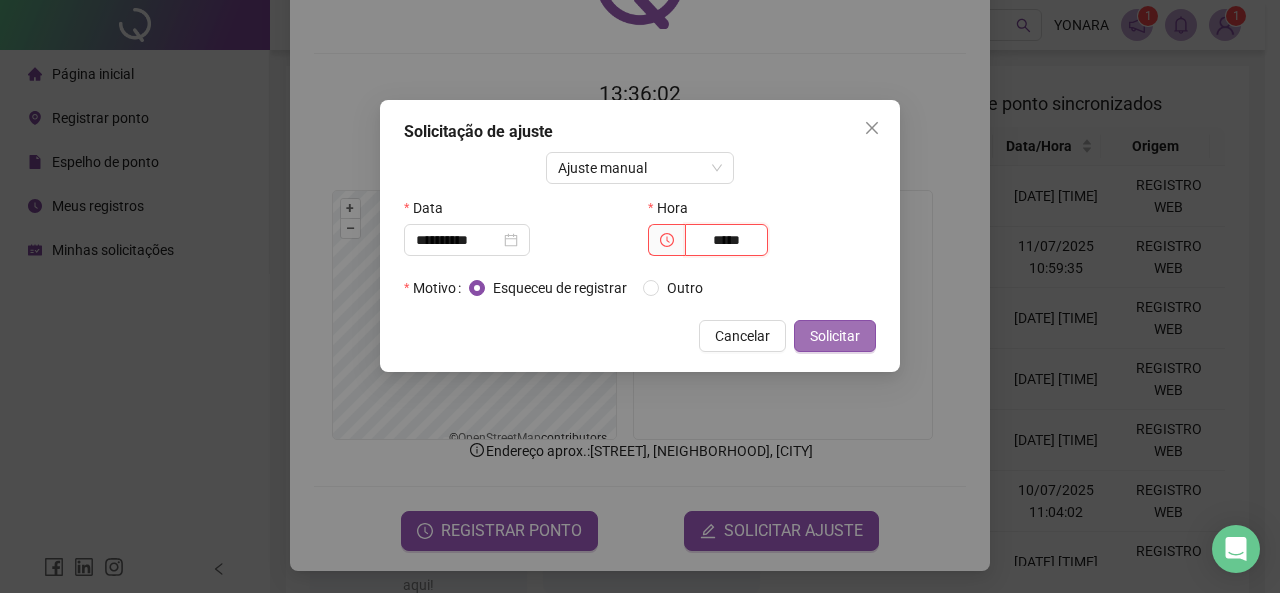 type on "*****" 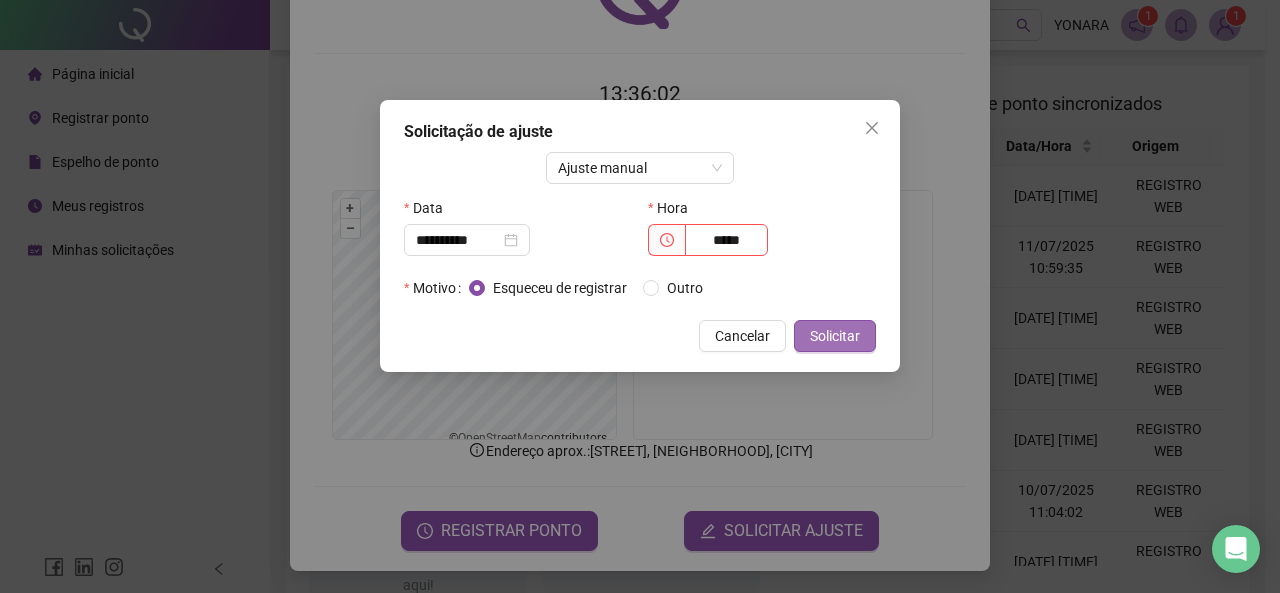 click on "Solicitar" at bounding box center [835, 336] 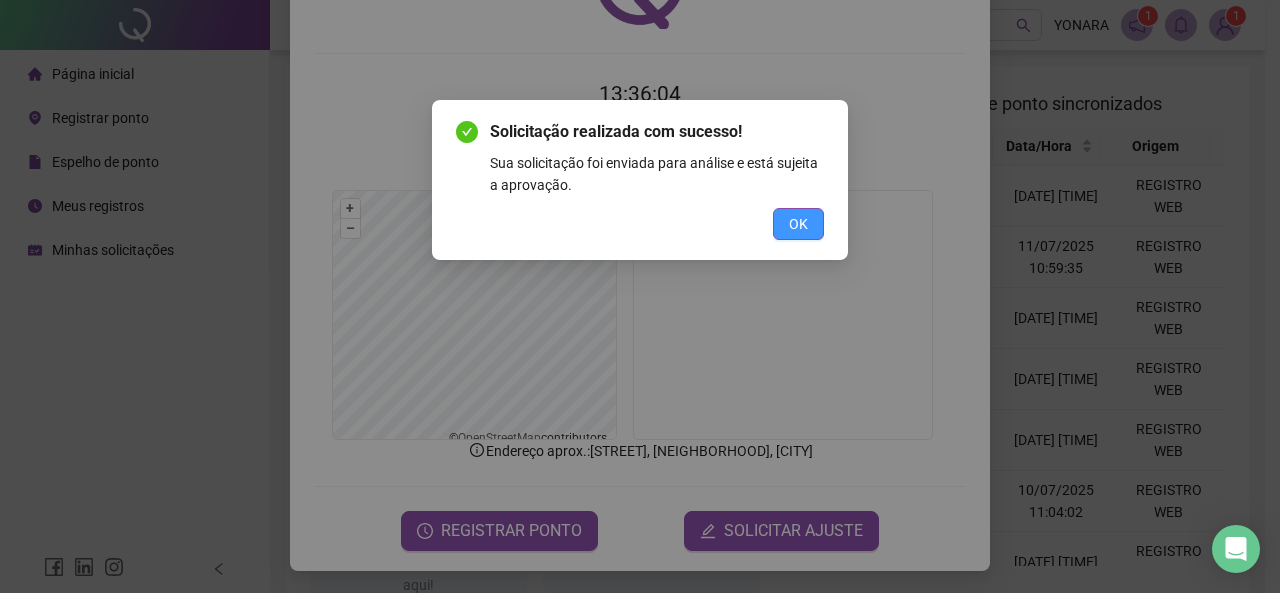 click on "OK" at bounding box center (798, 224) 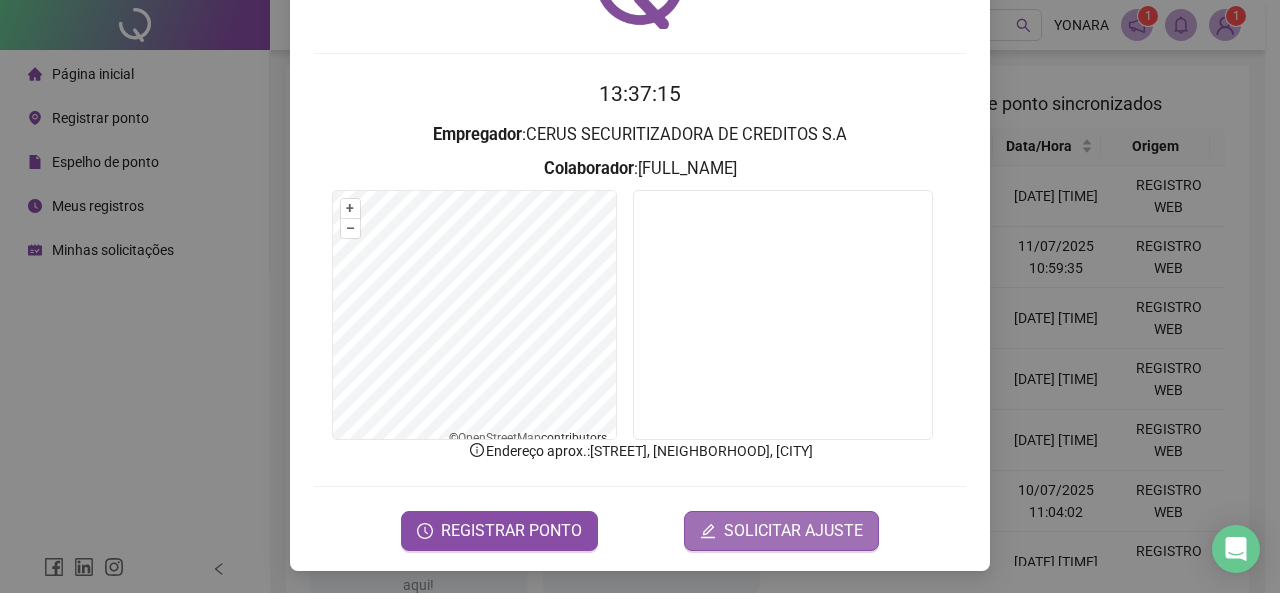 click on "SOLICITAR AJUSTE" at bounding box center [781, 531] 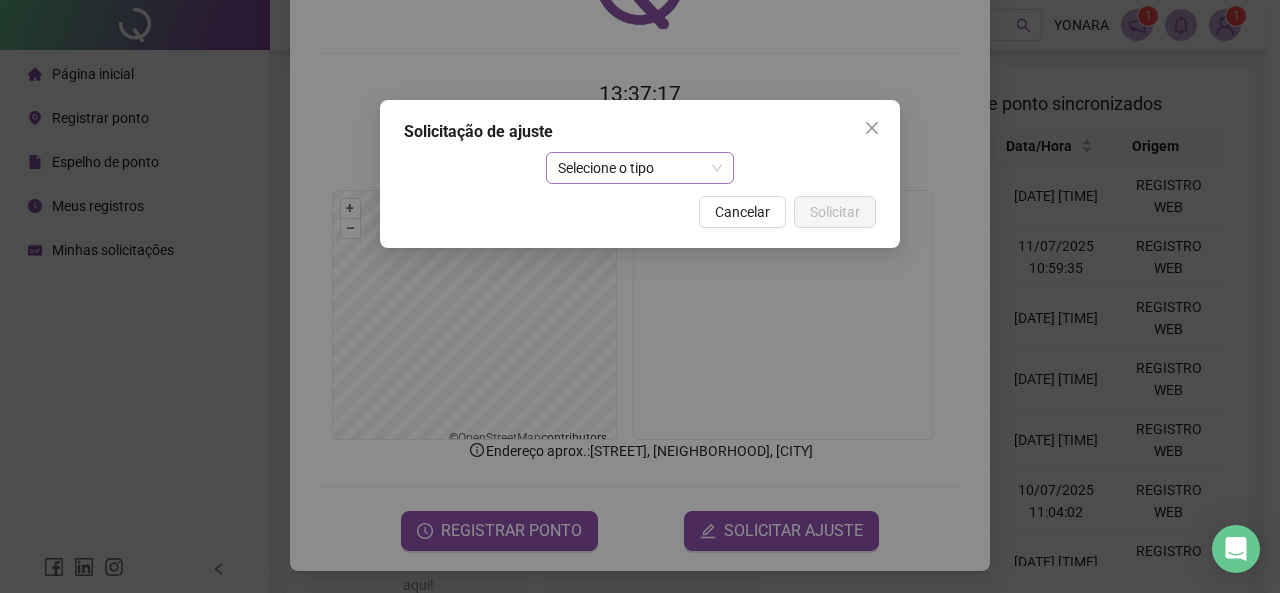 click on "Selecione o tipo" at bounding box center (640, 168) 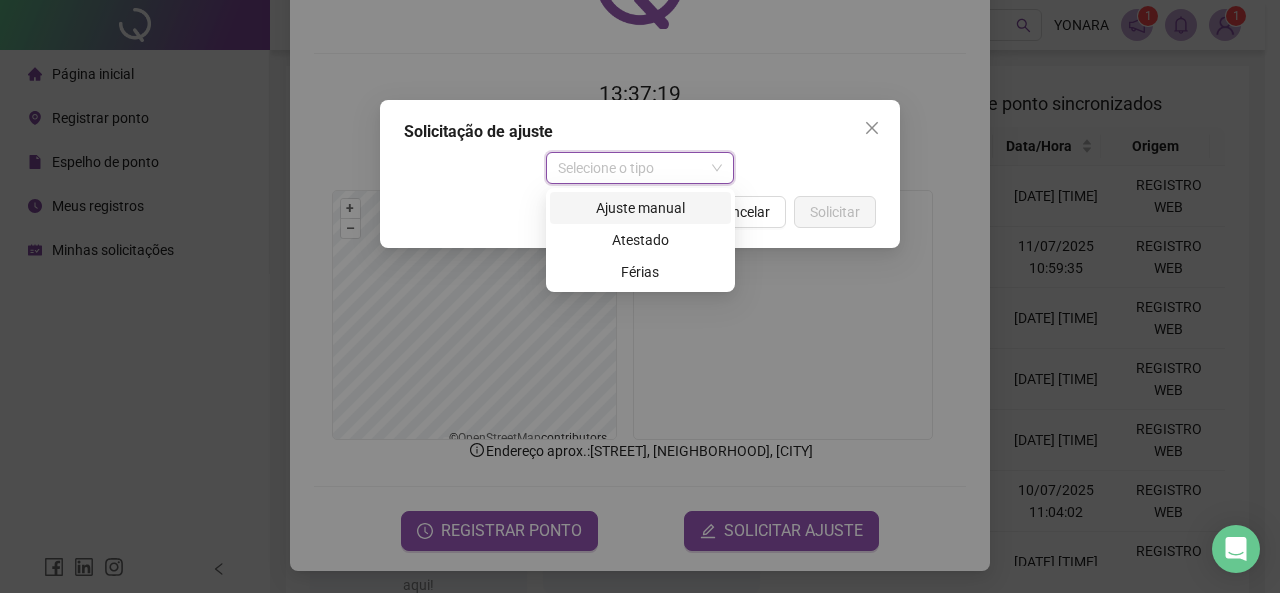 click on "Ajuste manual" at bounding box center [640, 208] 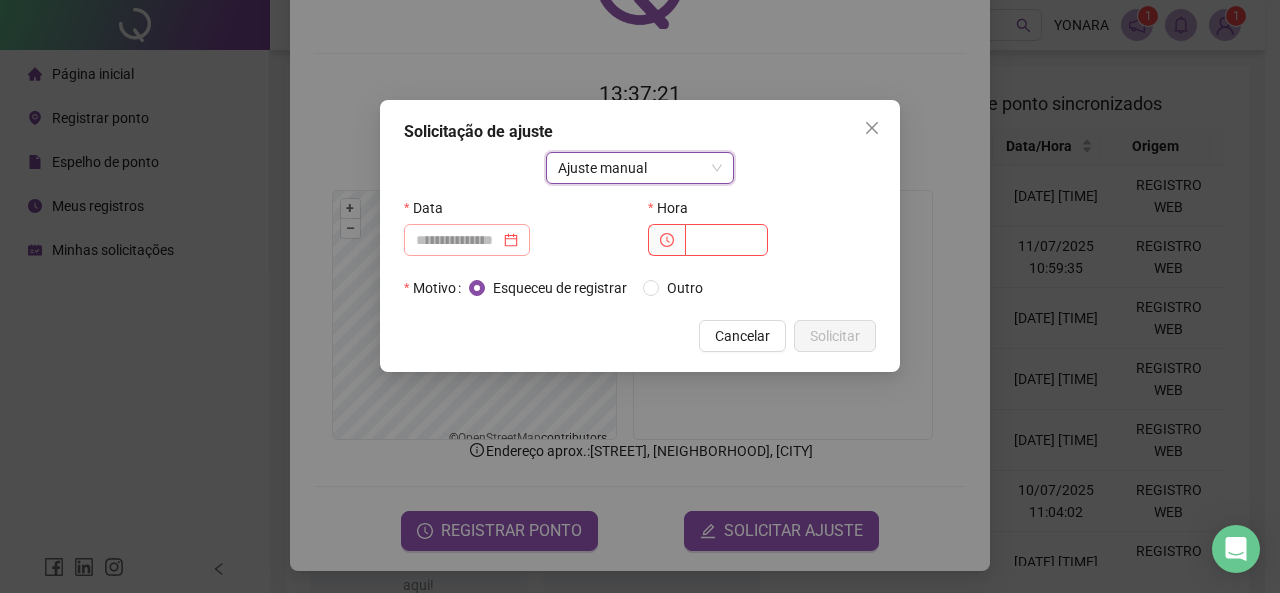 click at bounding box center (467, 240) 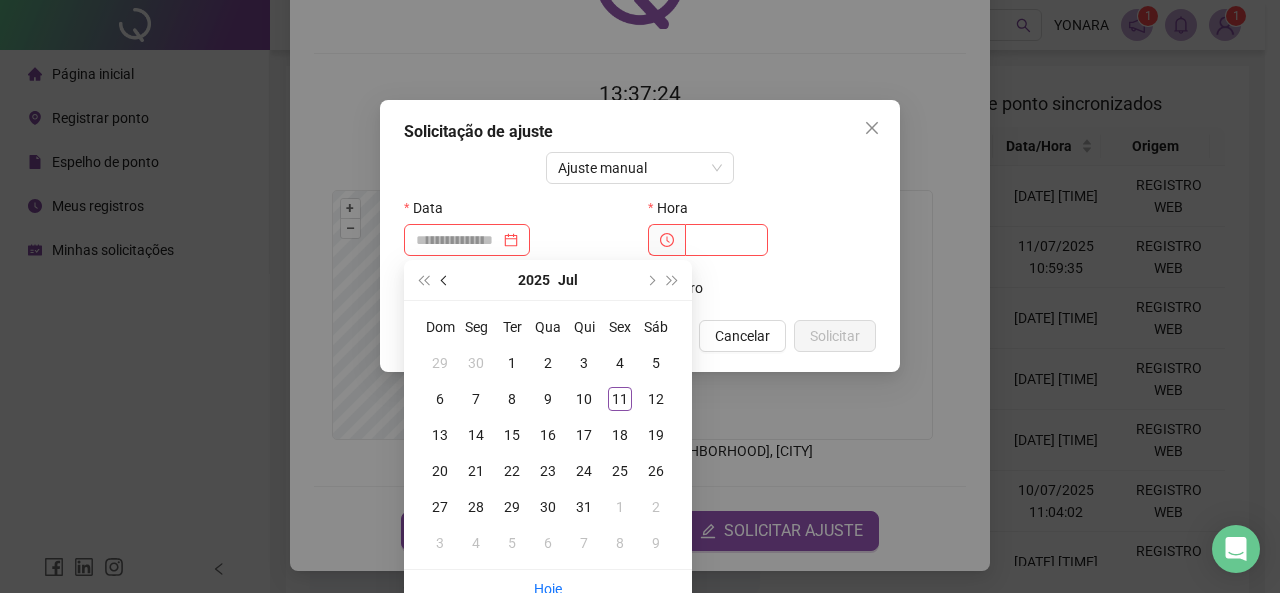 click at bounding box center (446, 280) 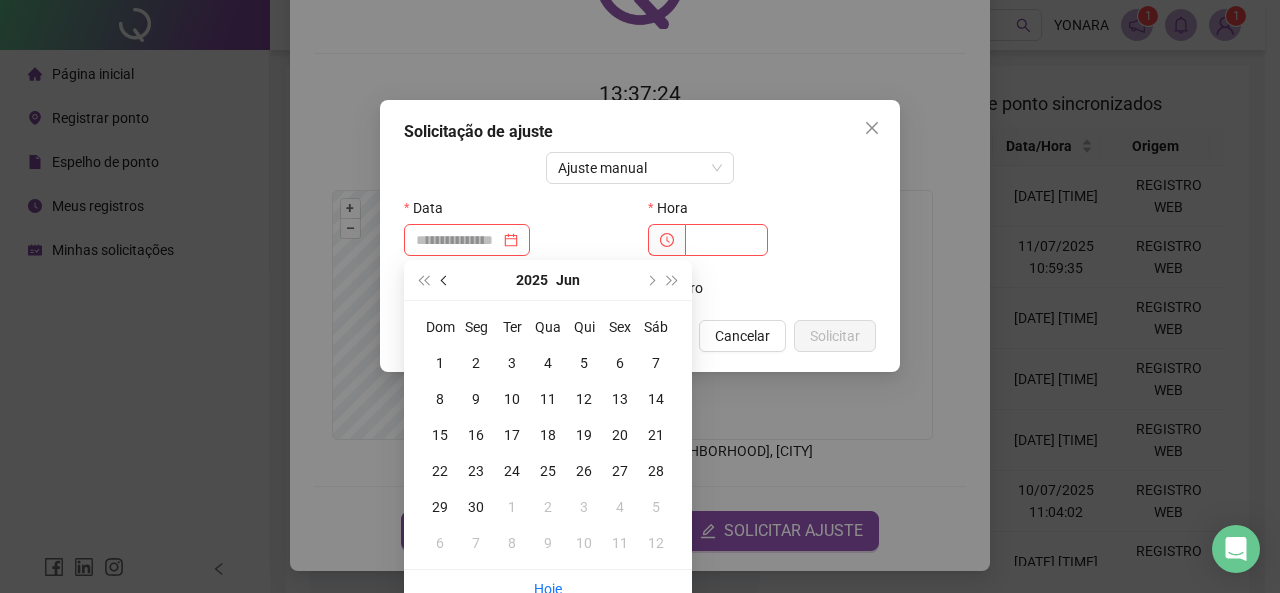 click at bounding box center [446, 280] 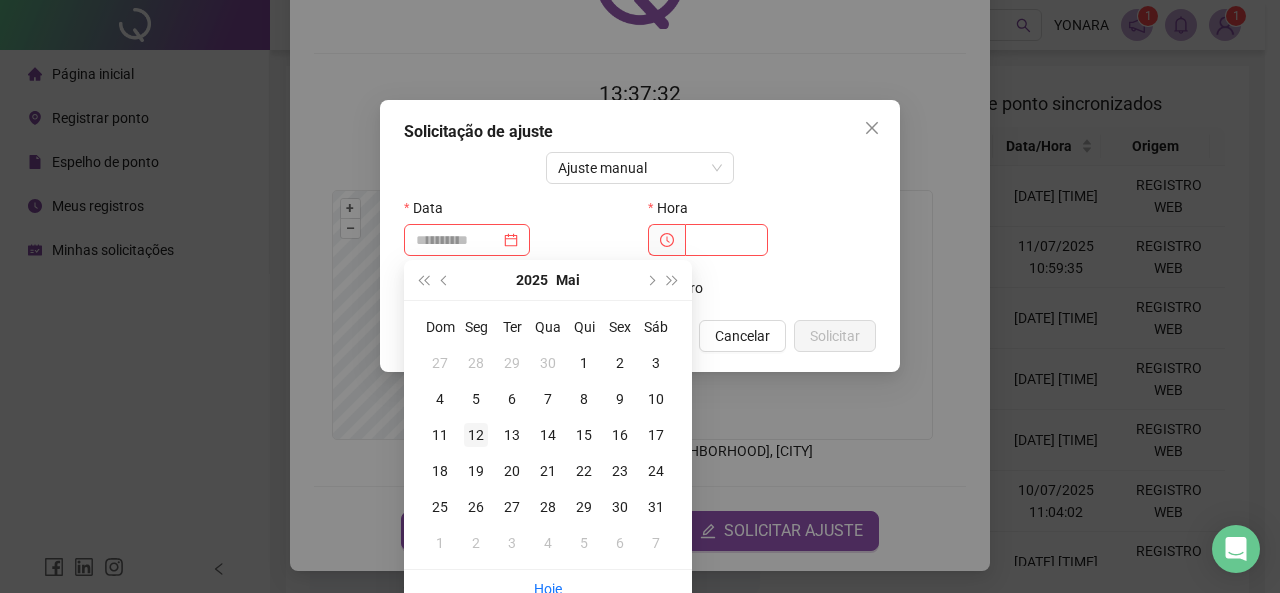 type on "**********" 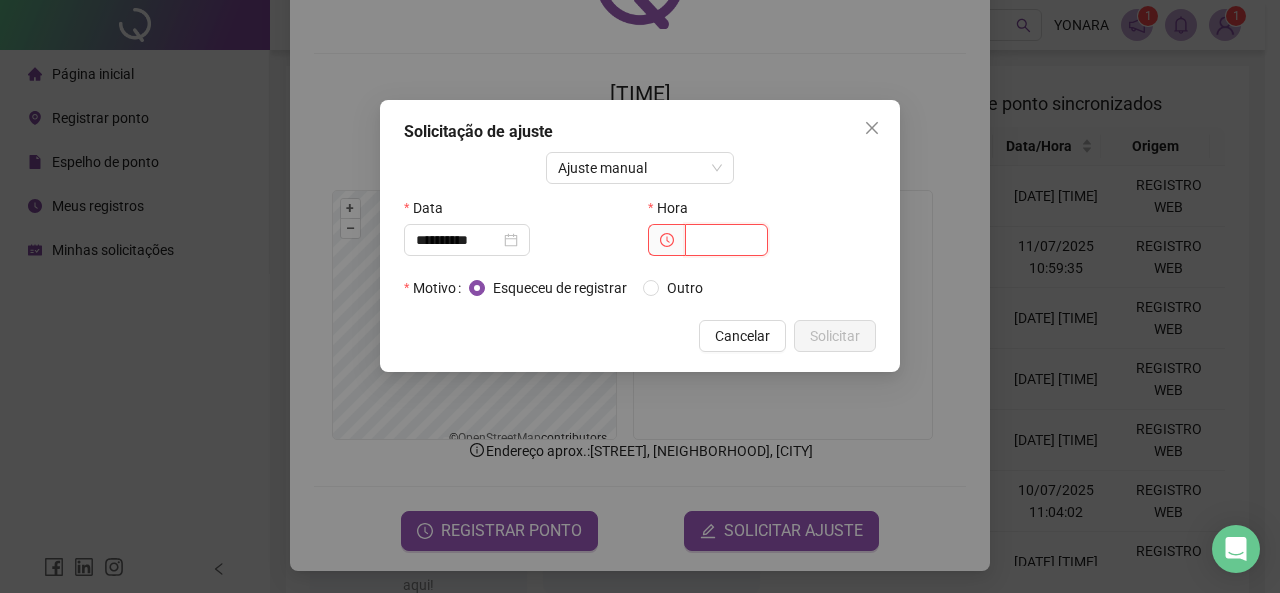 click at bounding box center [726, 240] 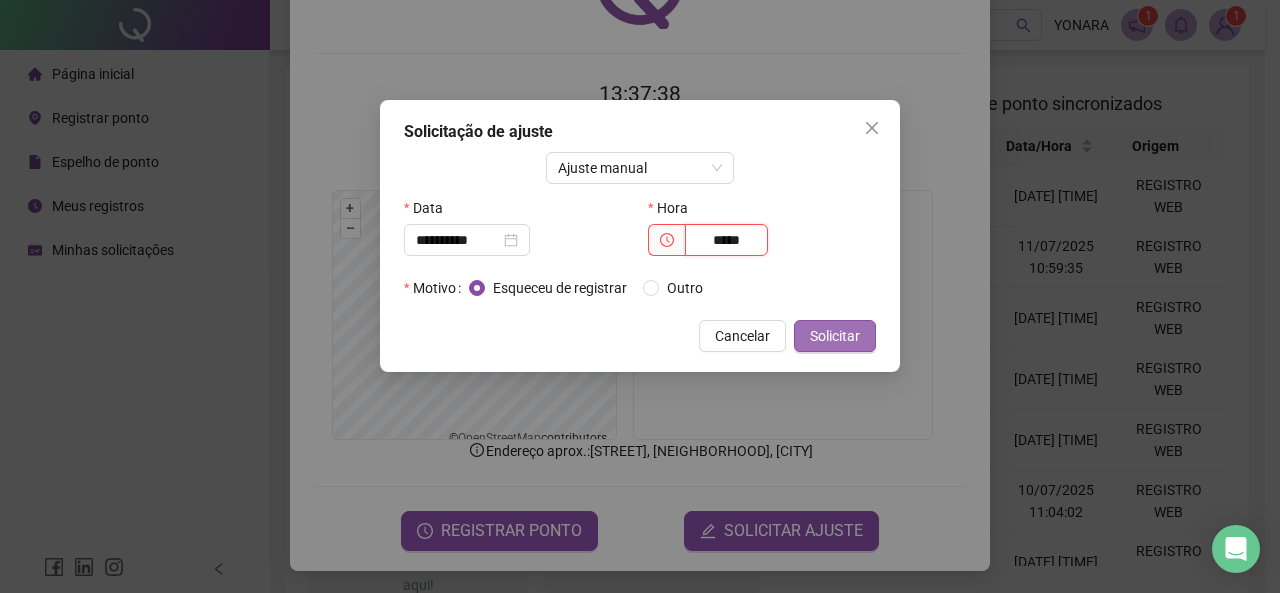 type on "*****" 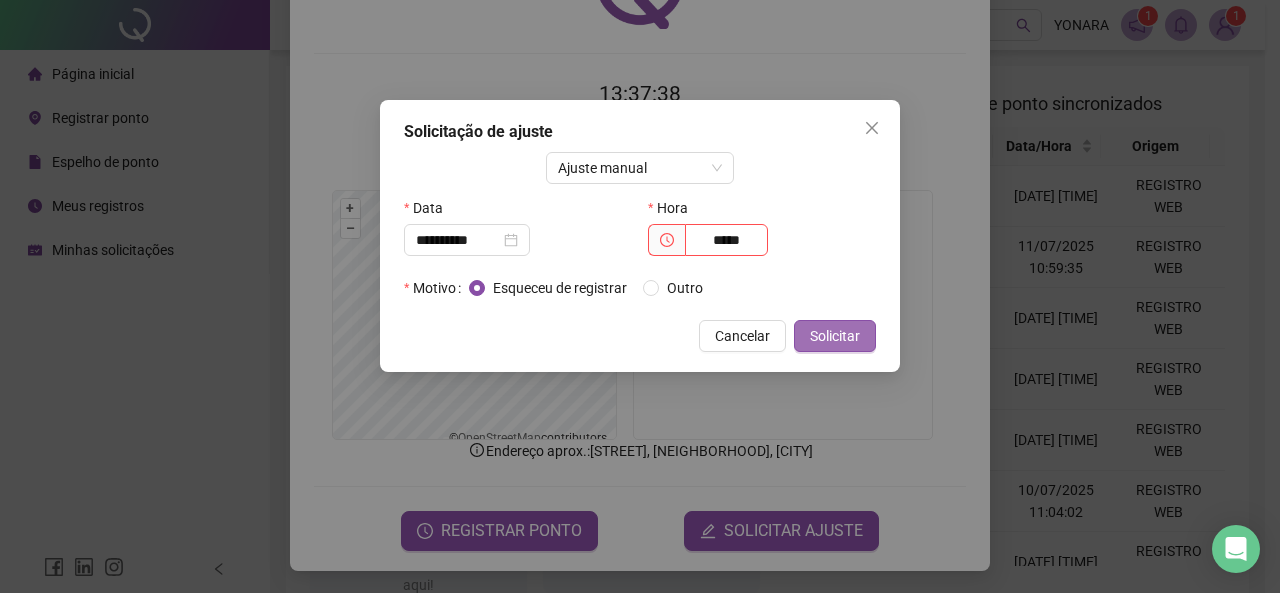 click on "Solicitar" at bounding box center (835, 336) 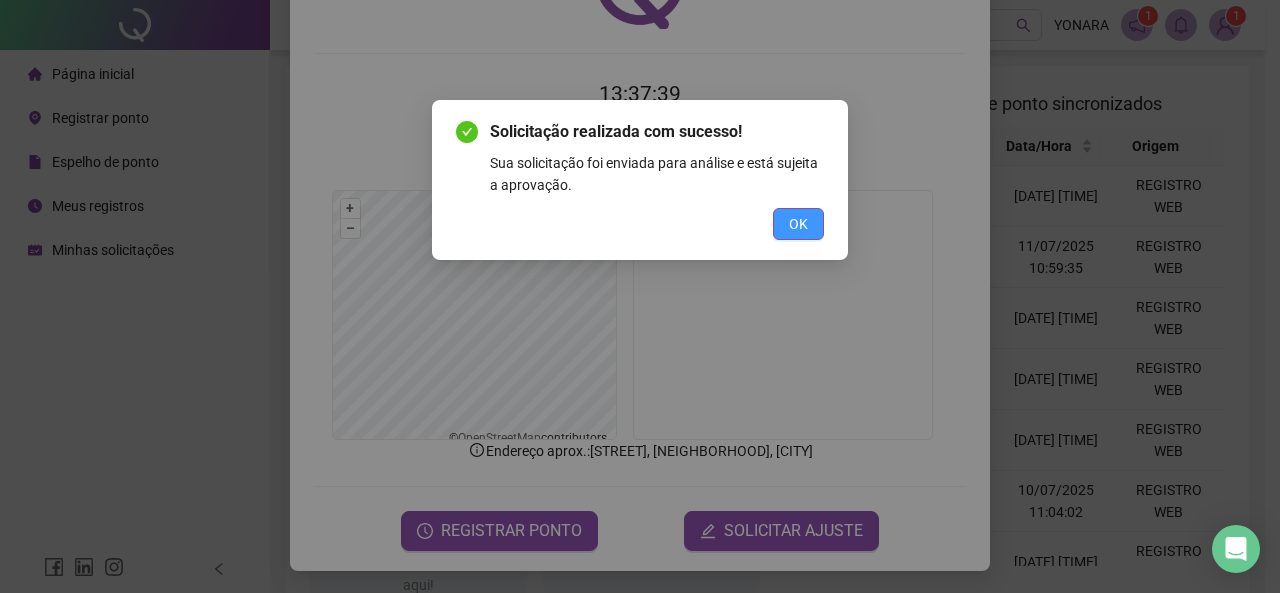 click on "OK" at bounding box center [798, 224] 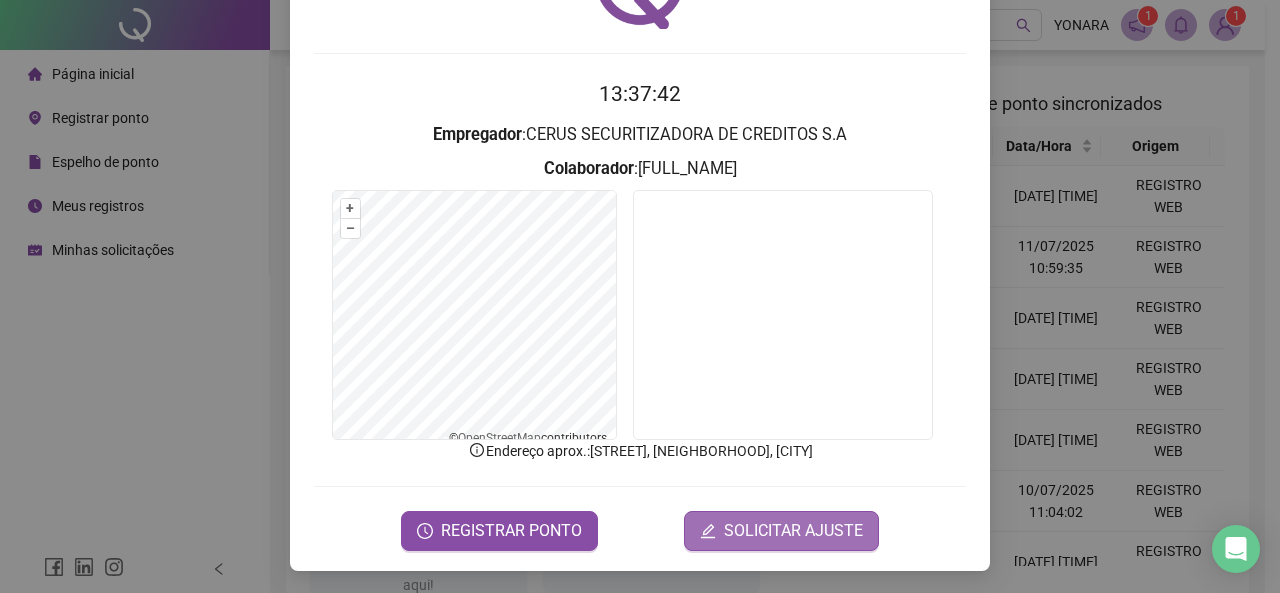 click on "SOLICITAR AJUSTE" at bounding box center [793, 531] 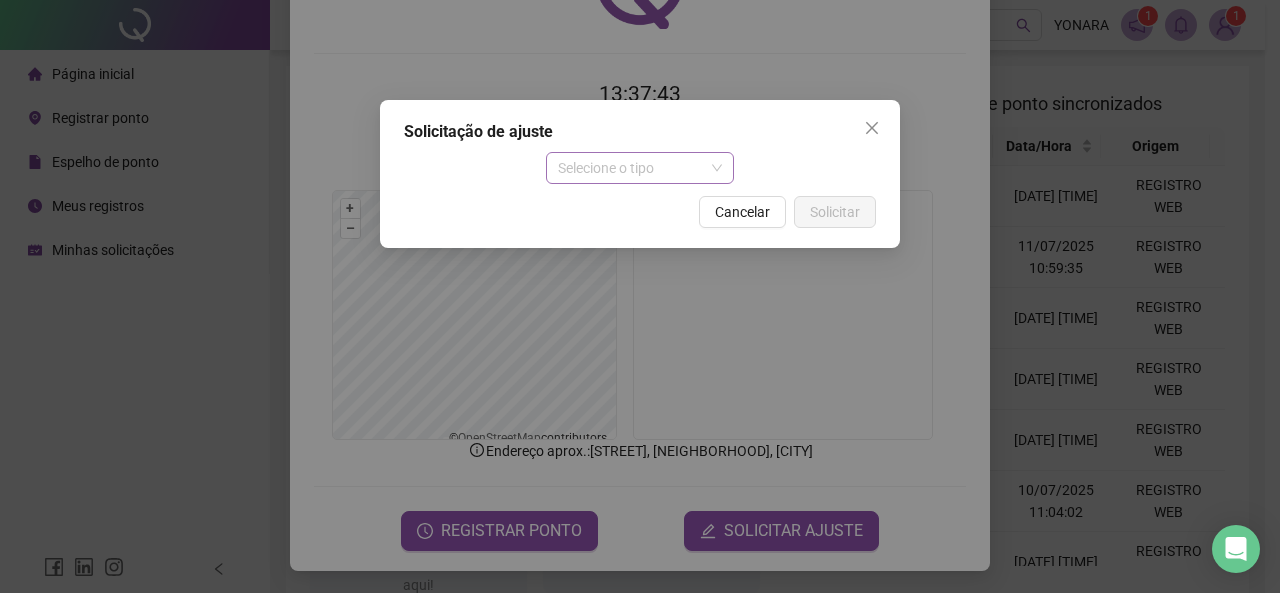 click on "Selecione o tipo" at bounding box center [640, 168] 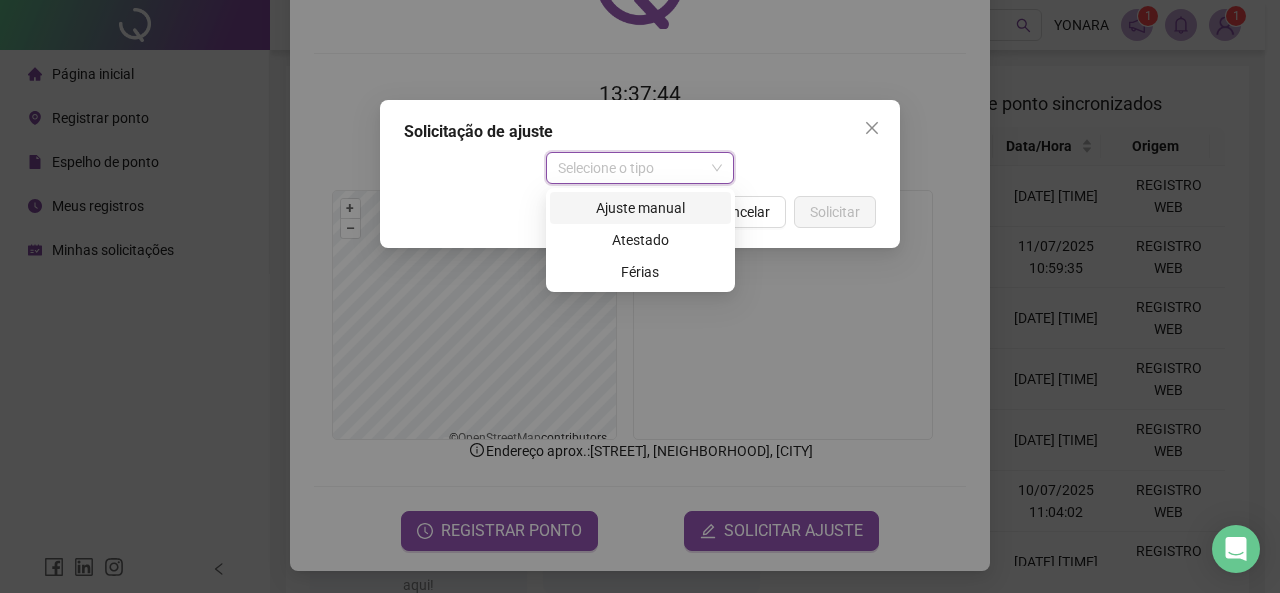 click on "Ajuste manual" at bounding box center (640, 208) 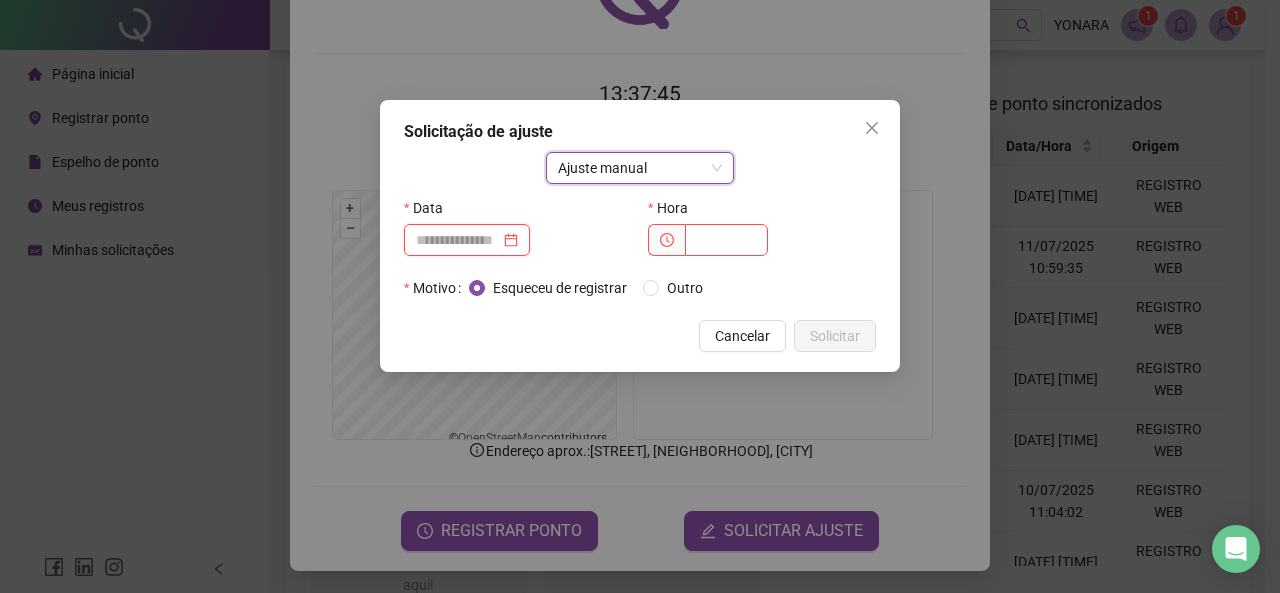 click at bounding box center (458, 240) 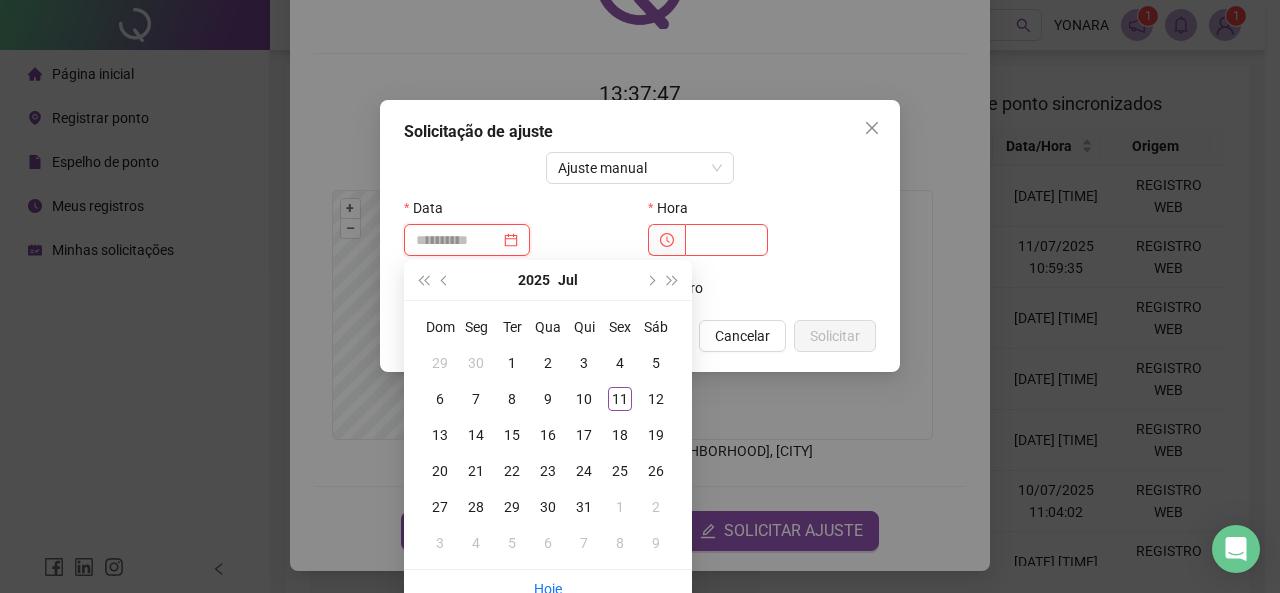 type on "**********" 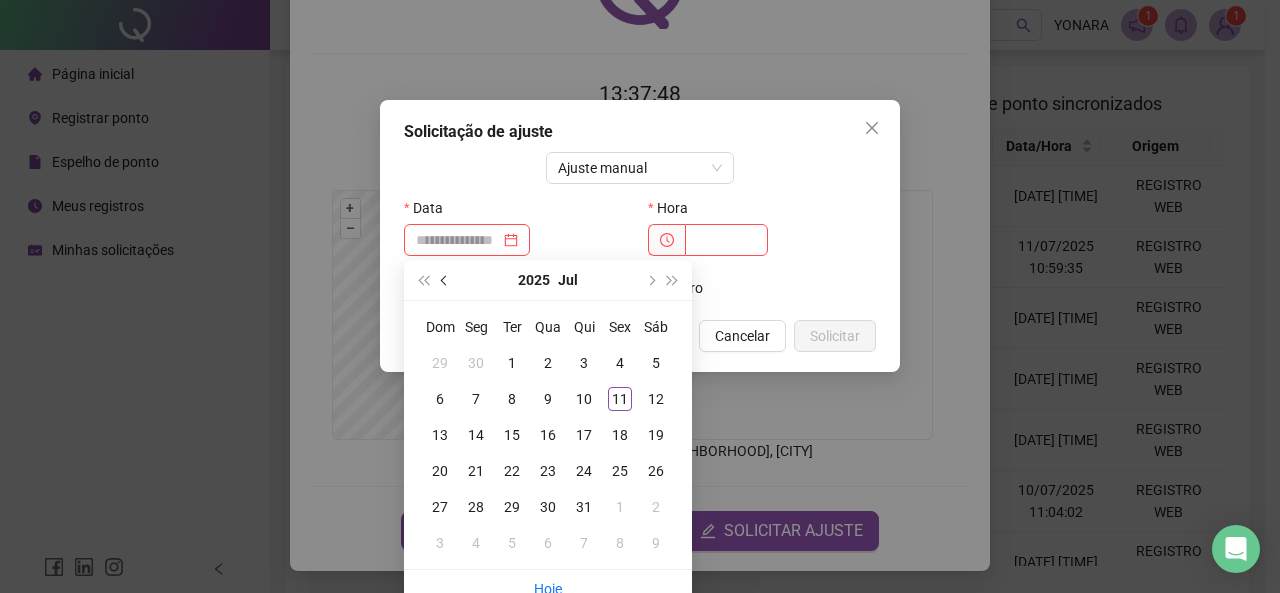 click at bounding box center (446, 280) 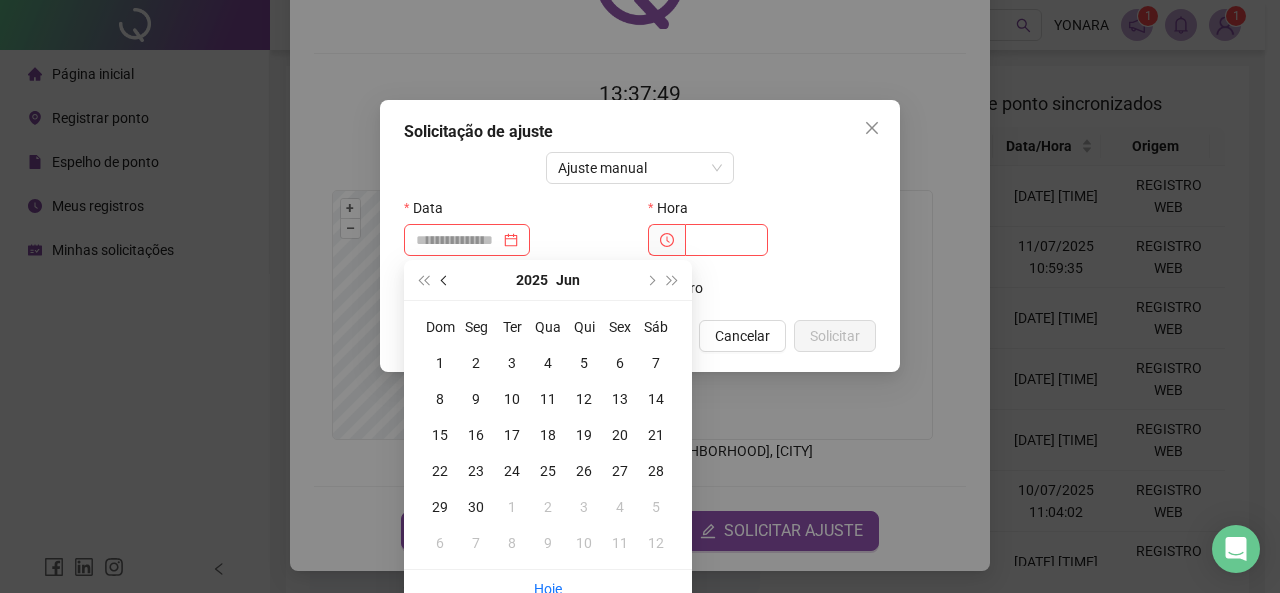 click at bounding box center [446, 280] 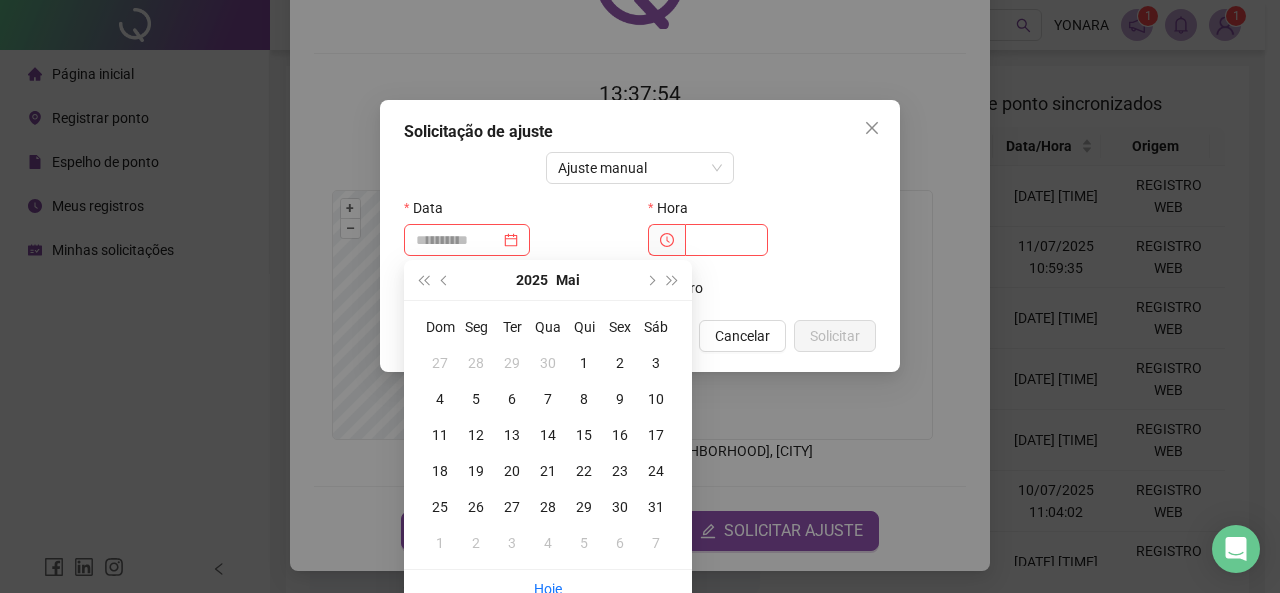 type on "**********" 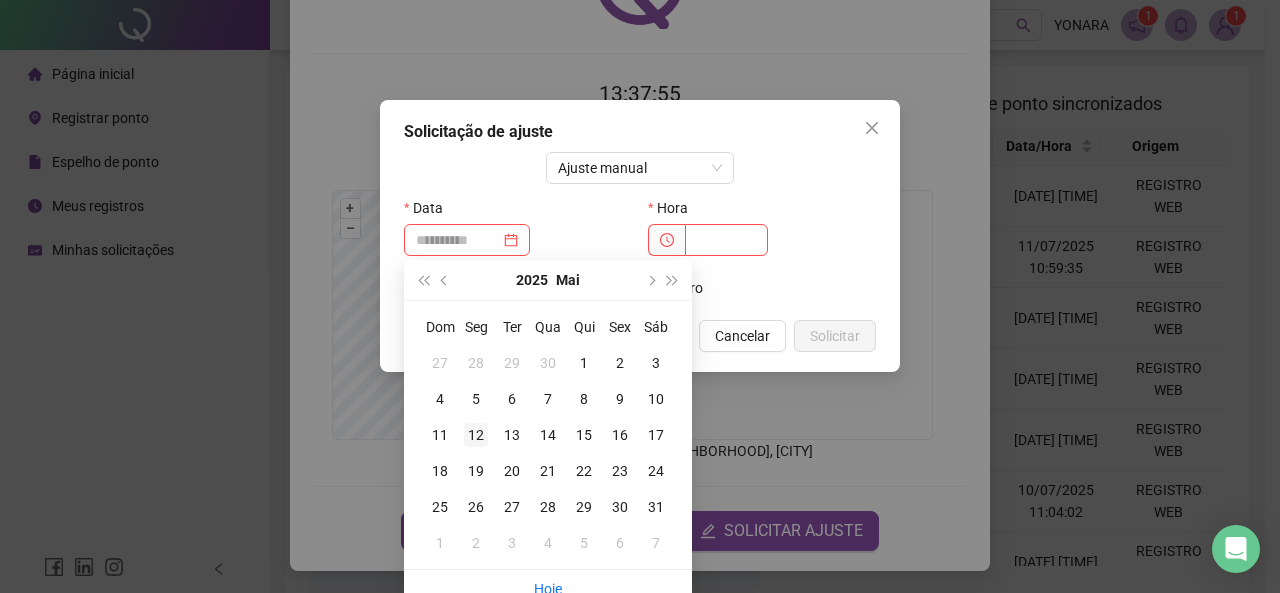 type on "**********" 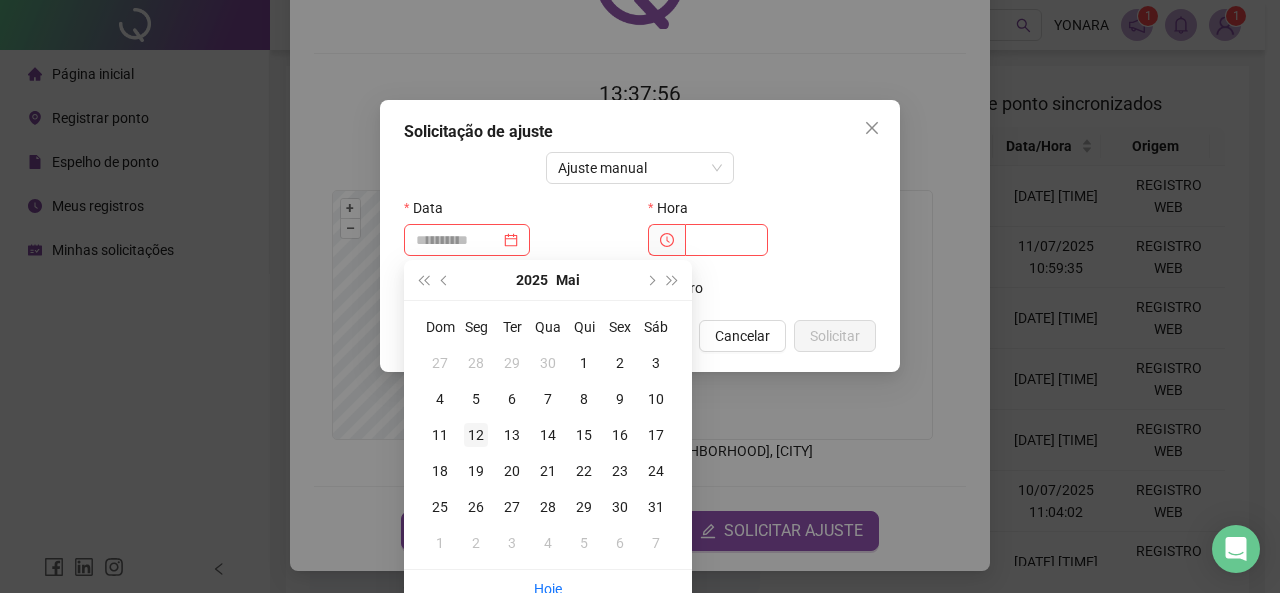 click on "12" at bounding box center (476, 435) 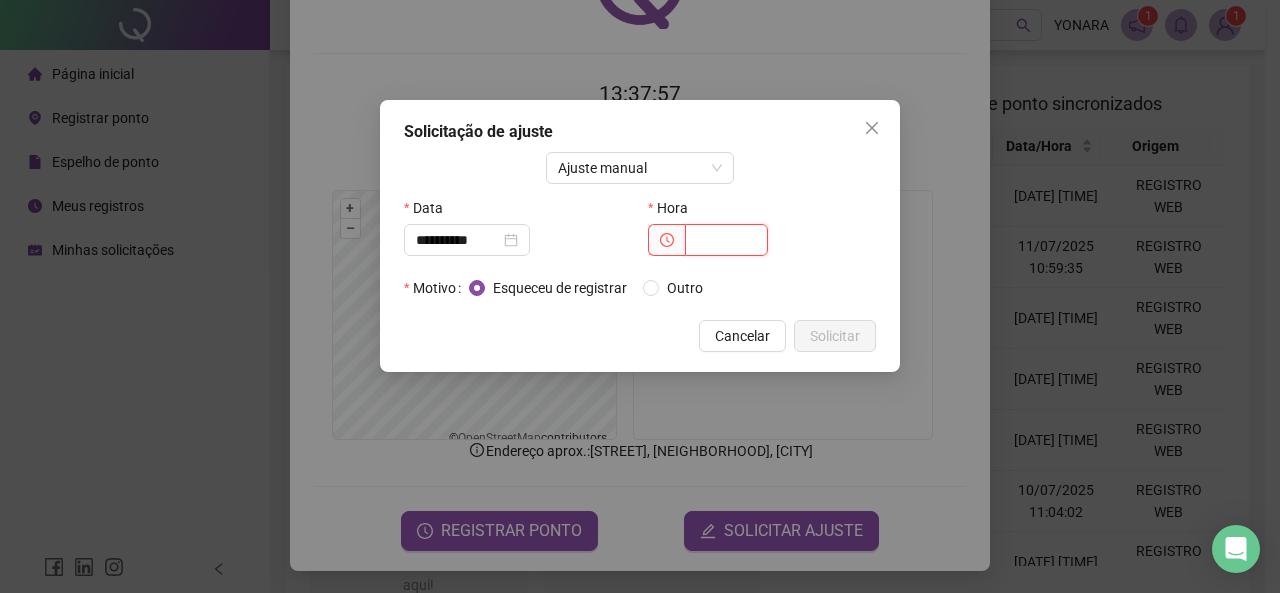 click at bounding box center [726, 240] 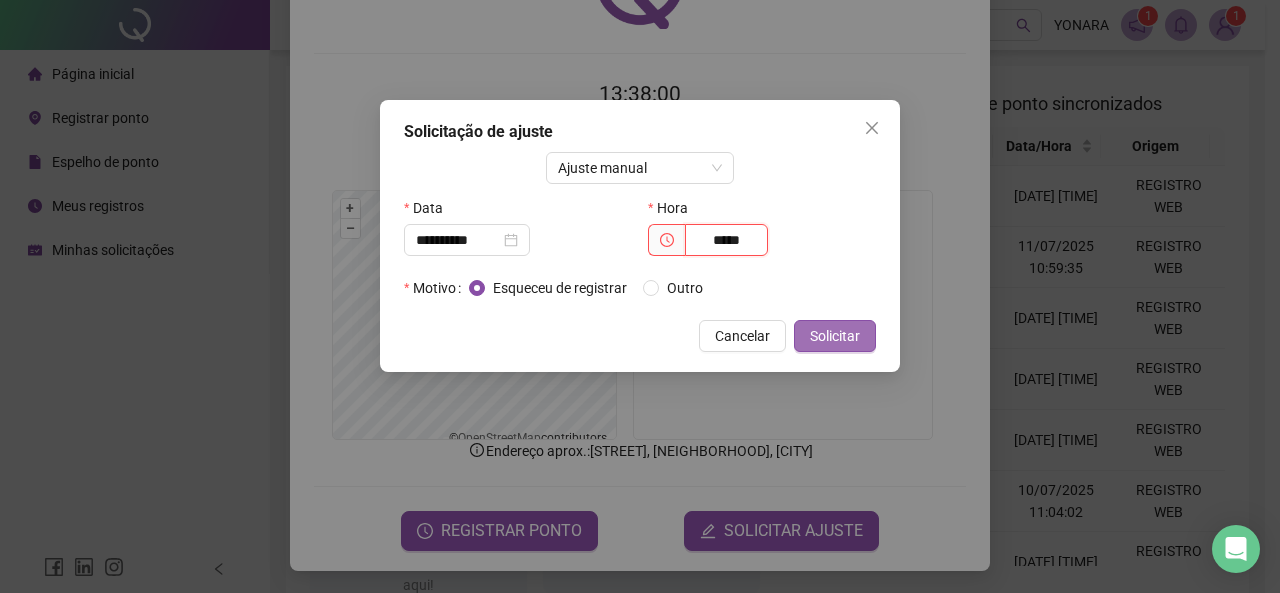 type on "*****" 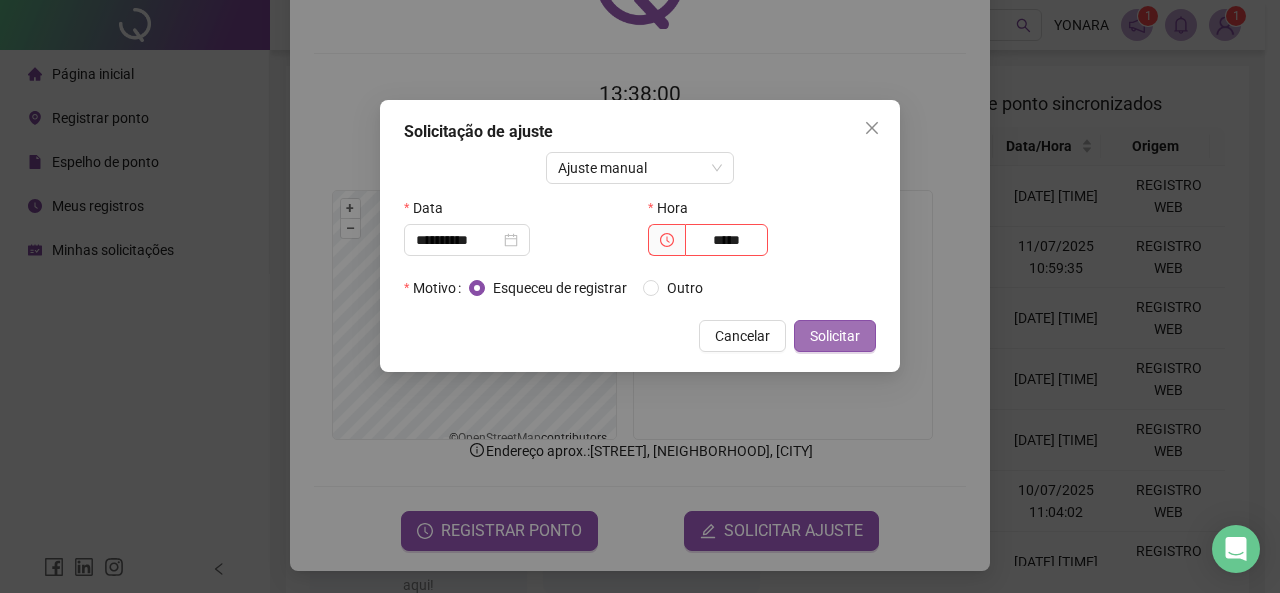 click on "Solicitar" at bounding box center (835, 336) 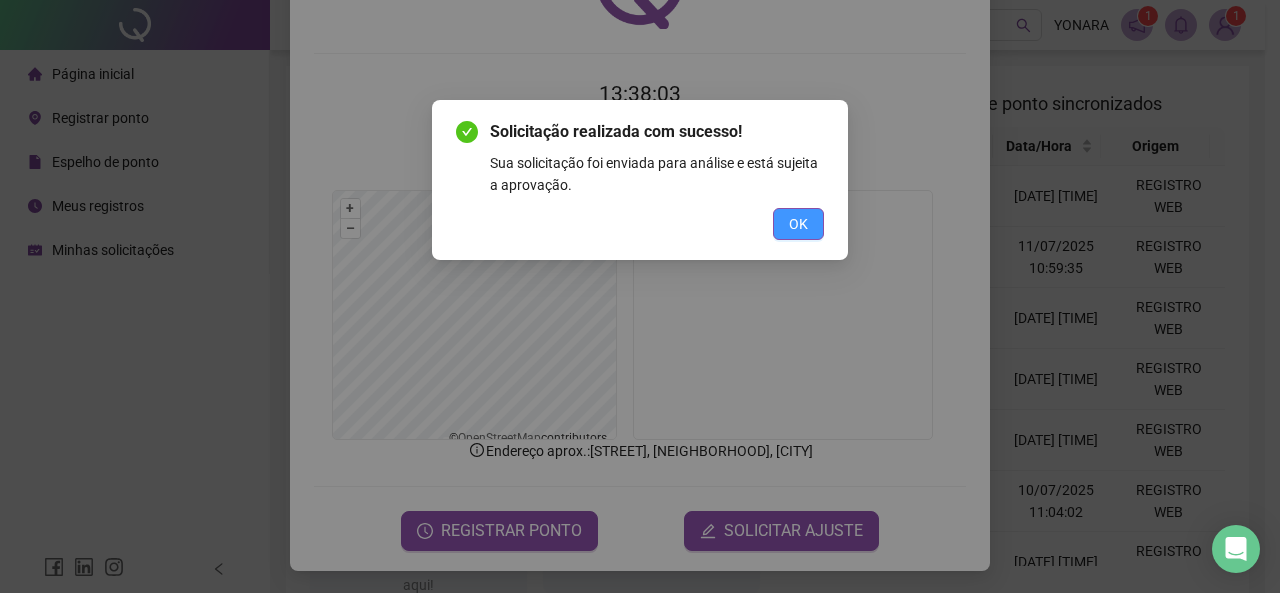 click on "OK" at bounding box center [798, 224] 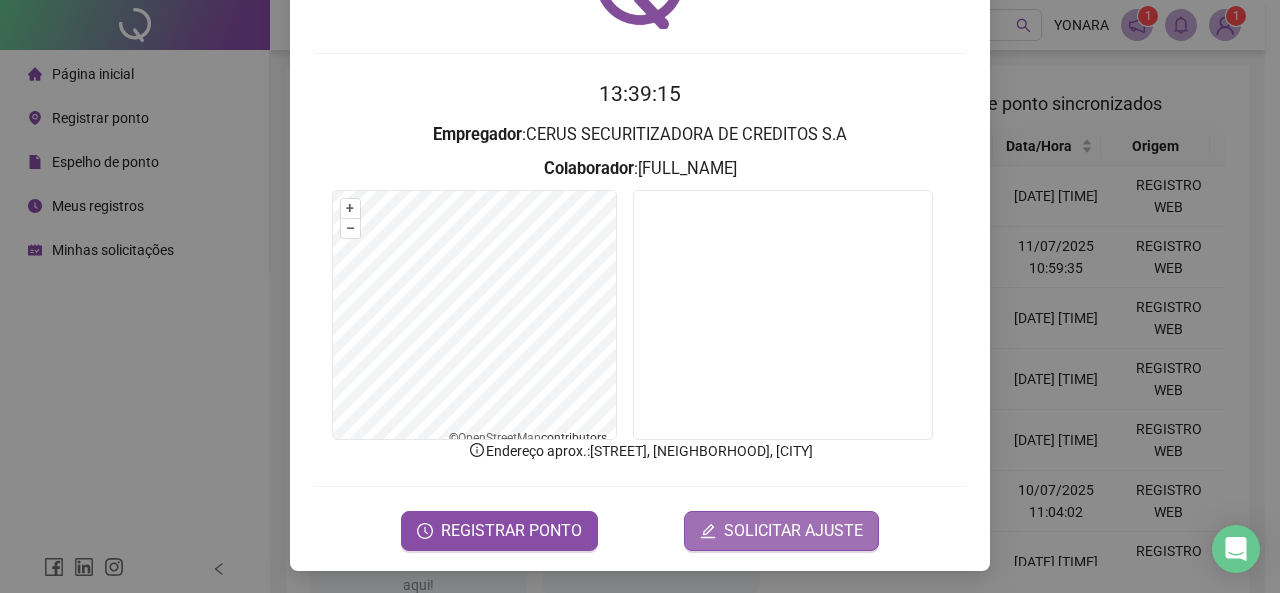 click on "SOLICITAR AJUSTE" at bounding box center (793, 531) 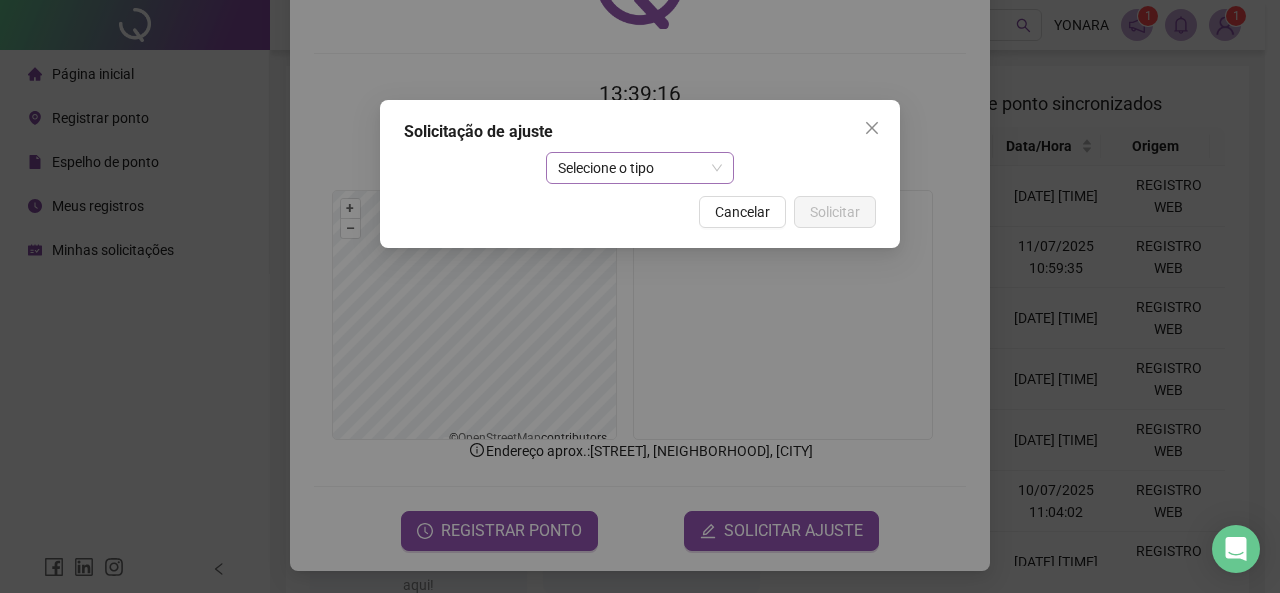 click on "Selecione o tipo" at bounding box center (640, 168) 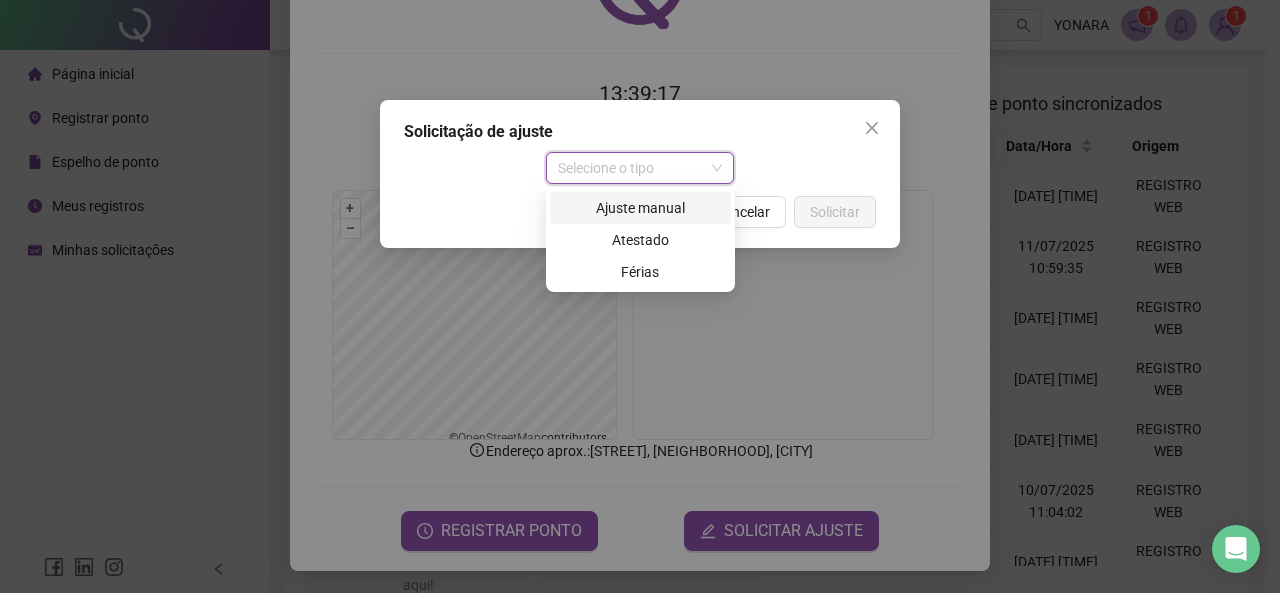 click on "Ajuste manual" at bounding box center (640, 208) 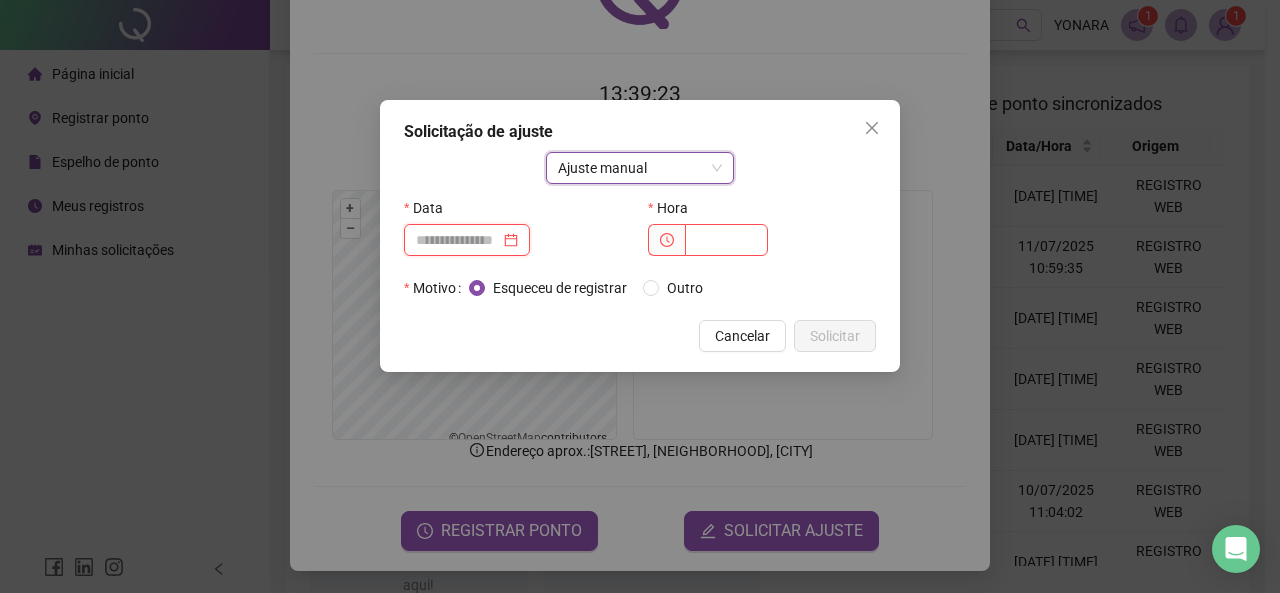 click at bounding box center [458, 240] 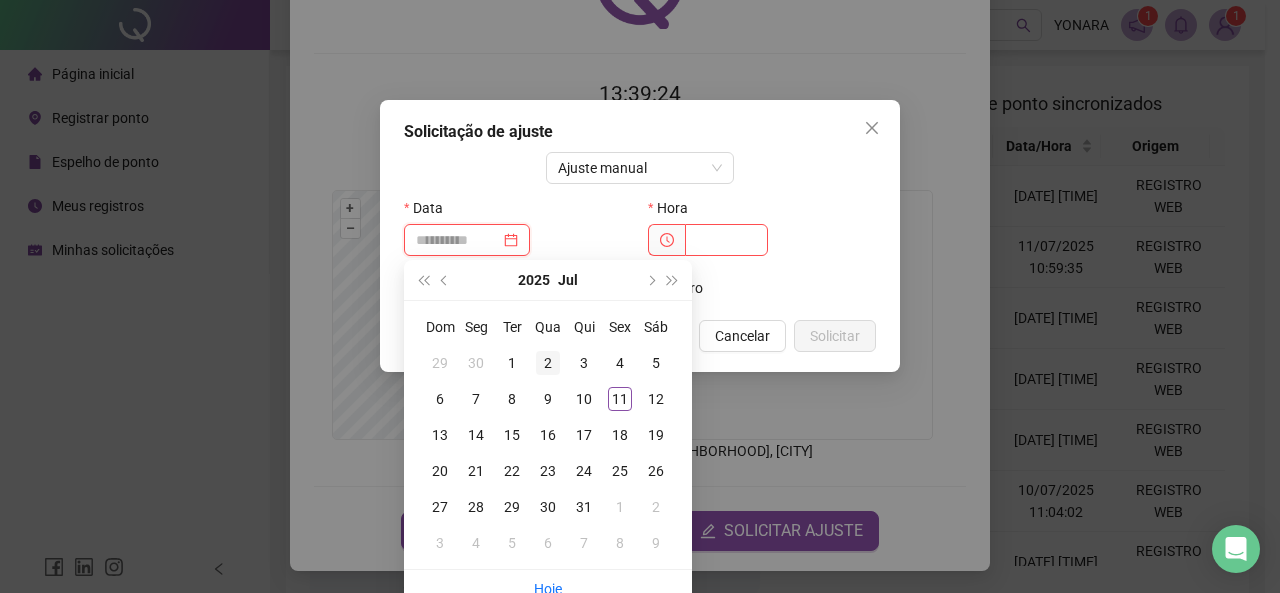 type on "**********" 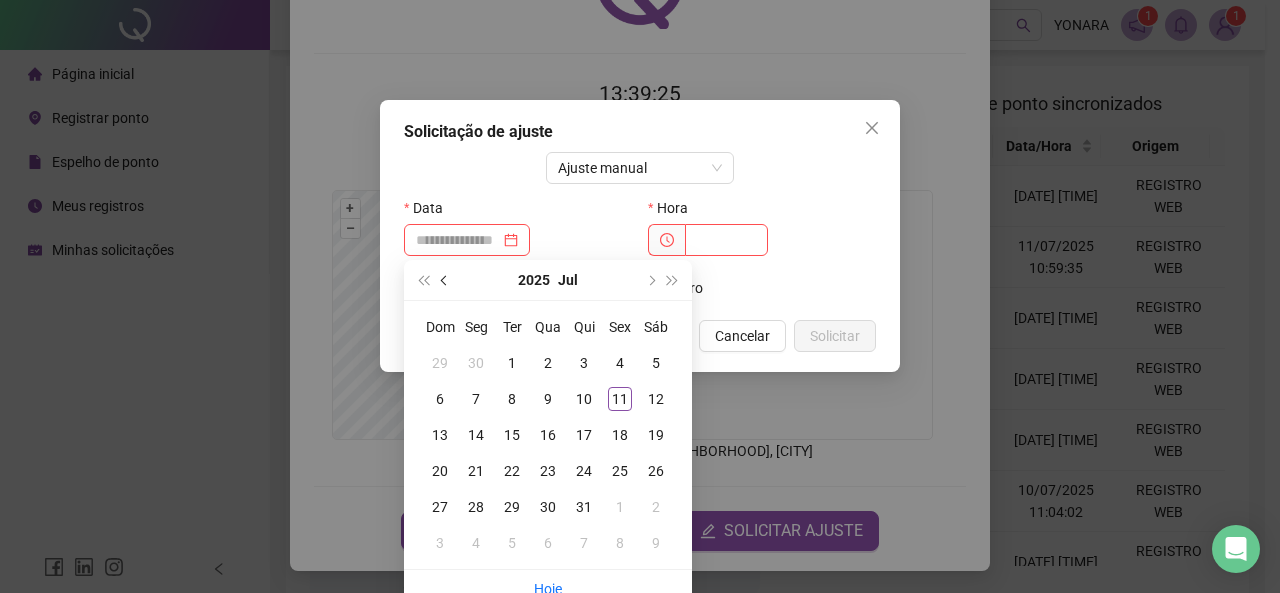 click at bounding box center (446, 280) 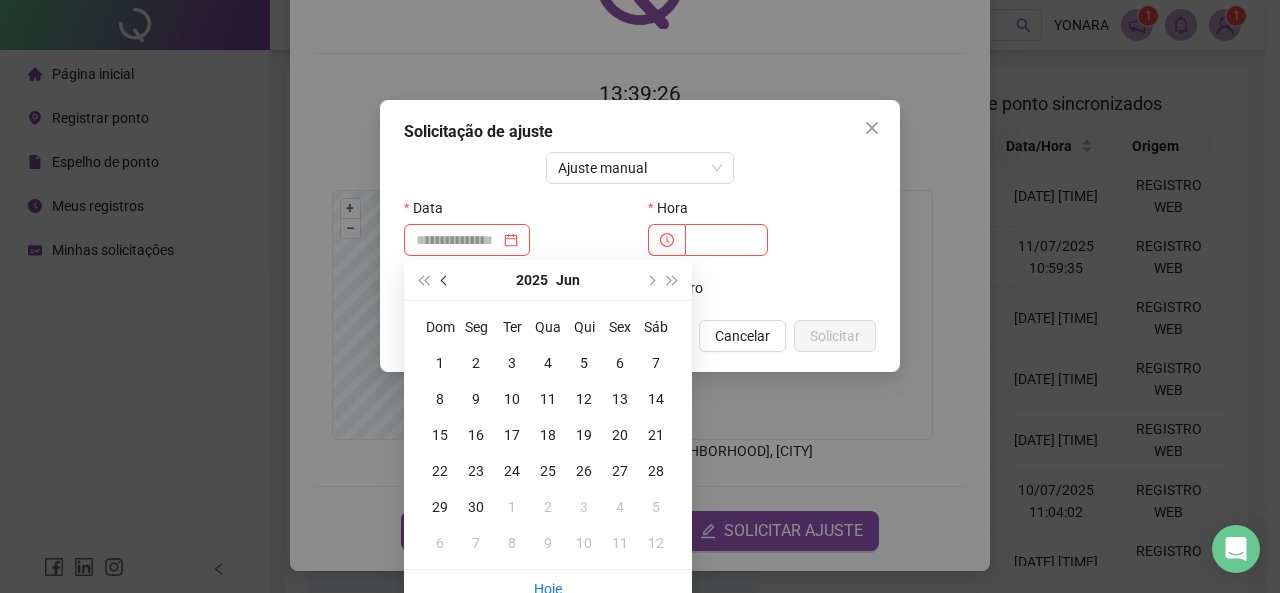 click at bounding box center (446, 280) 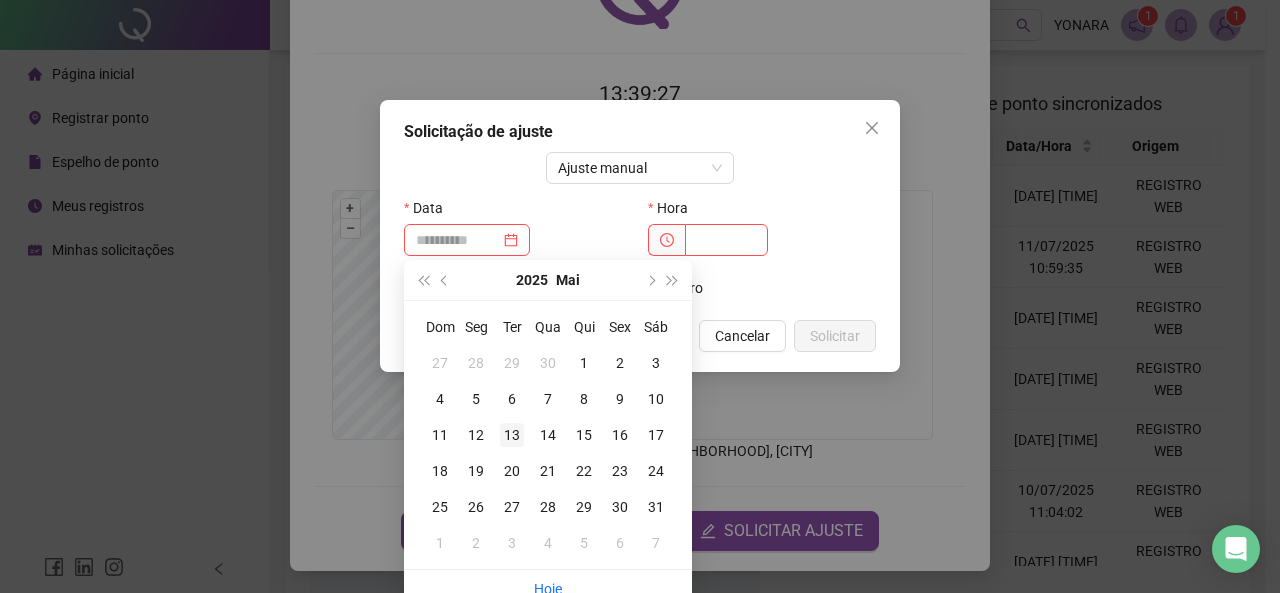 type on "**********" 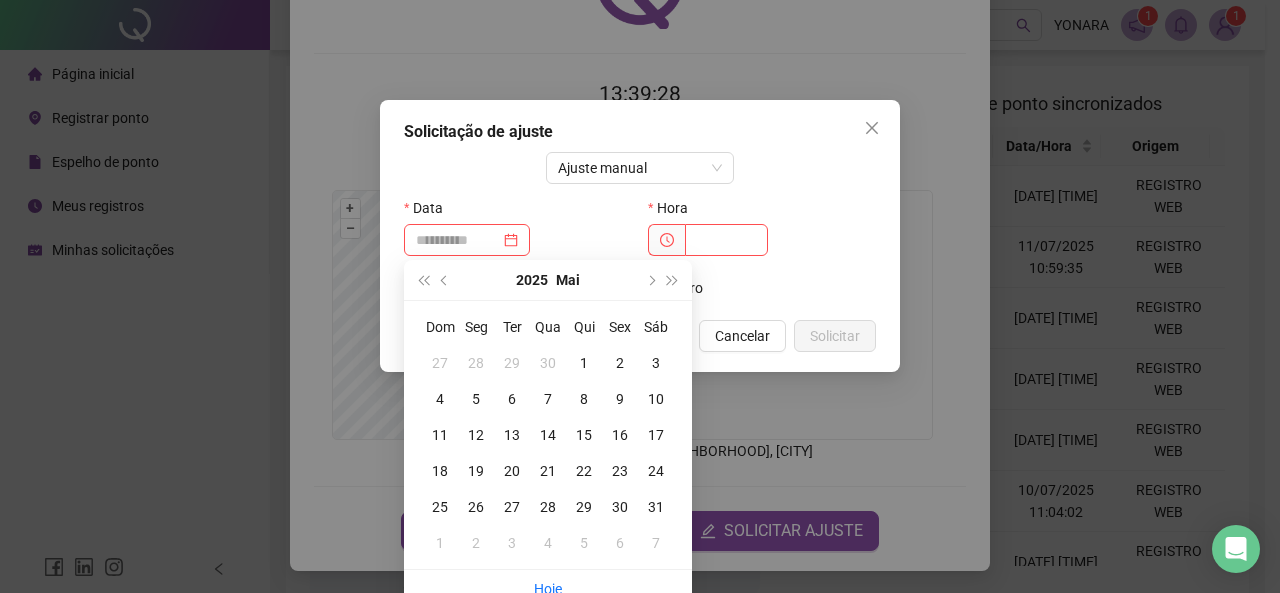 click on "13" at bounding box center (512, 435) 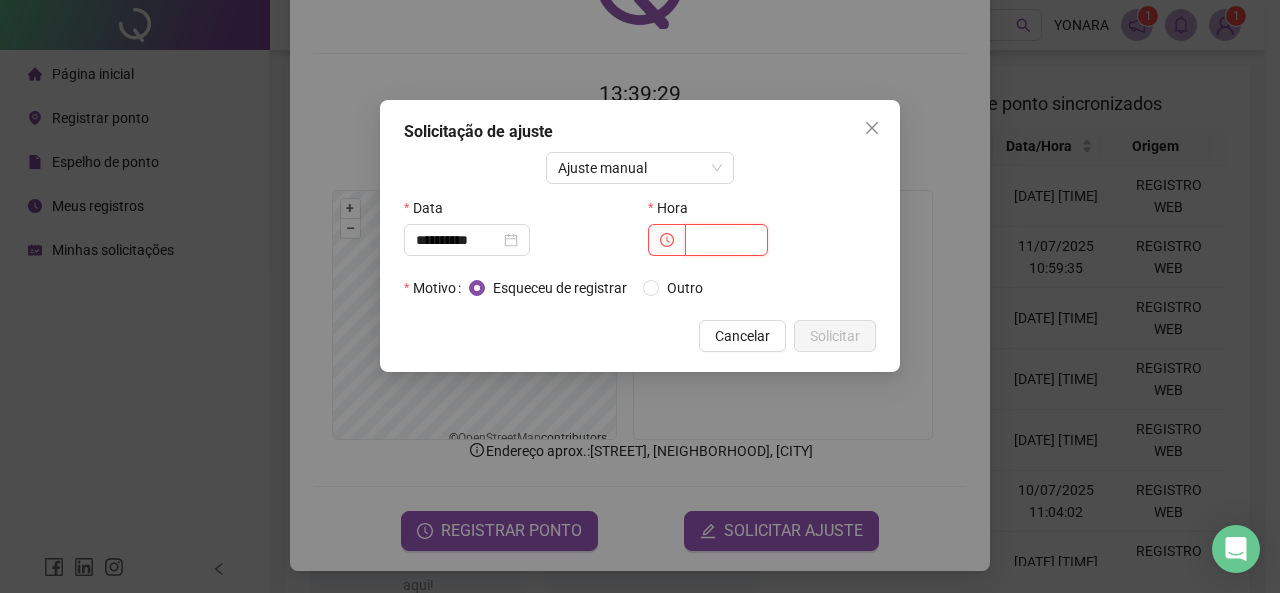 click at bounding box center [726, 240] 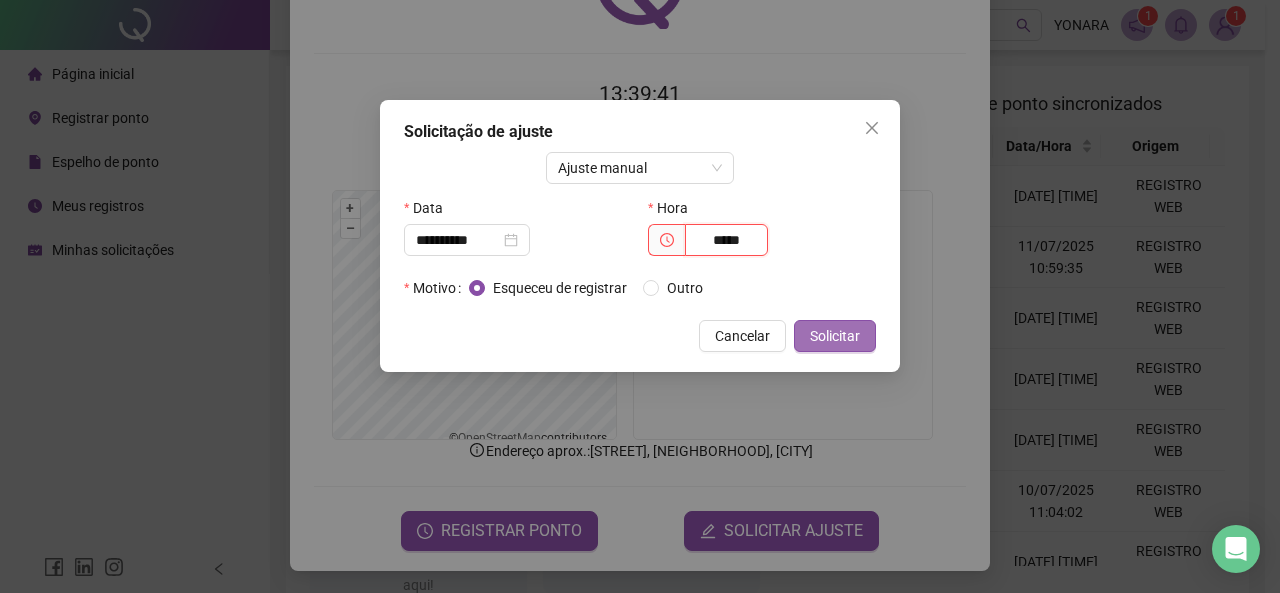 type on "*****" 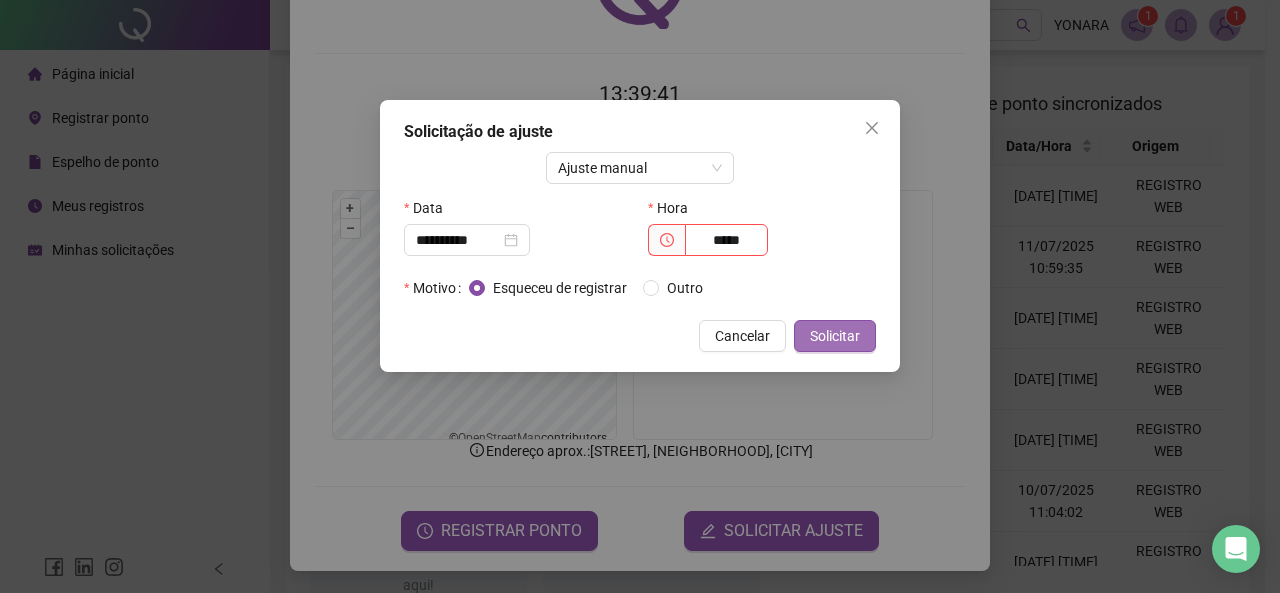 click on "Solicitar" at bounding box center [835, 336] 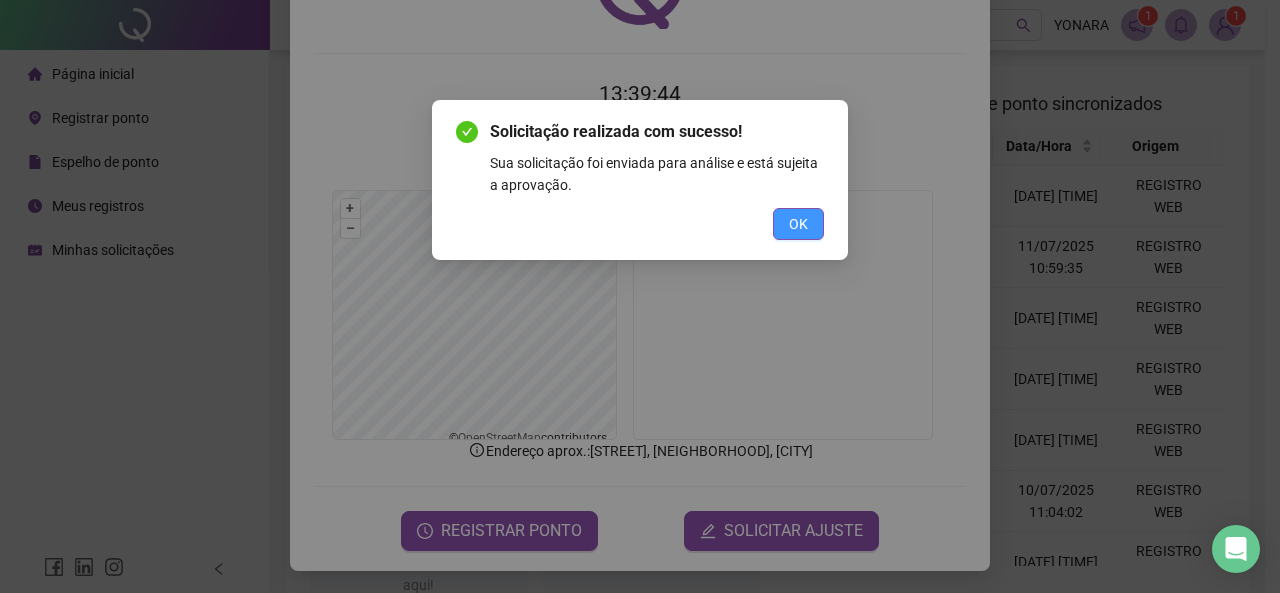 click on "OK" at bounding box center [798, 224] 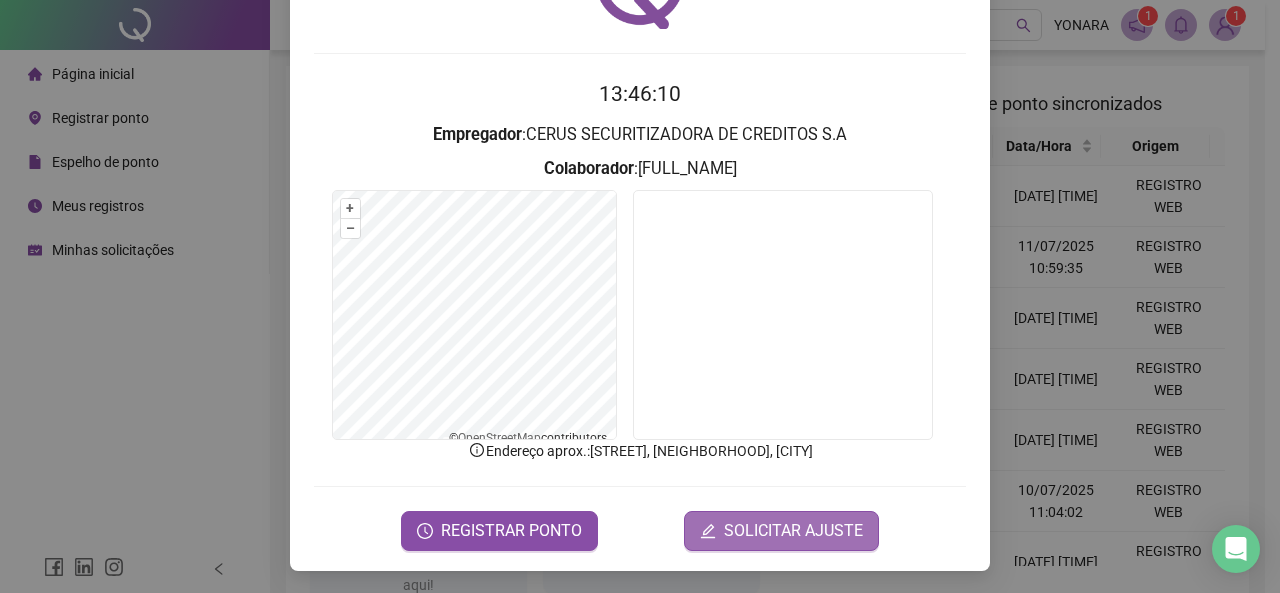 click on "SOLICITAR AJUSTE" at bounding box center (793, 531) 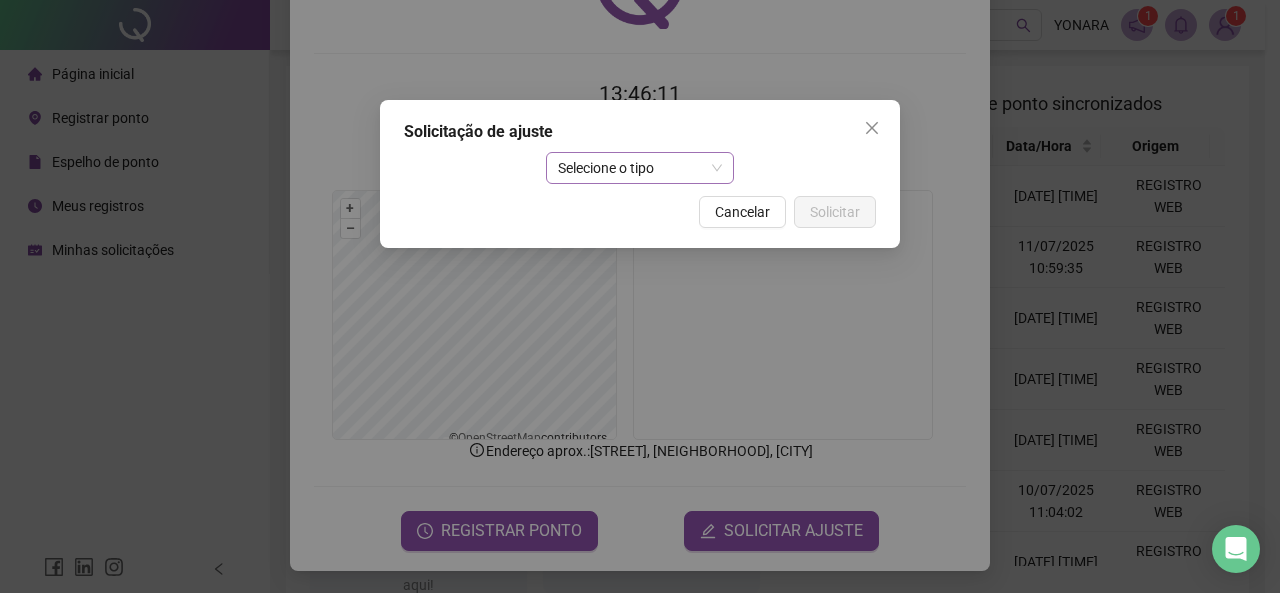 click at bounding box center (634, 168) 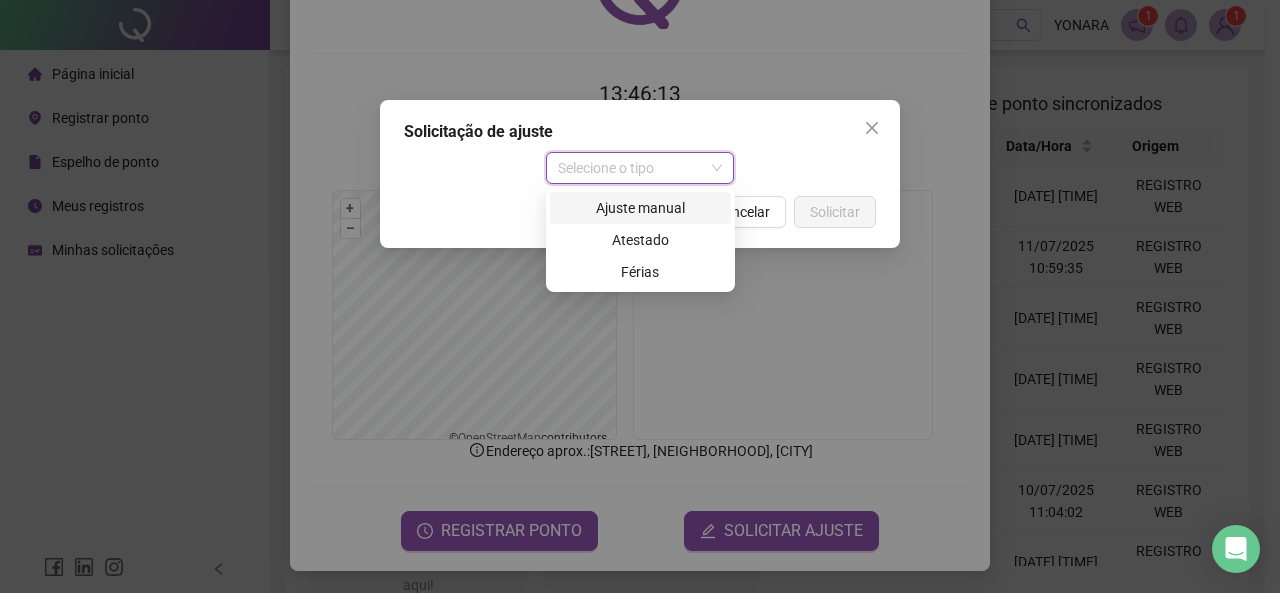 click on "Ajuste manual" at bounding box center [640, 208] 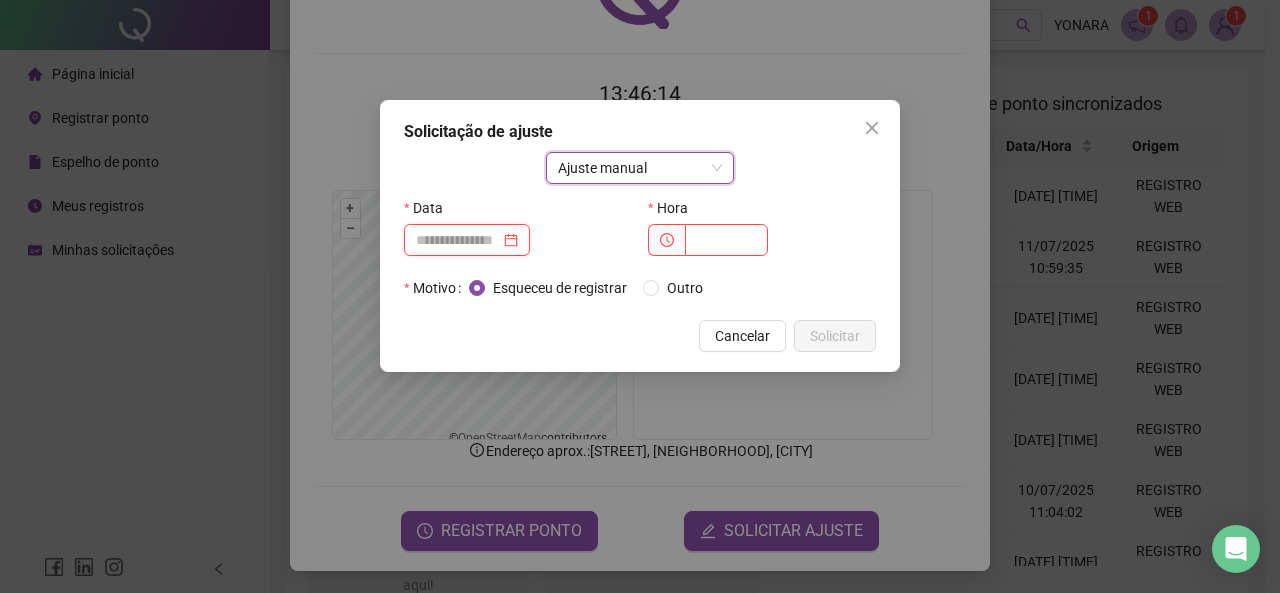 click at bounding box center (458, 240) 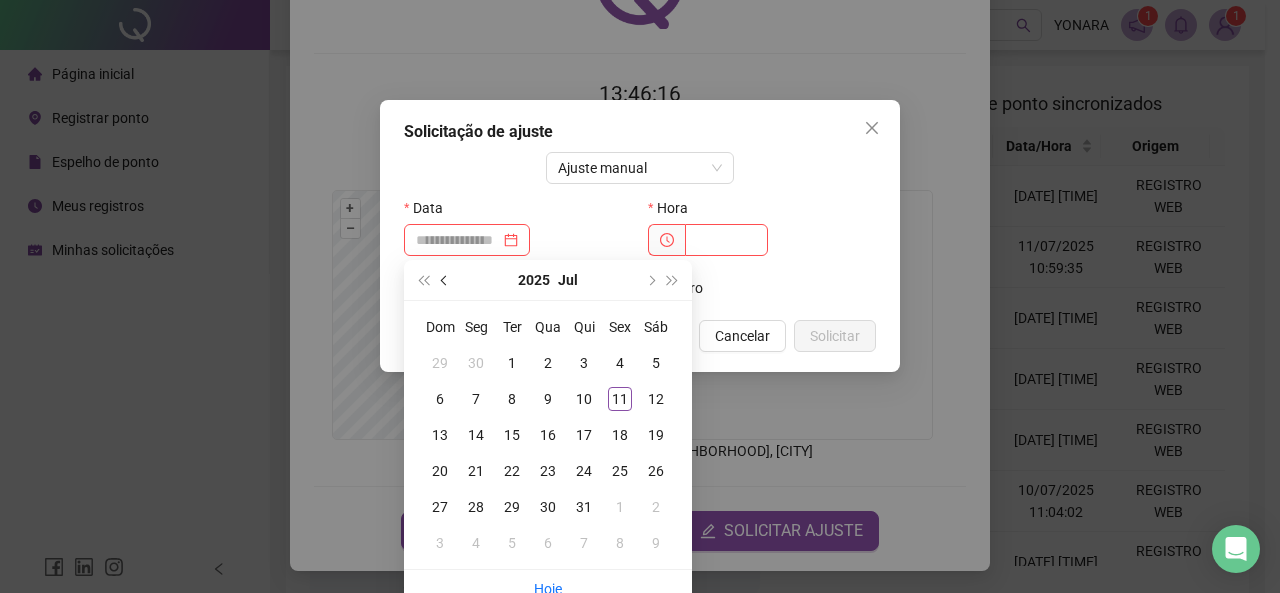 click at bounding box center (446, 280) 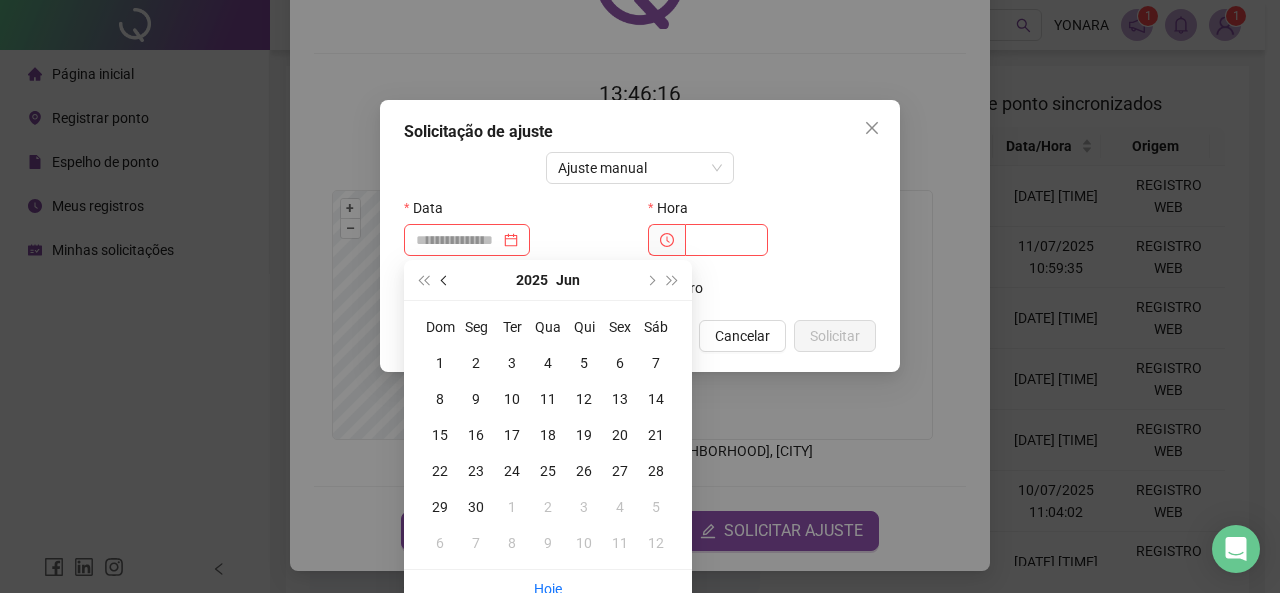 click at bounding box center (446, 280) 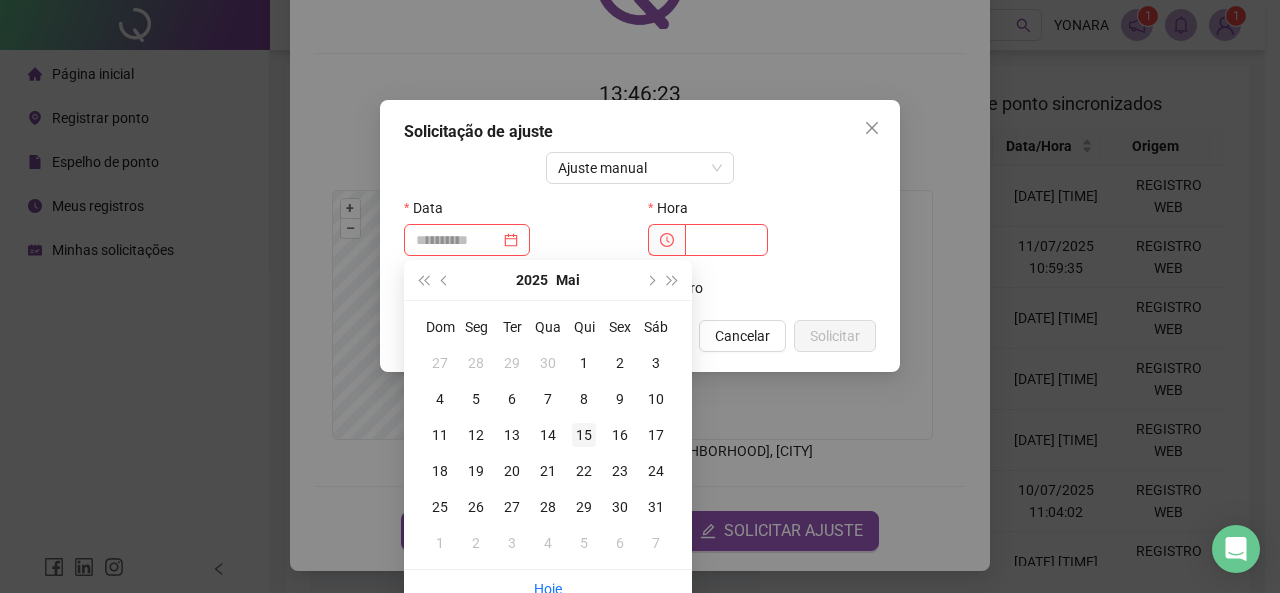 type on "**********" 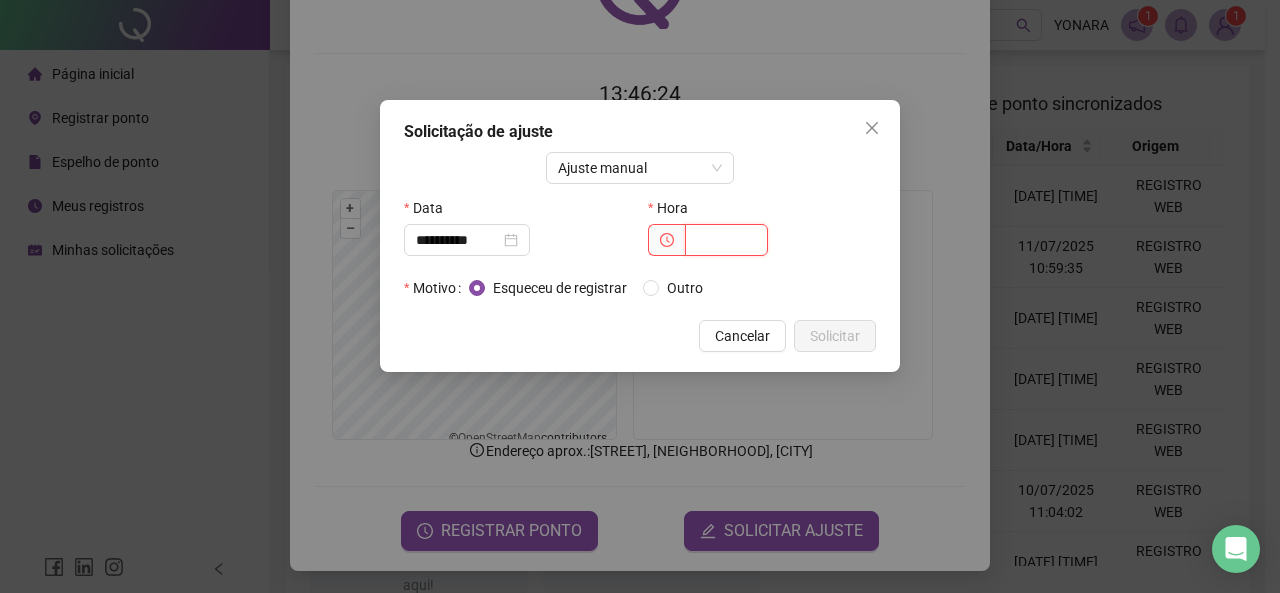 click at bounding box center (726, 240) 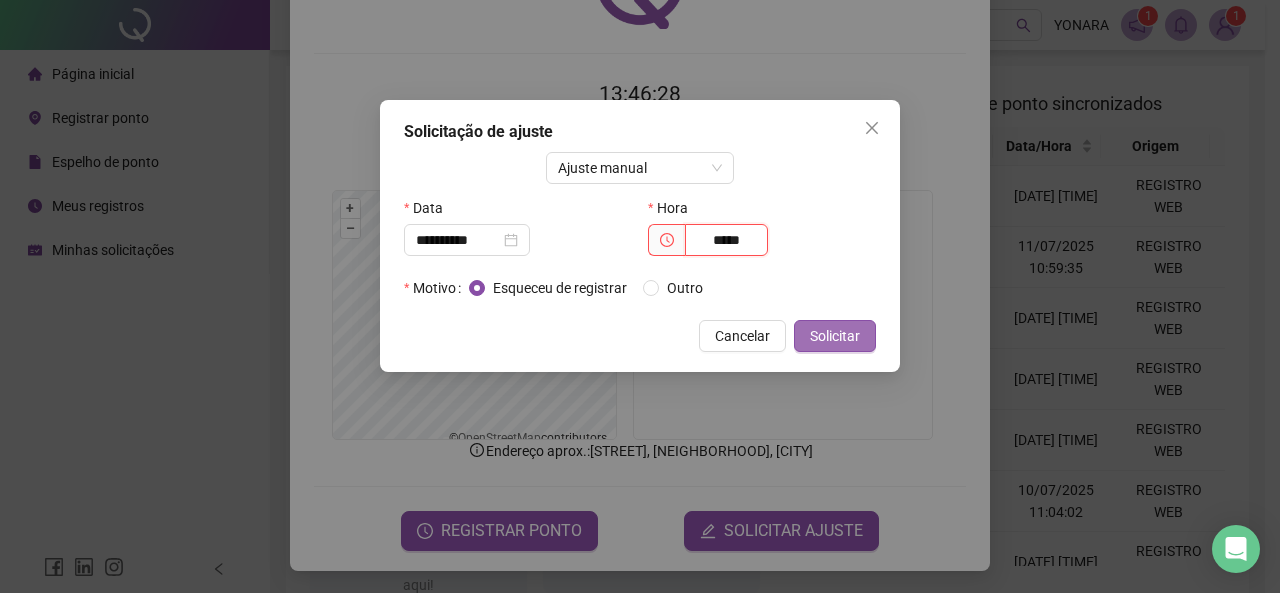 type on "*****" 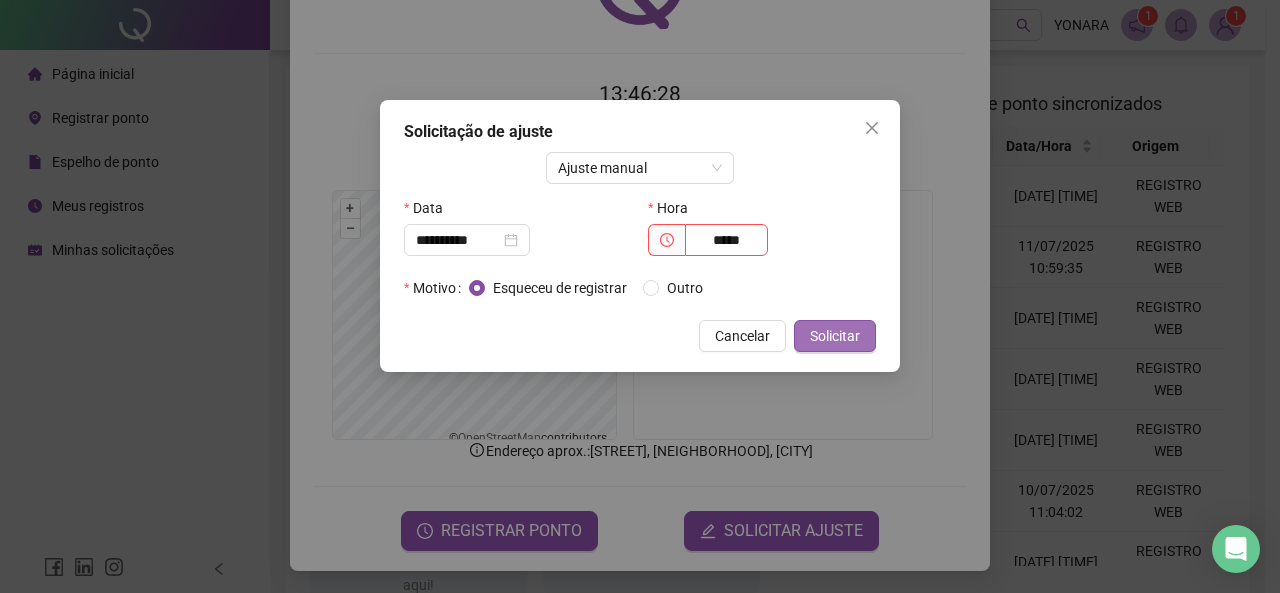 click on "Solicitar" at bounding box center (835, 336) 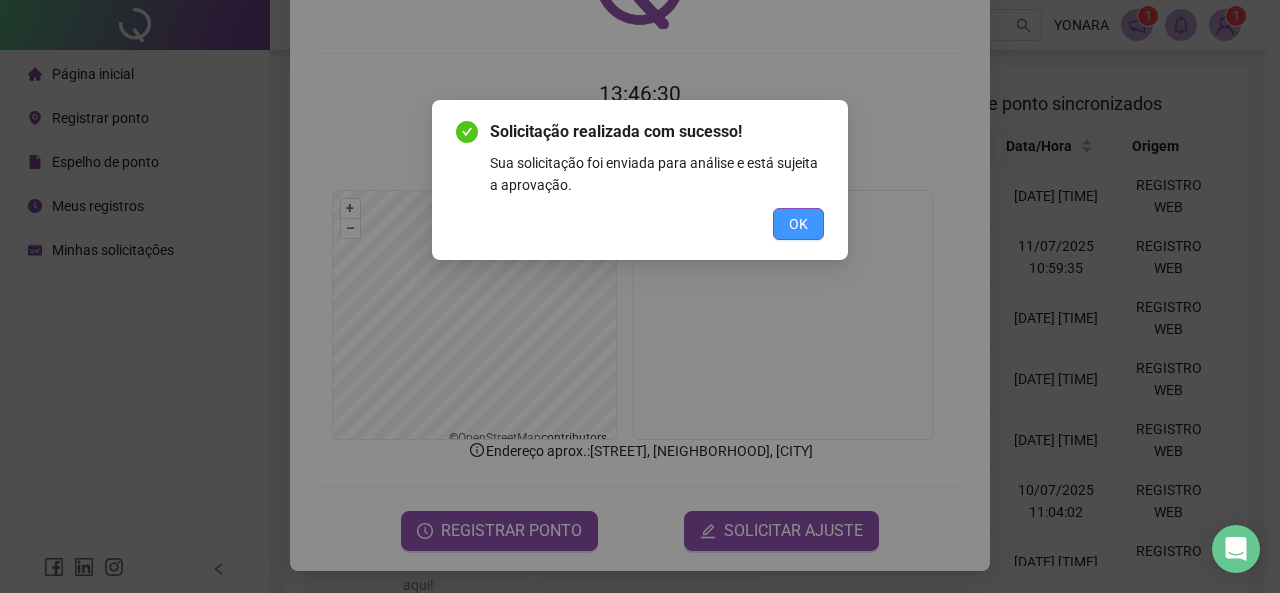 click on "OK" at bounding box center (798, 224) 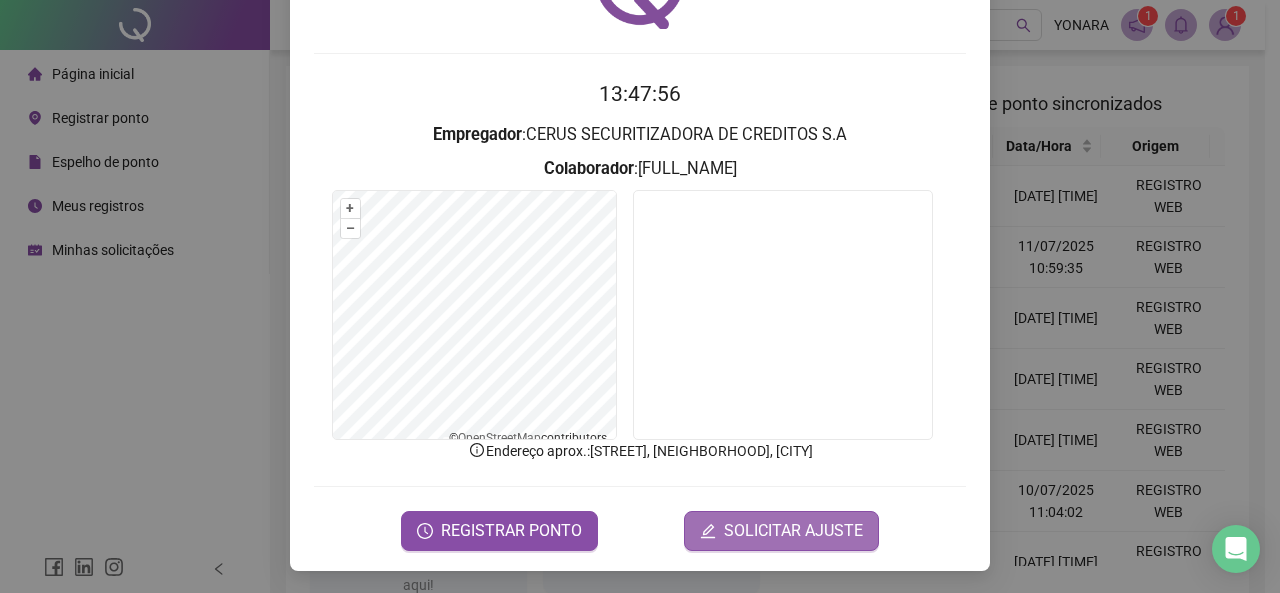 click on "SOLICITAR AJUSTE" at bounding box center [793, 531] 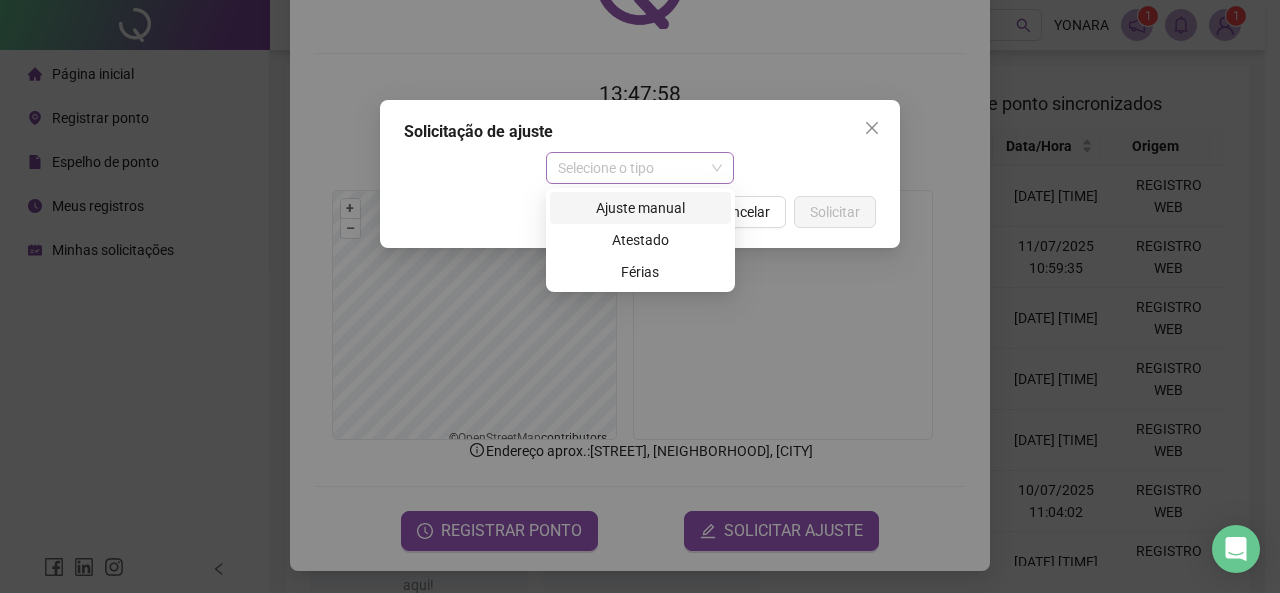 click on "Selecione o tipo" at bounding box center [640, 168] 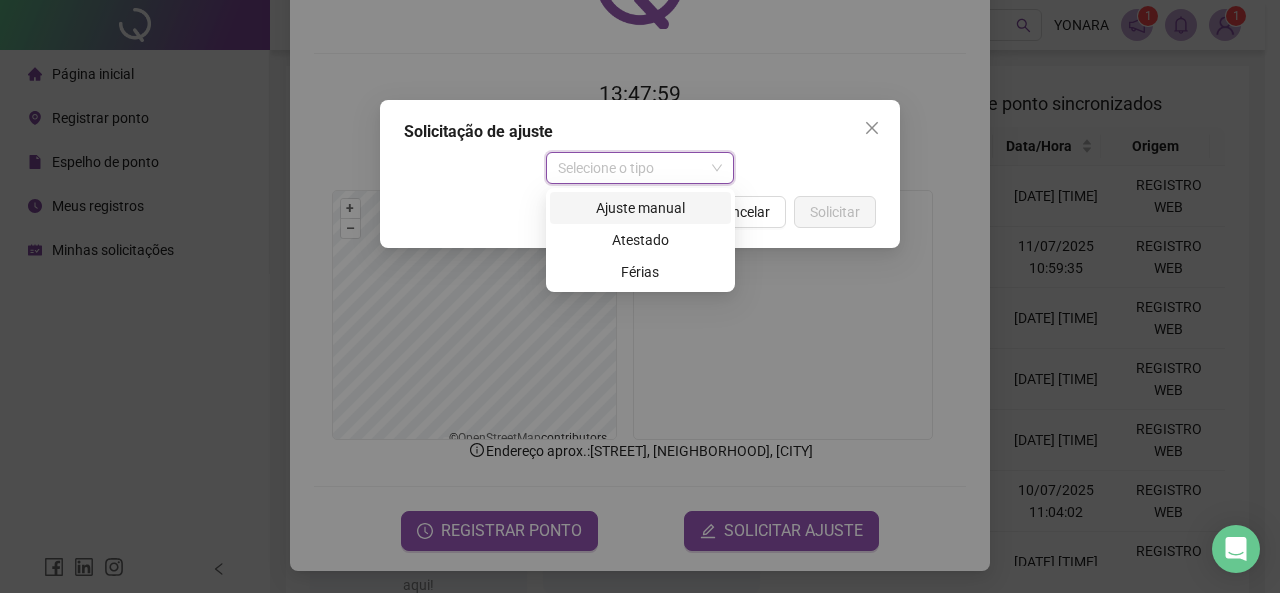 click on "Ajuste manual" at bounding box center (640, 208) 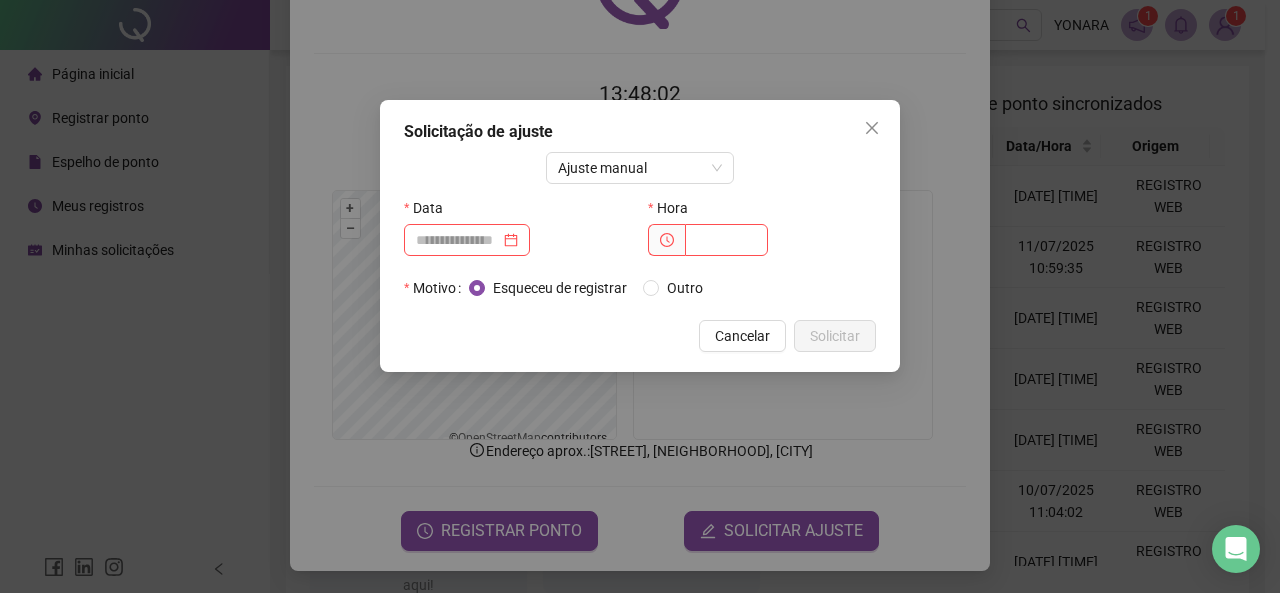 click on "Hora" at bounding box center (762, 208) 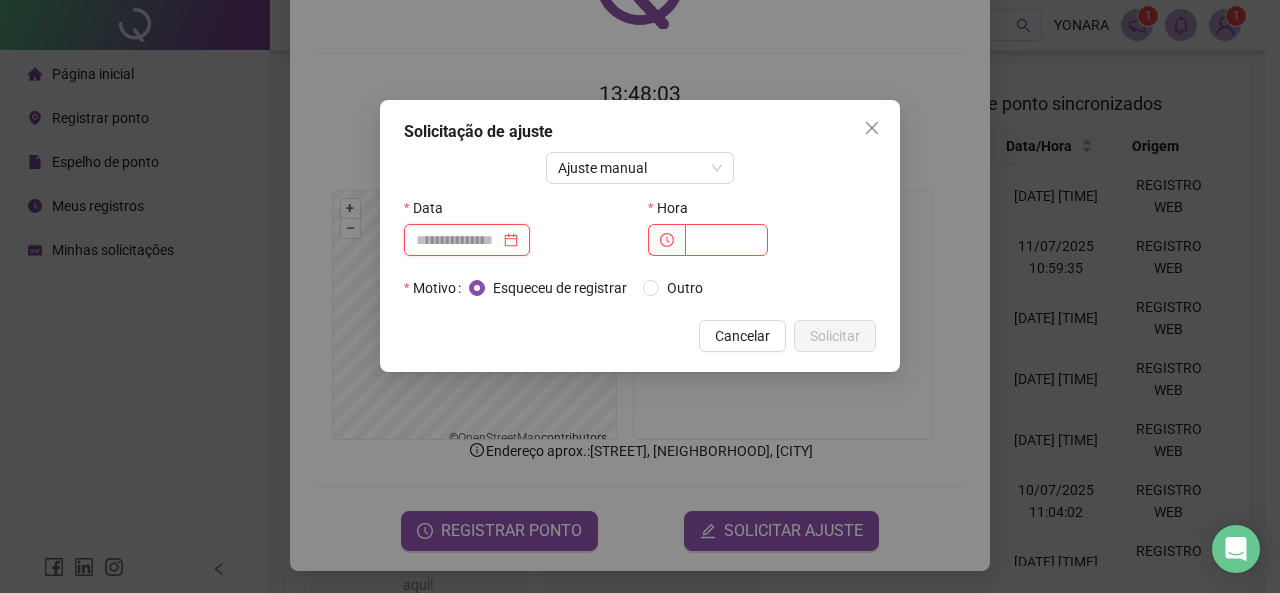 click at bounding box center [458, 240] 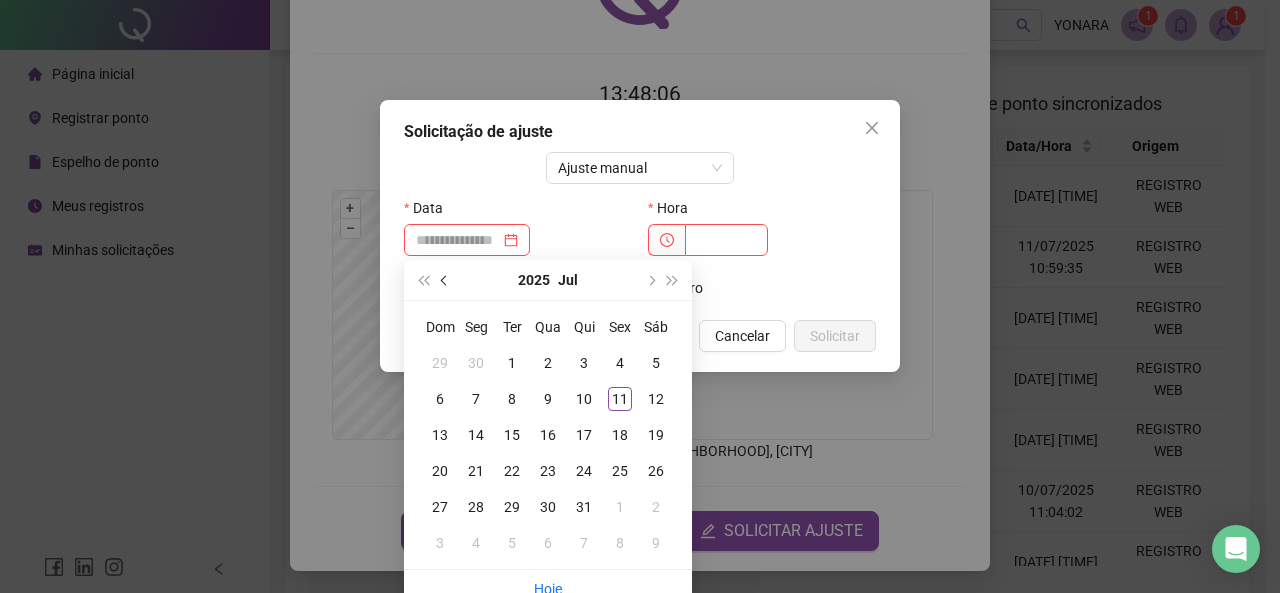 click at bounding box center (445, 280) 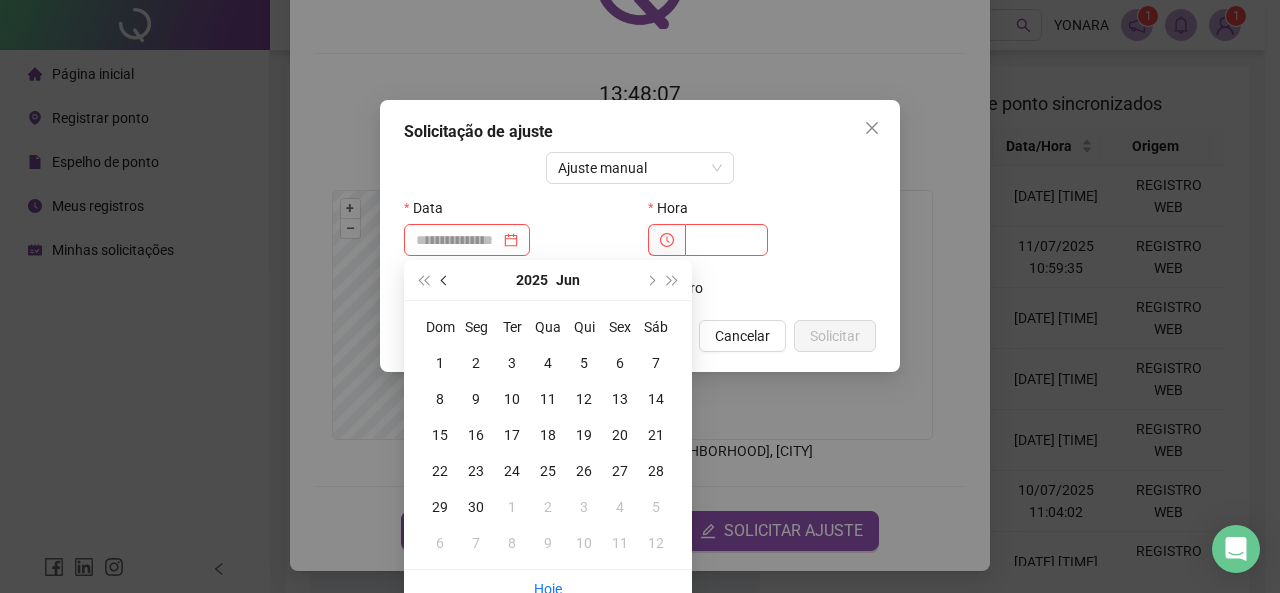 click at bounding box center (445, 280) 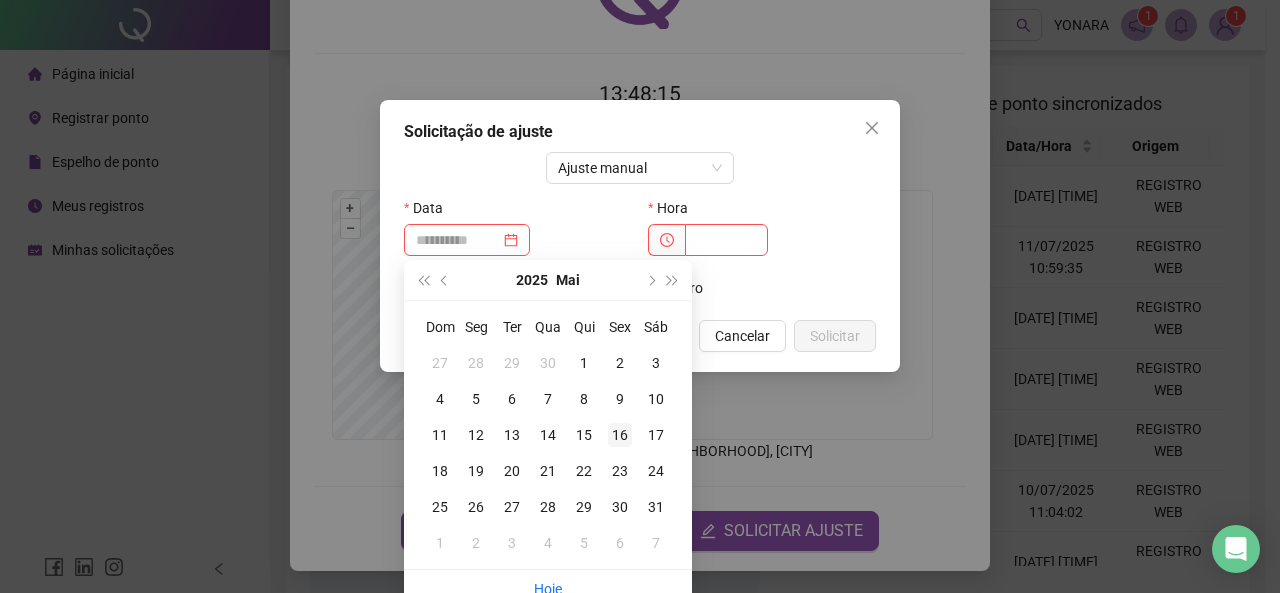 type on "**********" 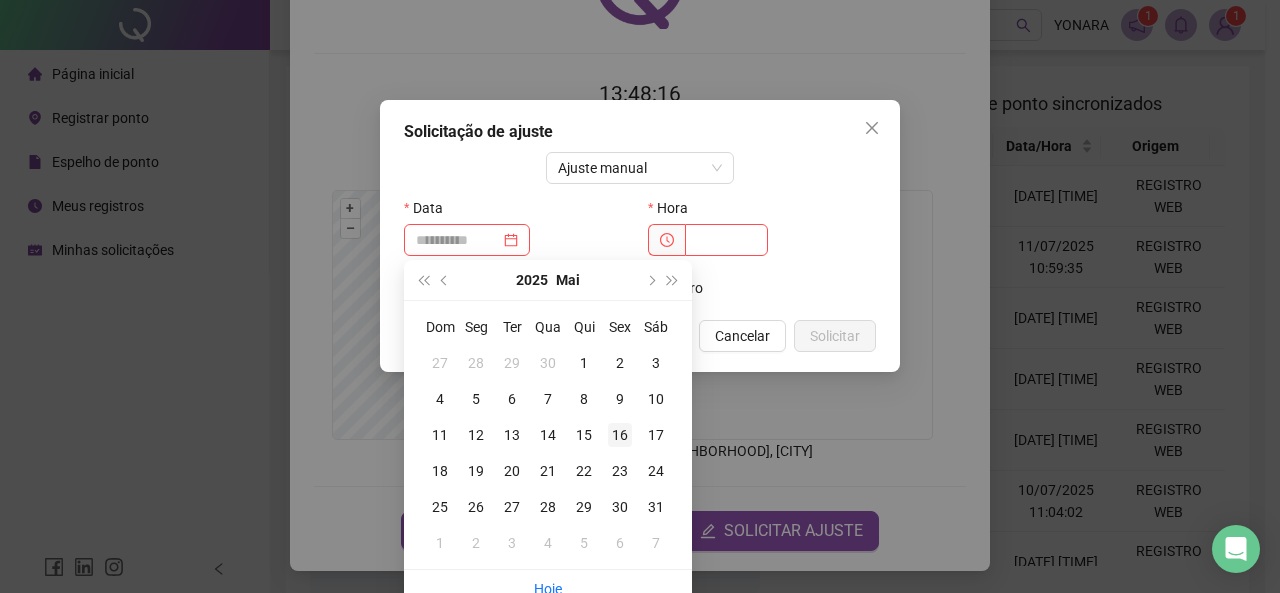 click on "16" at bounding box center (620, 435) 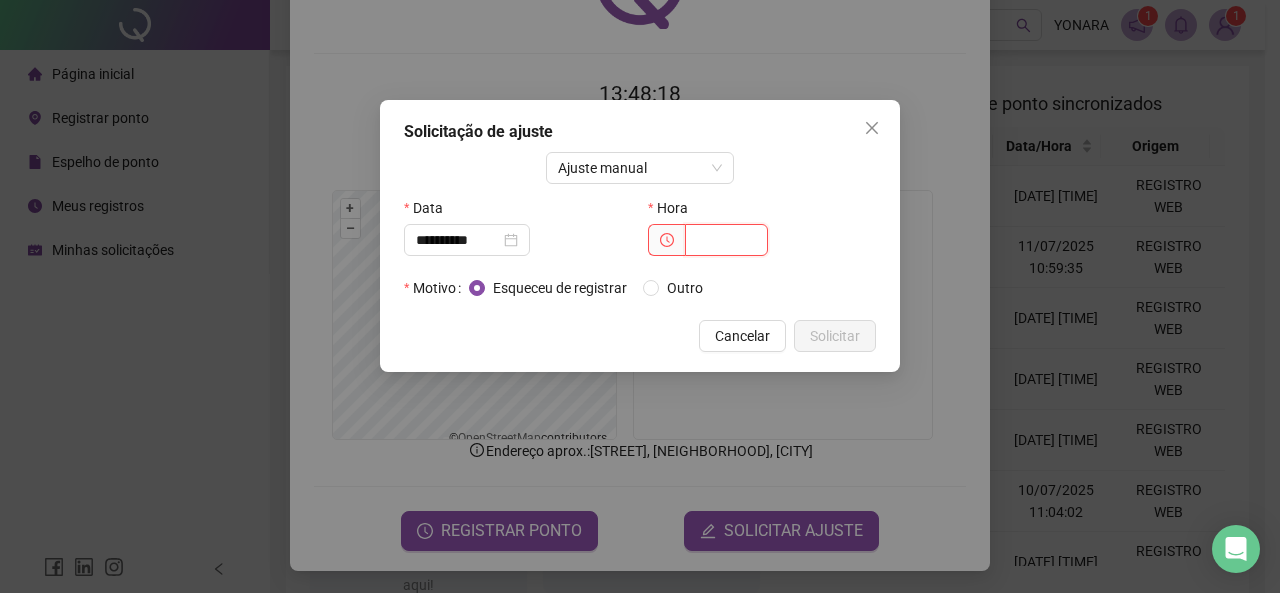 click at bounding box center [726, 240] 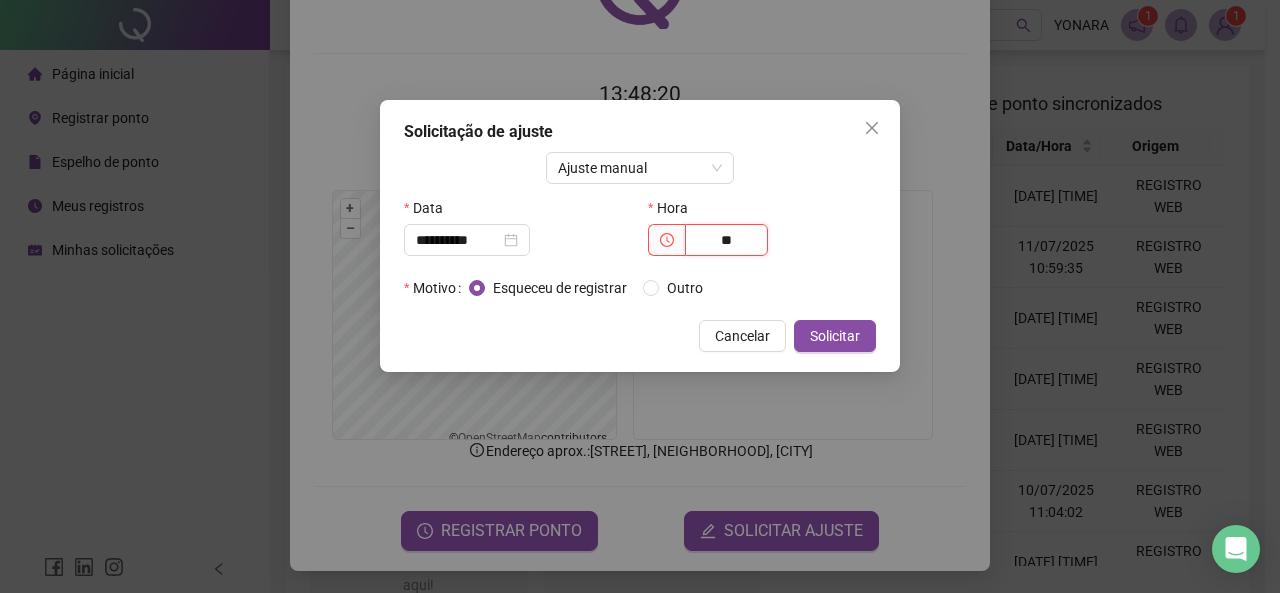 type on "*" 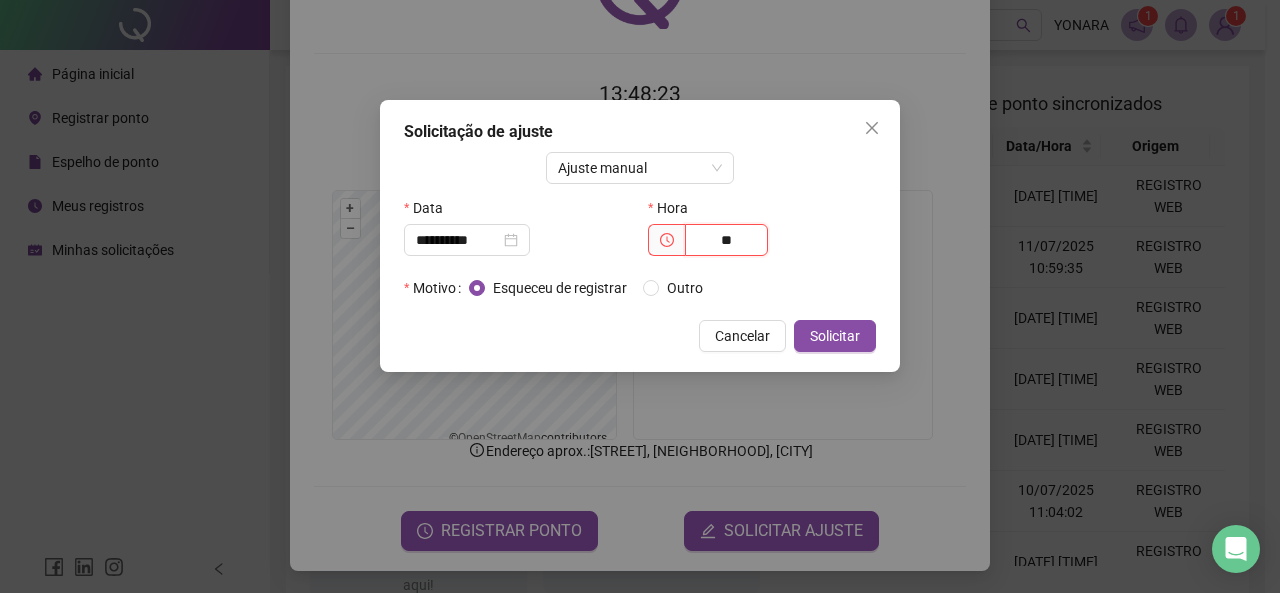 type on "*" 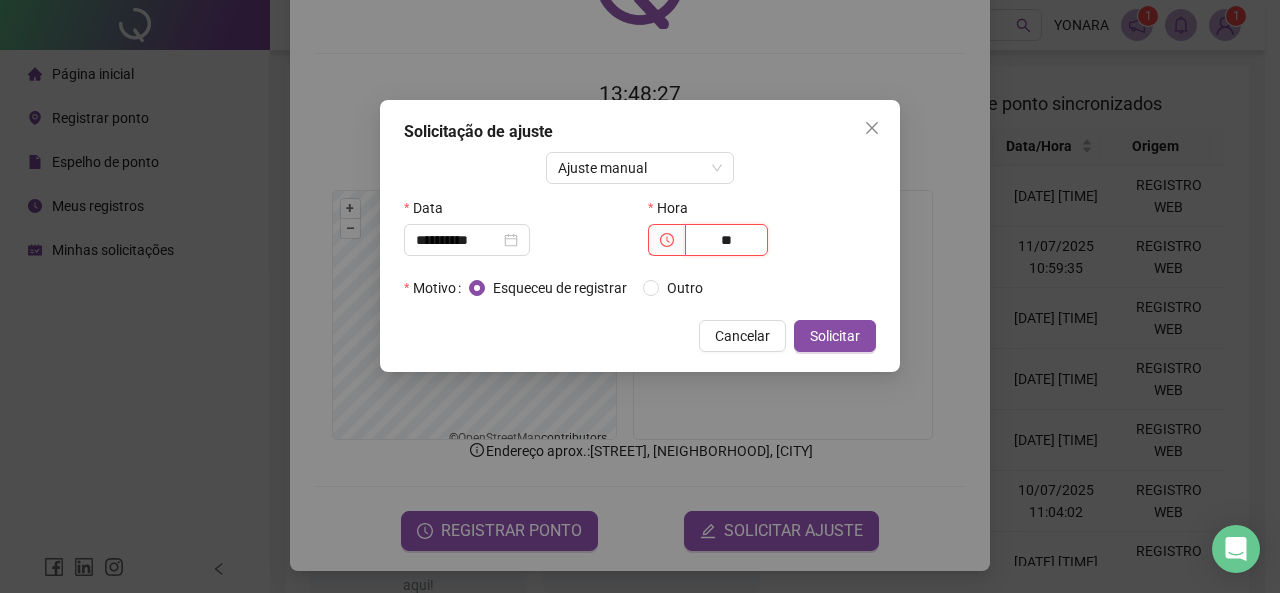type on "*" 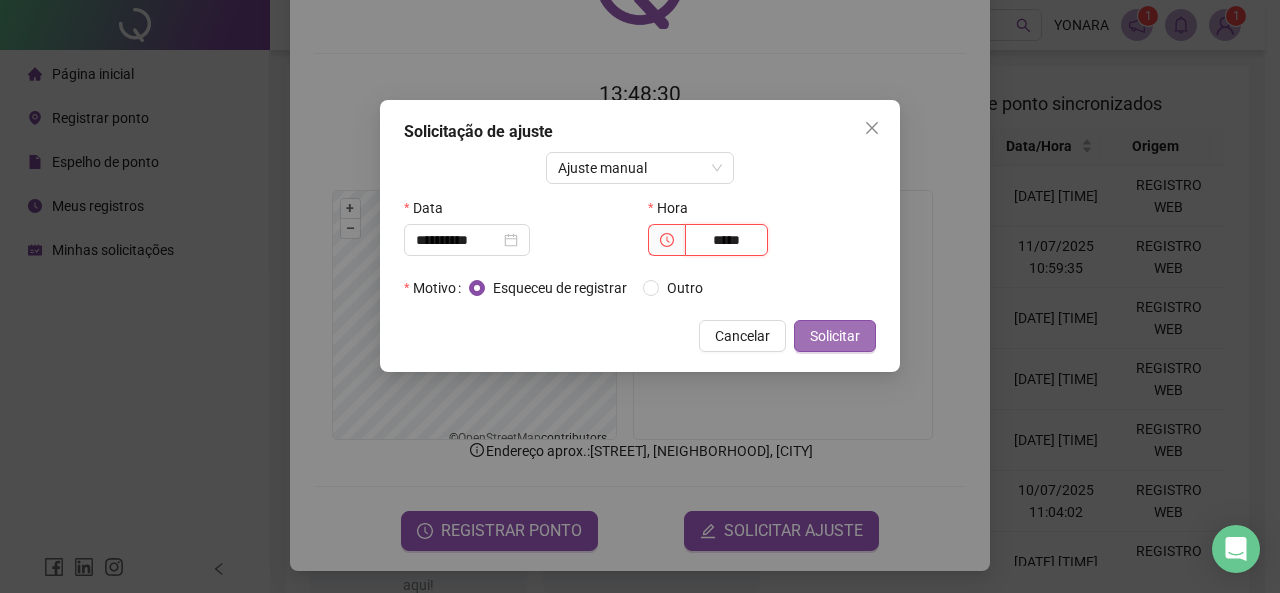 type on "*****" 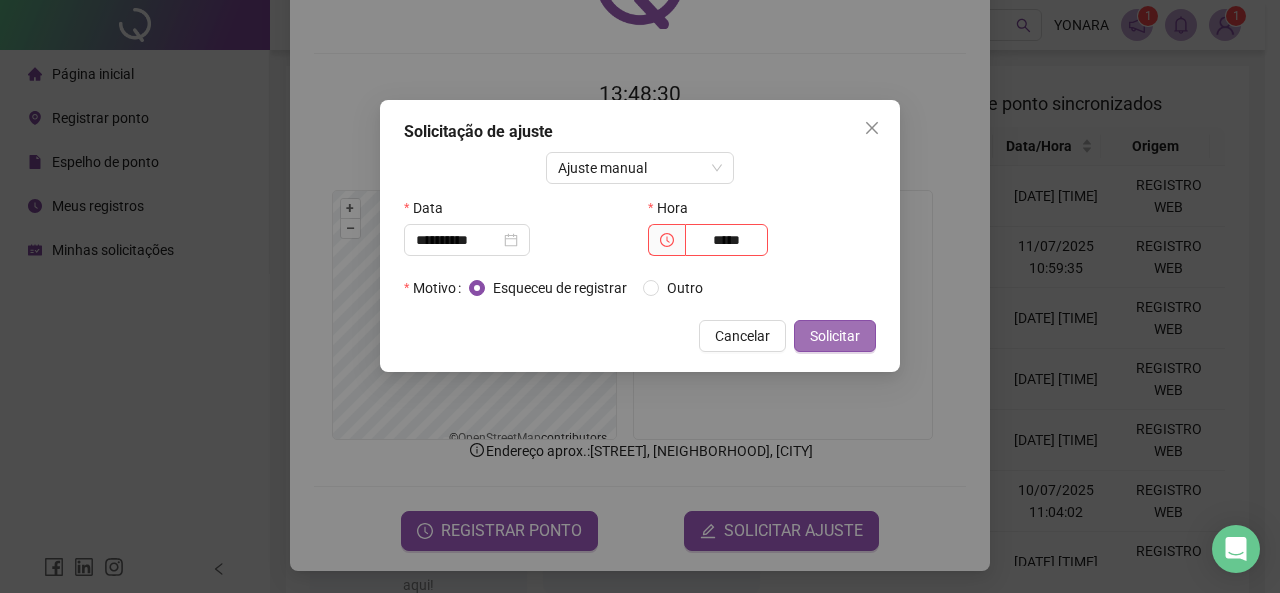 click on "Solicitar" at bounding box center [835, 336] 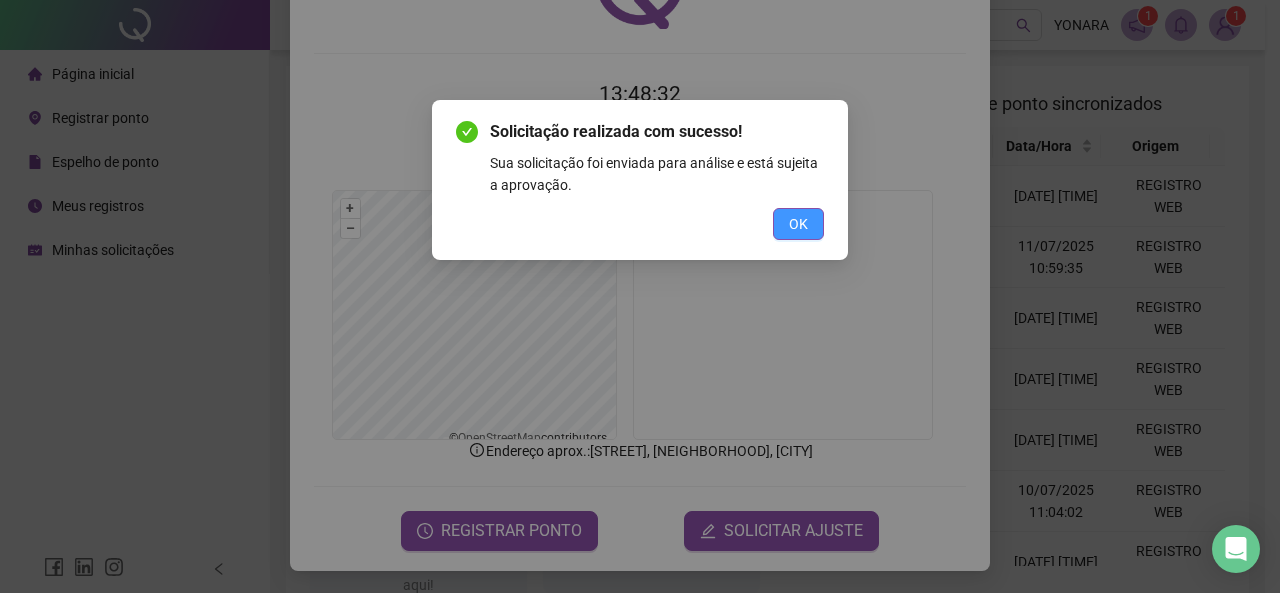 click on "OK" at bounding box center [798, 224] 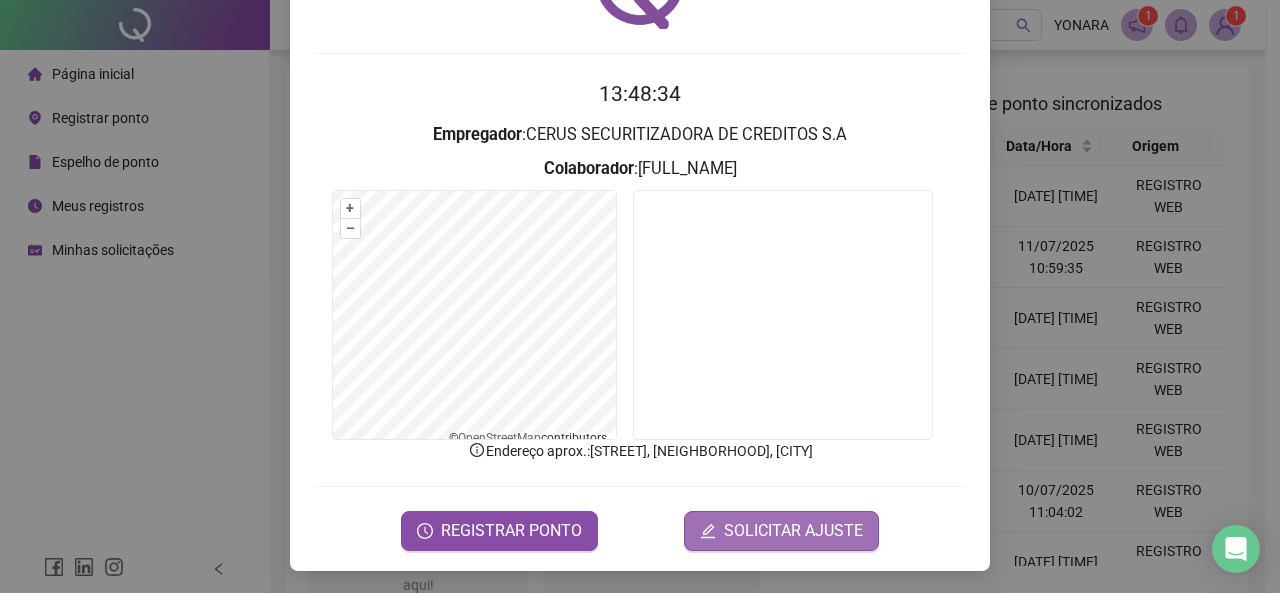 click on "SOLICITAR AJUSTE" at bounding box center [793, 531] 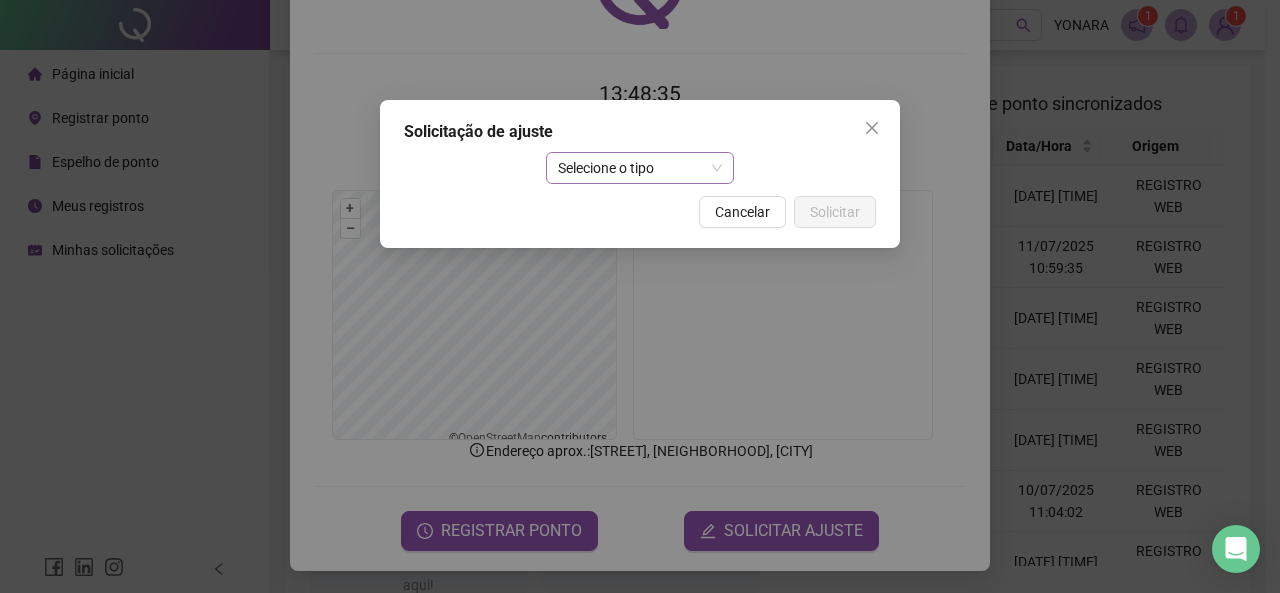 click on "Selecione o tipo" at bounding box center (640, 168) 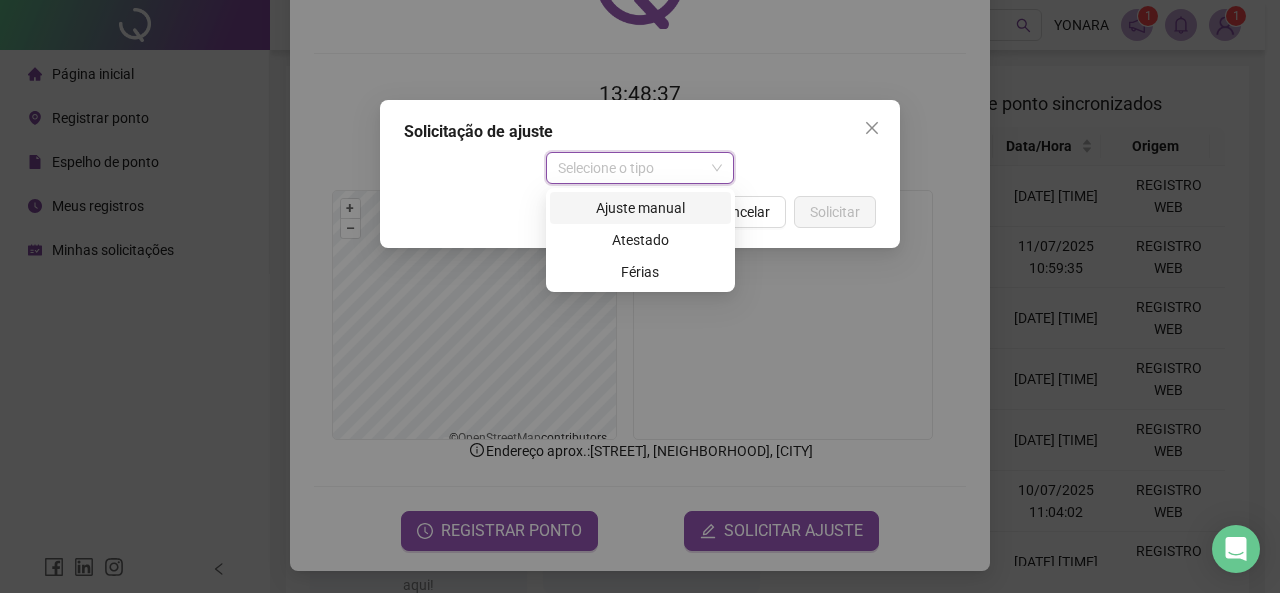 click on "Ajuste manual" at bounding box center [640, 208] 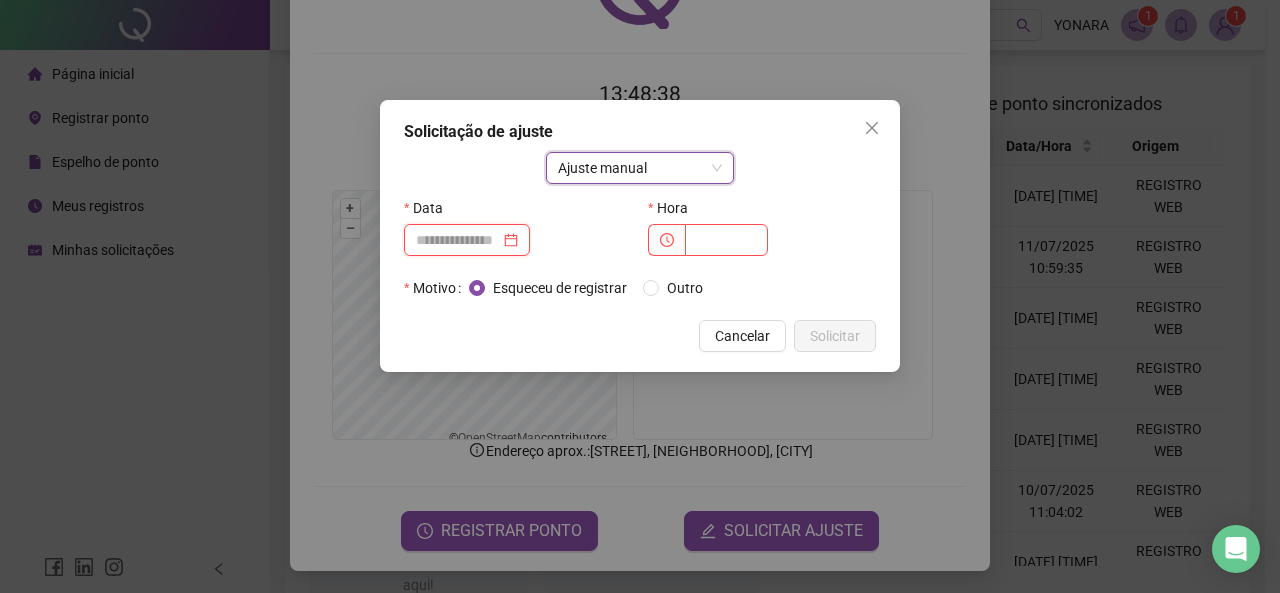 click at bounding box center (458, 240) 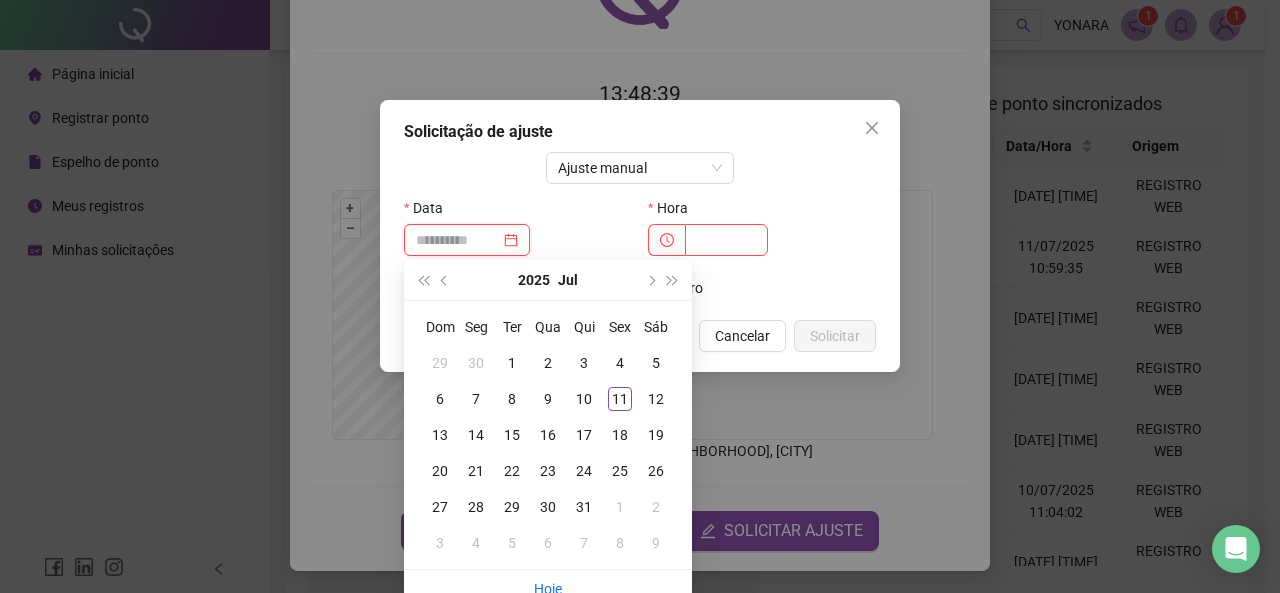 type on "**********" 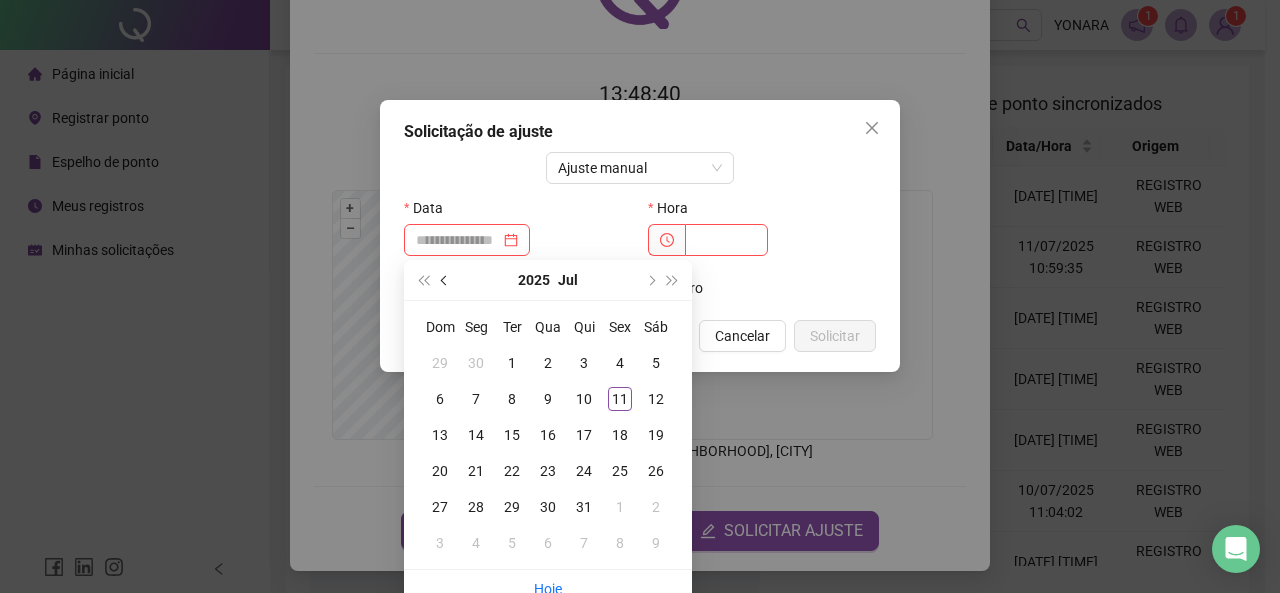click at bounding box center (446, 280) 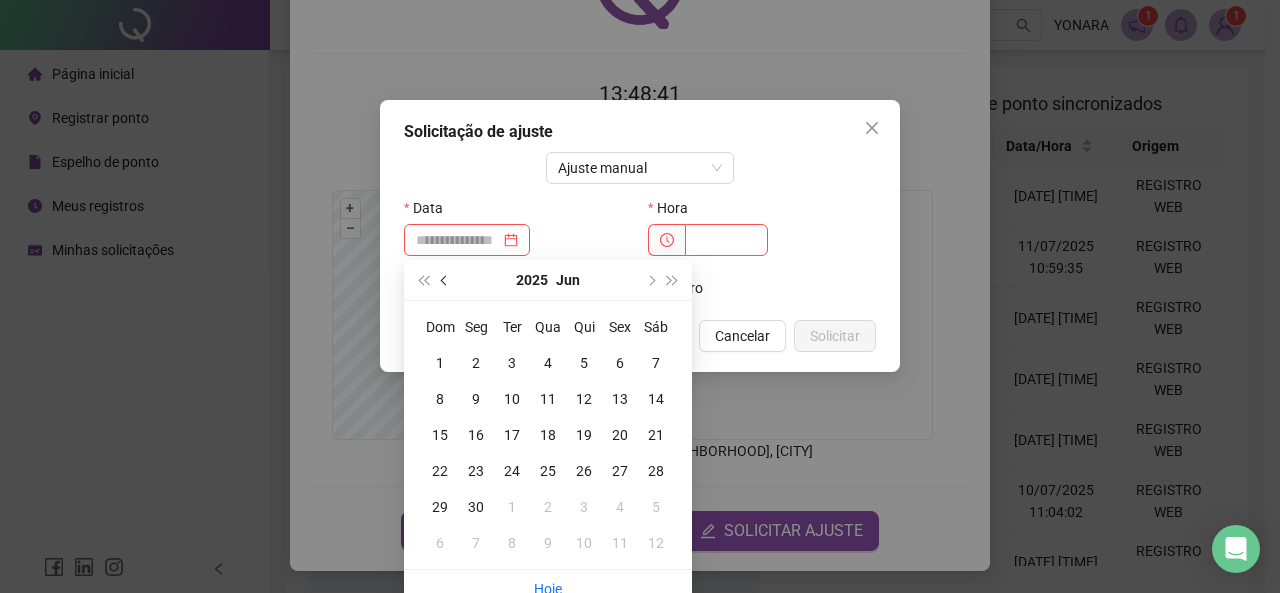 click at bounding box center [446, 280] 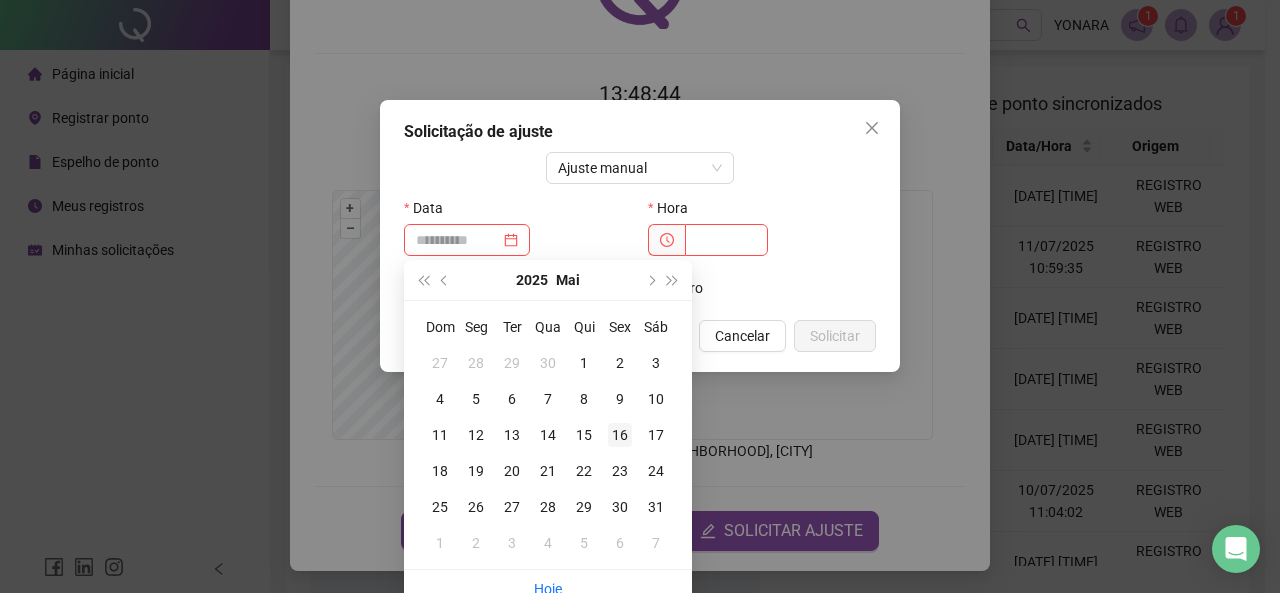type on "**********" 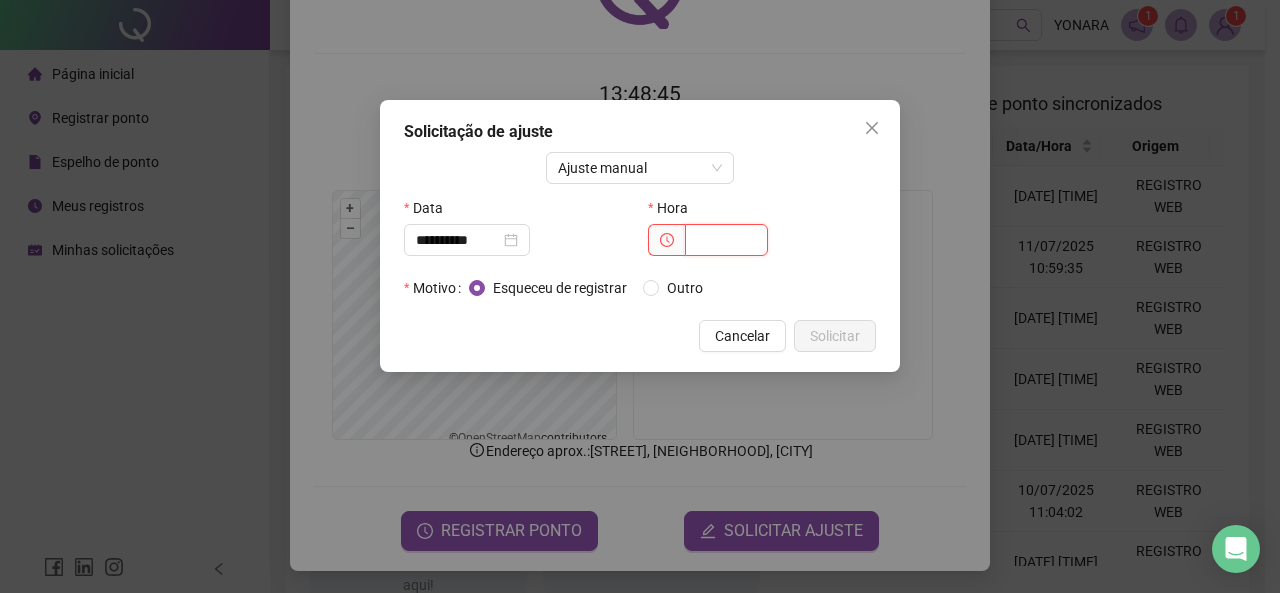 click at bounding box center [726, 240] 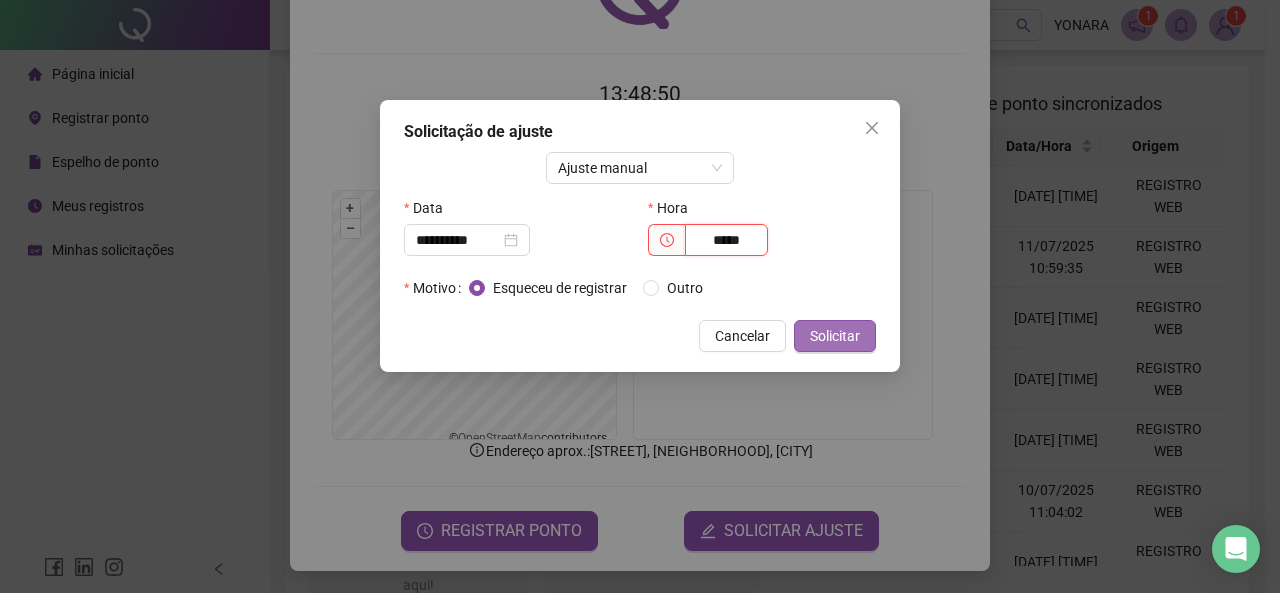 type on "*****" 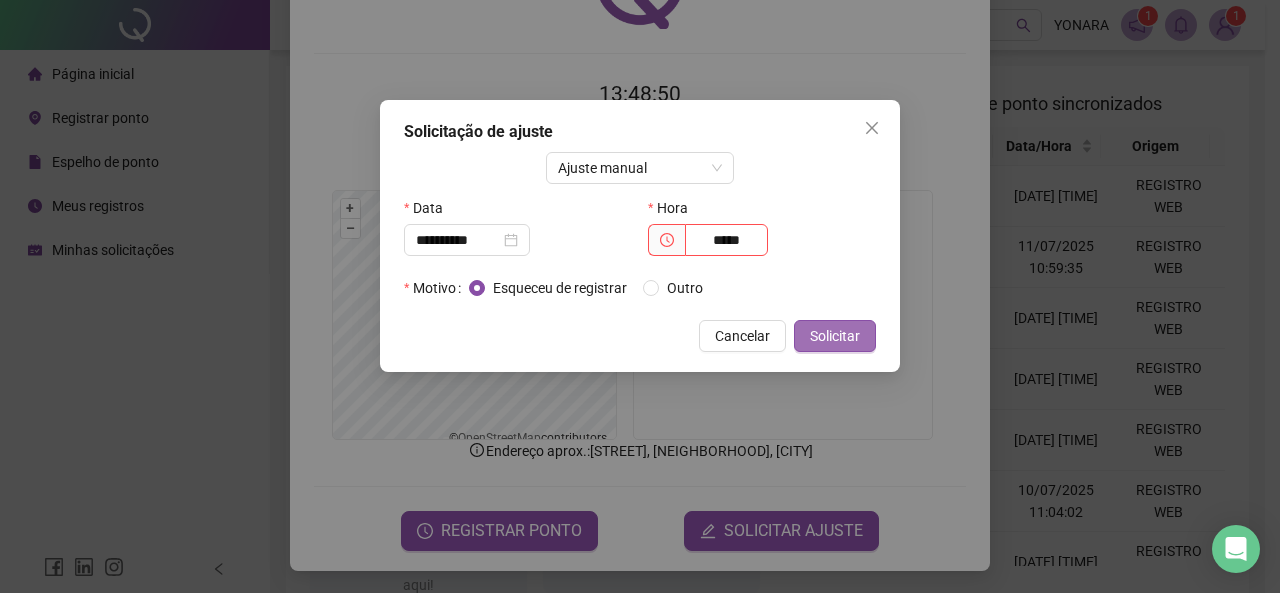 click on "Solicitar" at bounding box center [835, 336] 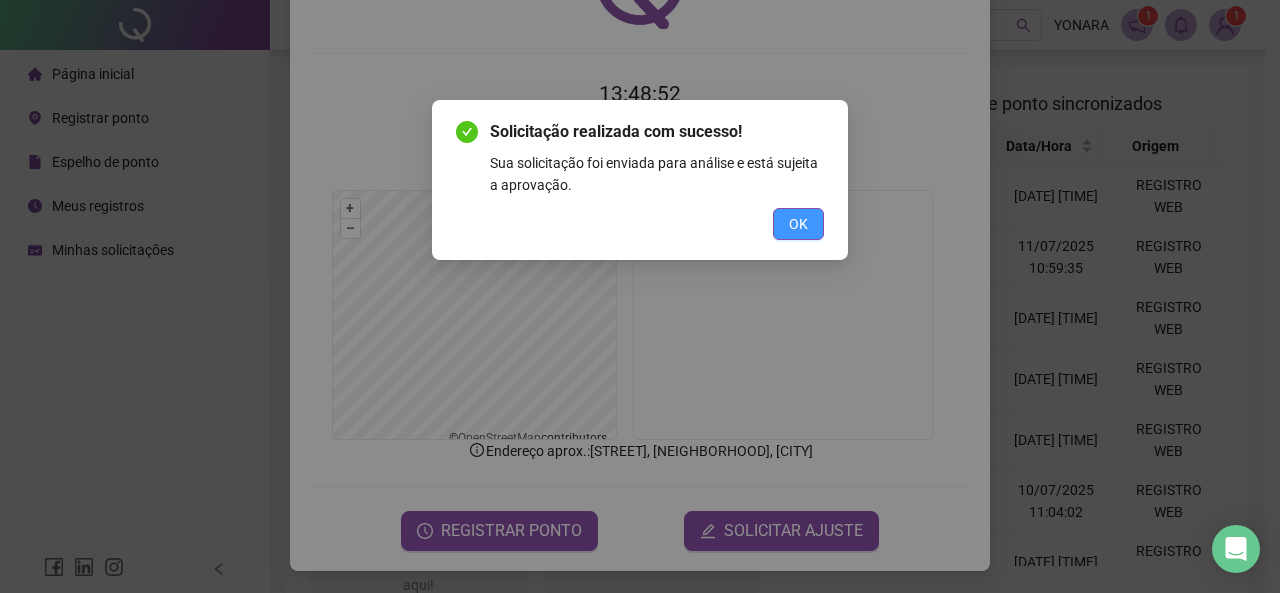 click on "OK" at bounding box center (798, 224) 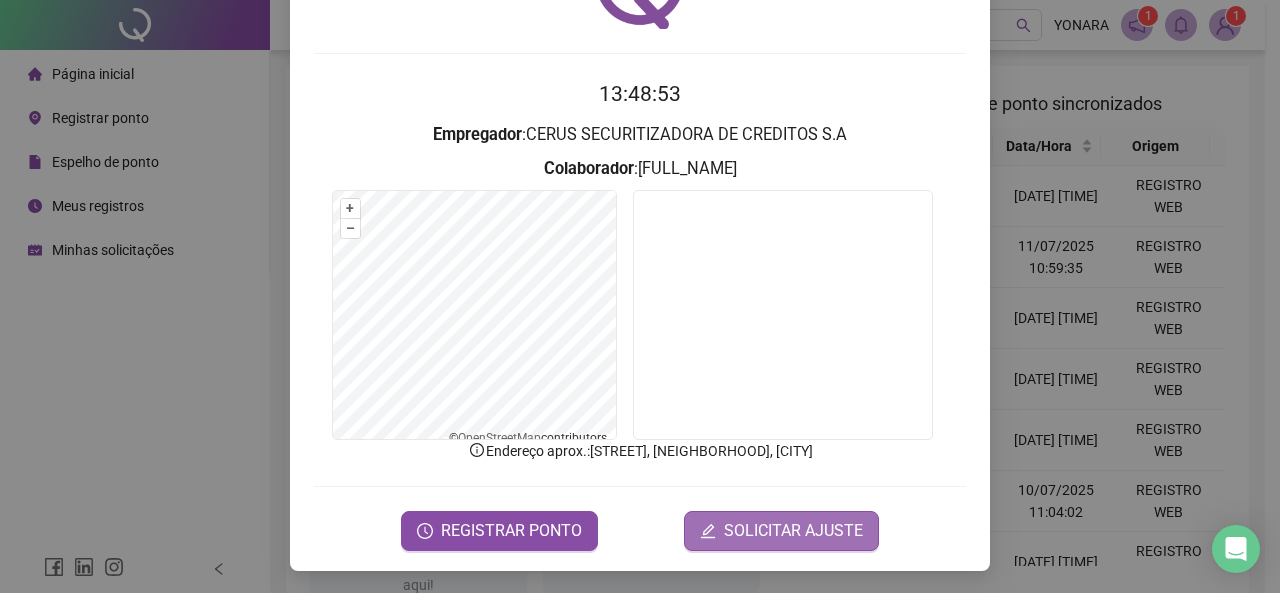 click on "SOLICITAR AJUSTE" at bounding box center [793, 531] 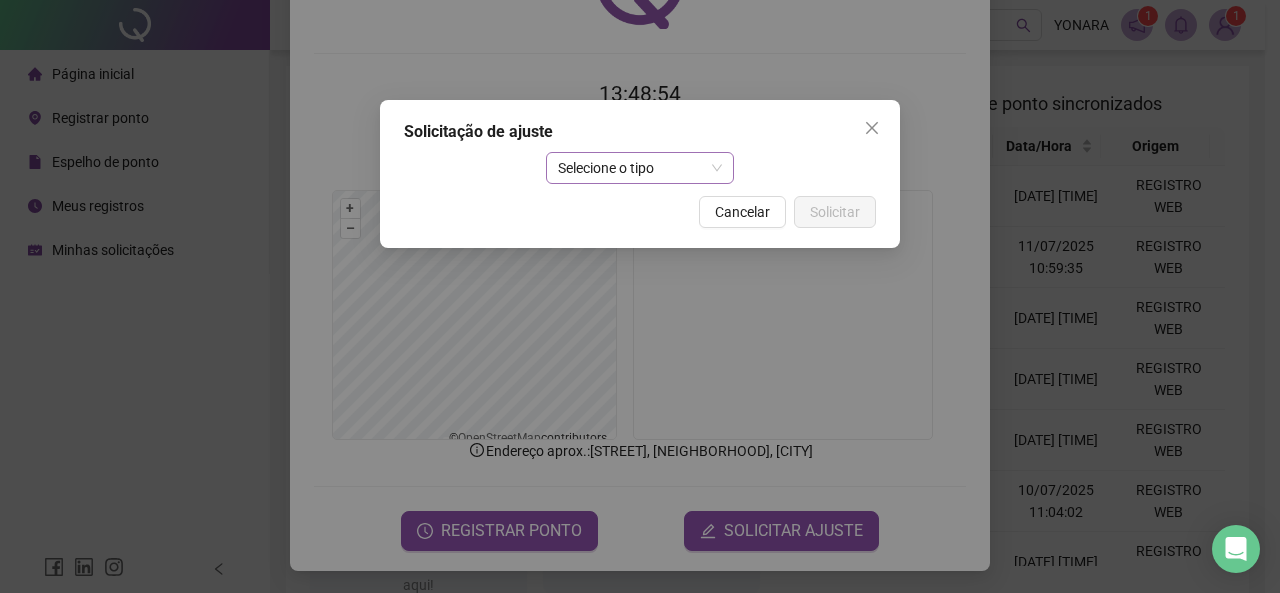 click on "Selecione o tipo" at bounding box center (640, 168) 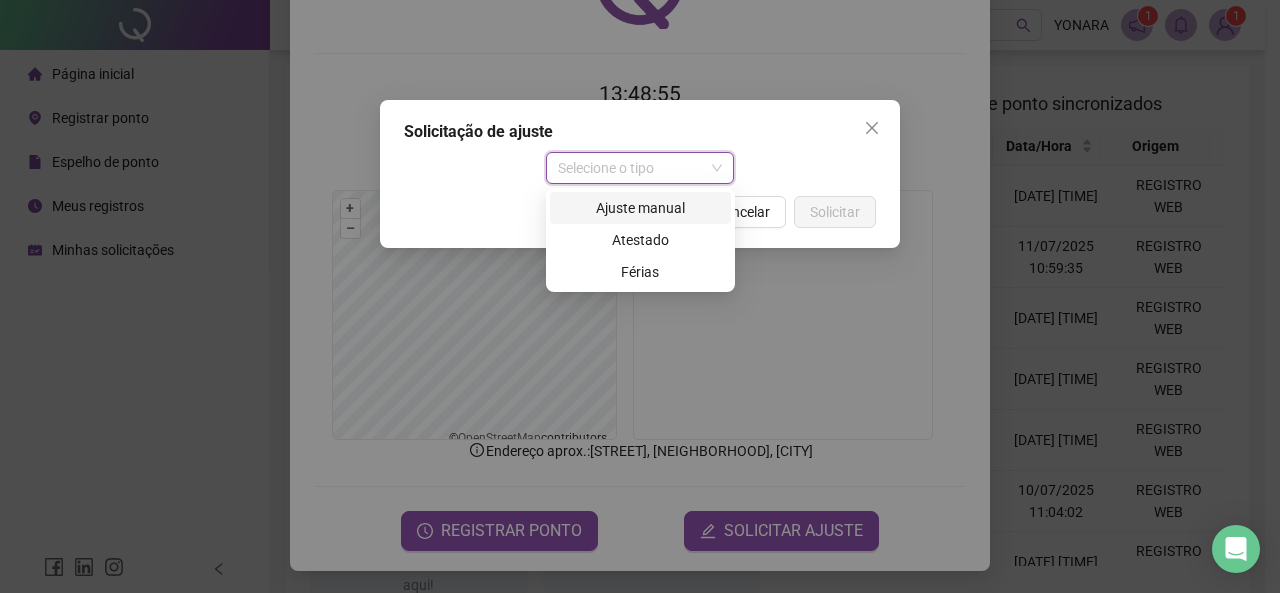 click on "Ajuste manual" at bounding box center (640, 208) 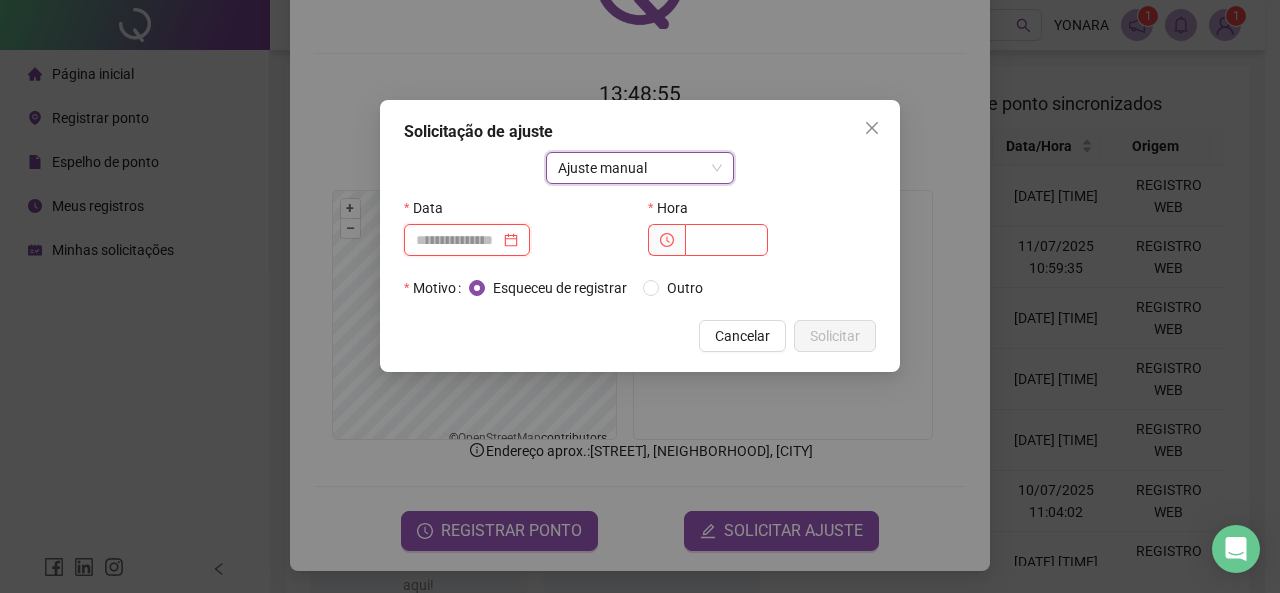 click at bounding box center (458, 240) 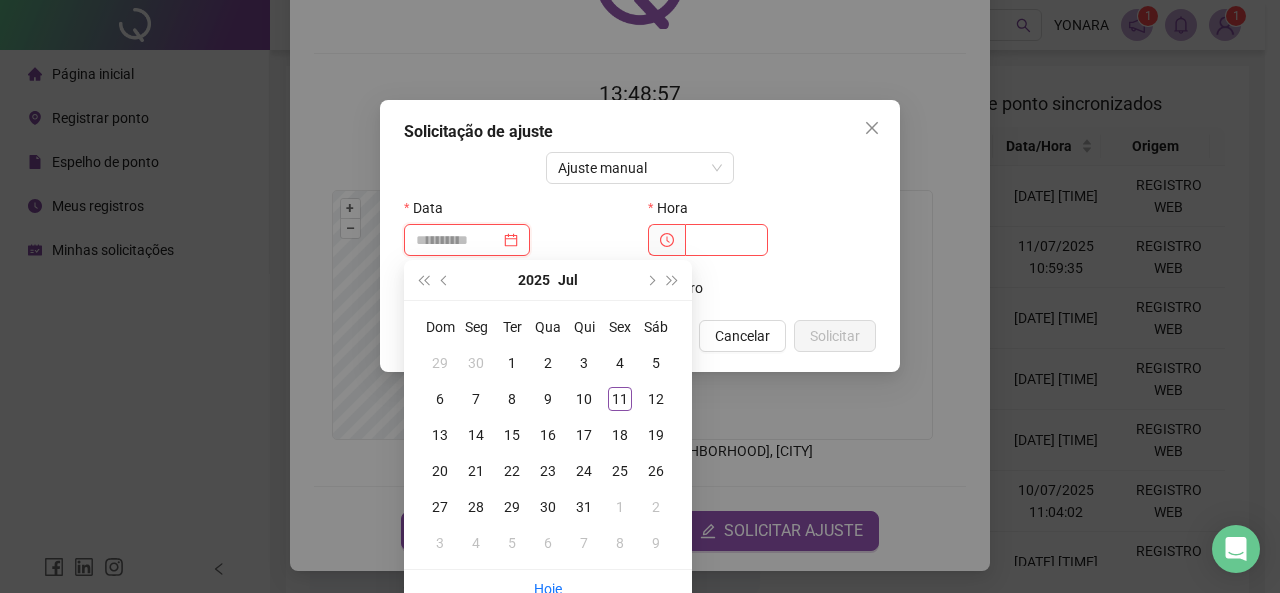 type on "**********" 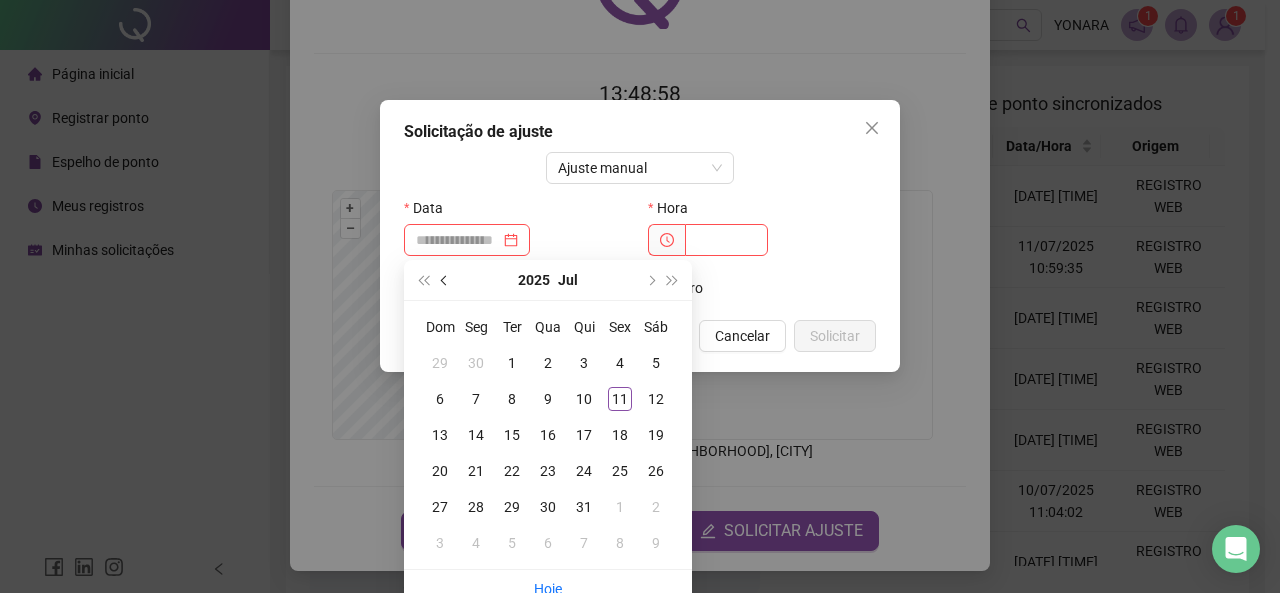click at bounding box center [446, 280] 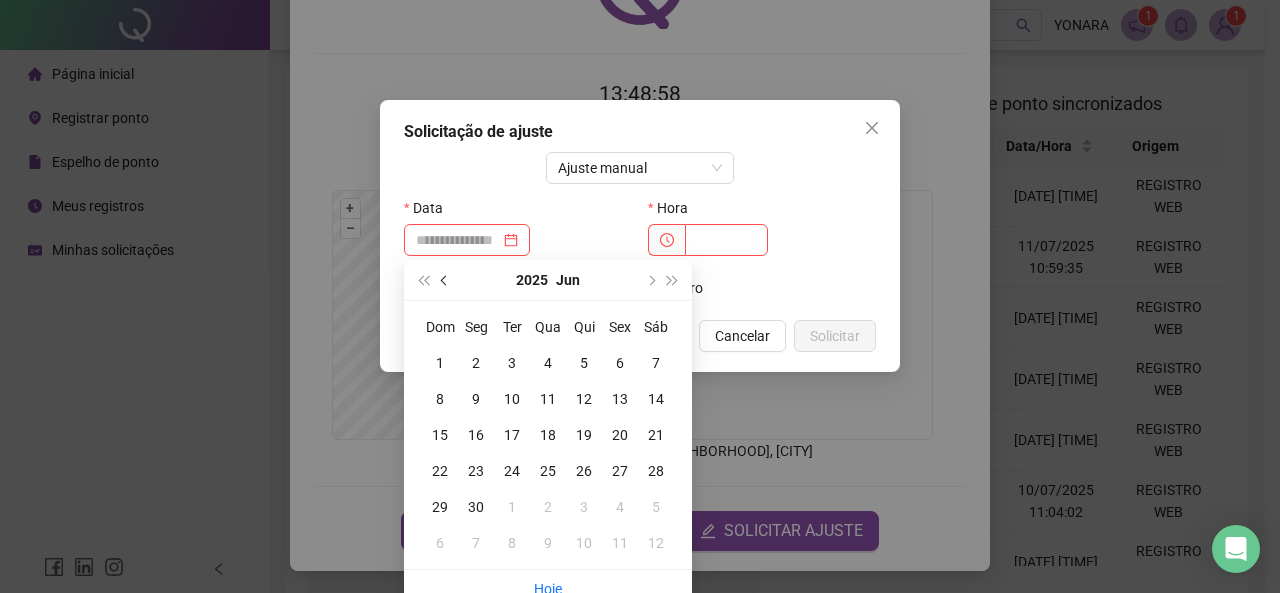click at bounding box center [446, 280] 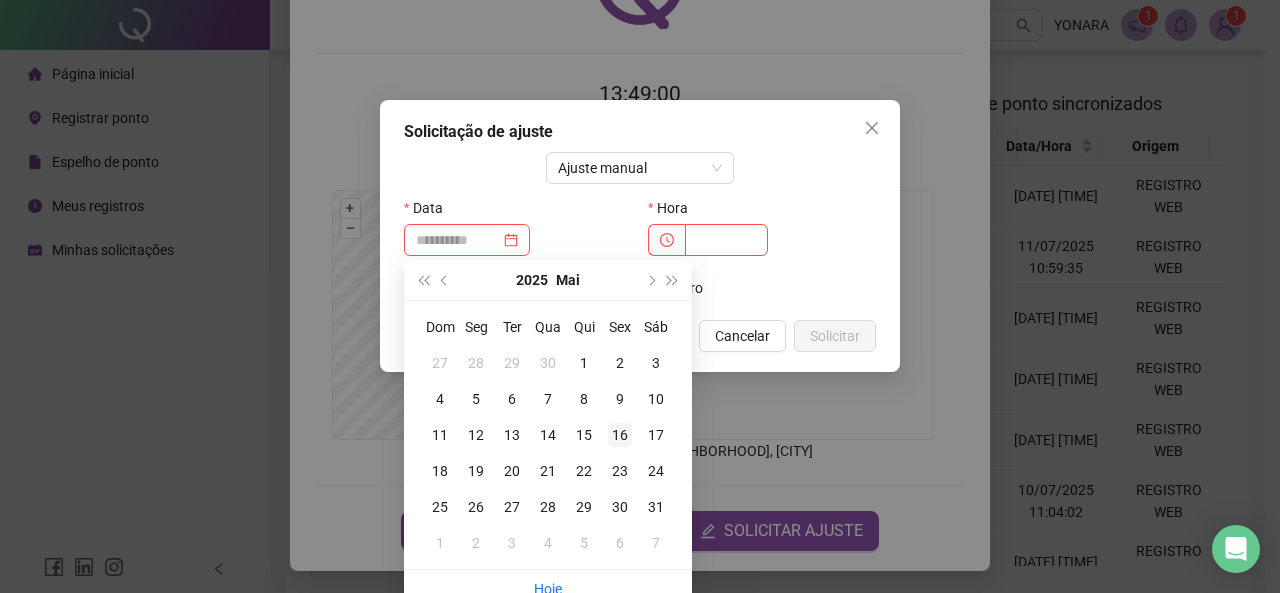 type on "**********" 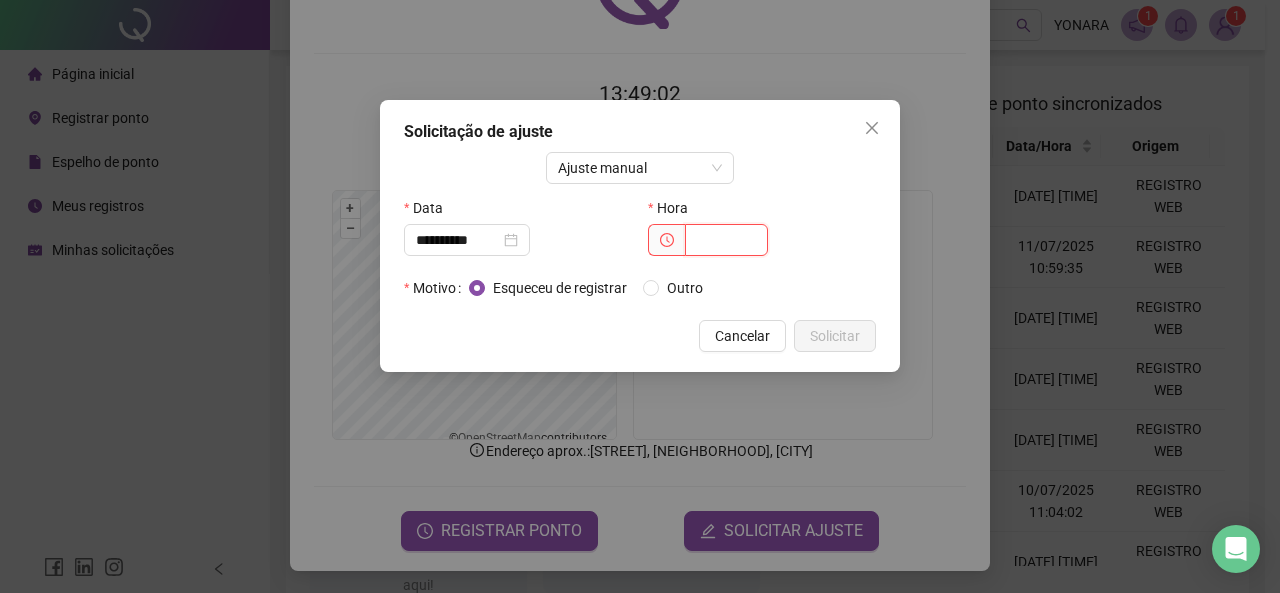 click at bounding box center [726, 240] 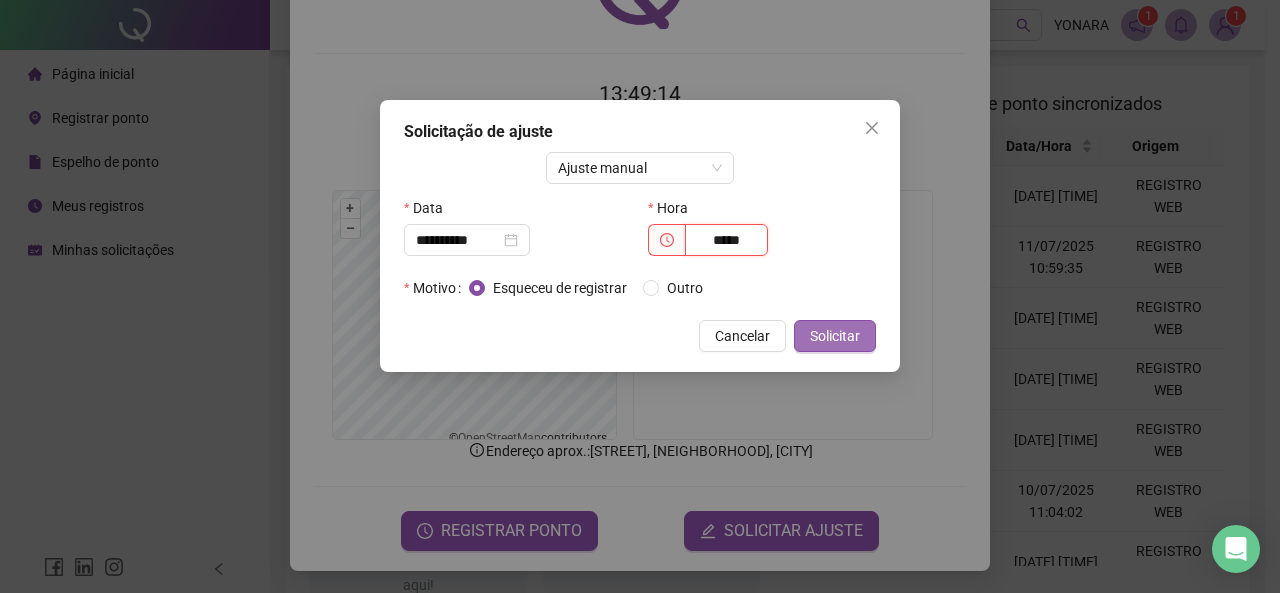 type on "*****" 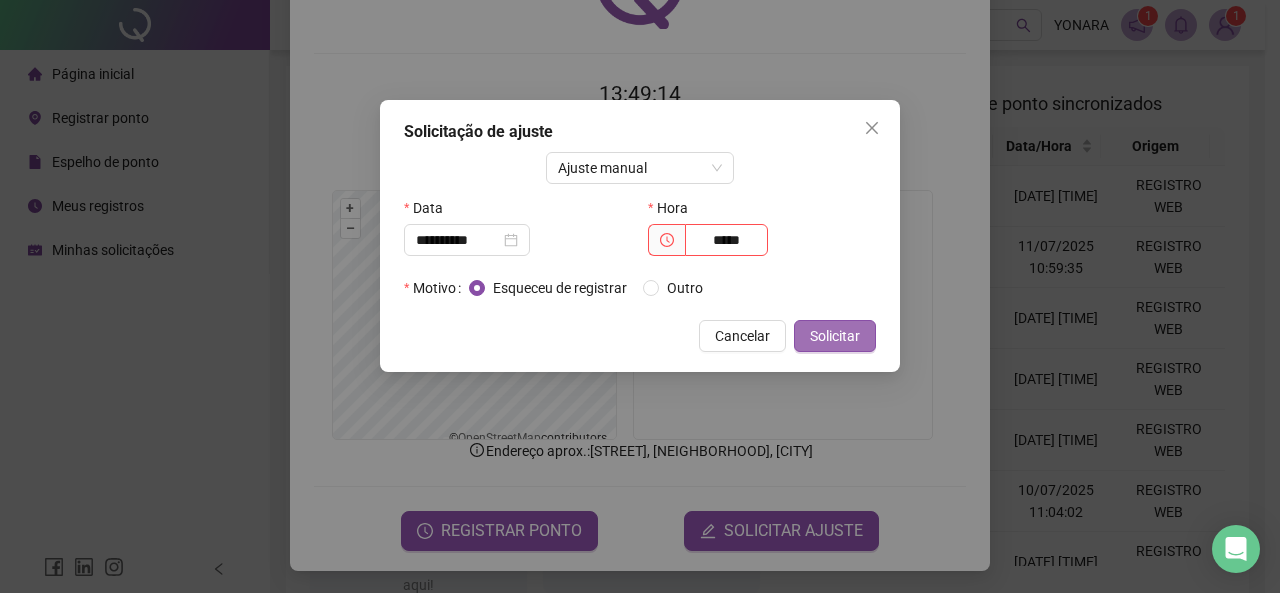 click on "Solicitar" at bounding box center (835, 336) 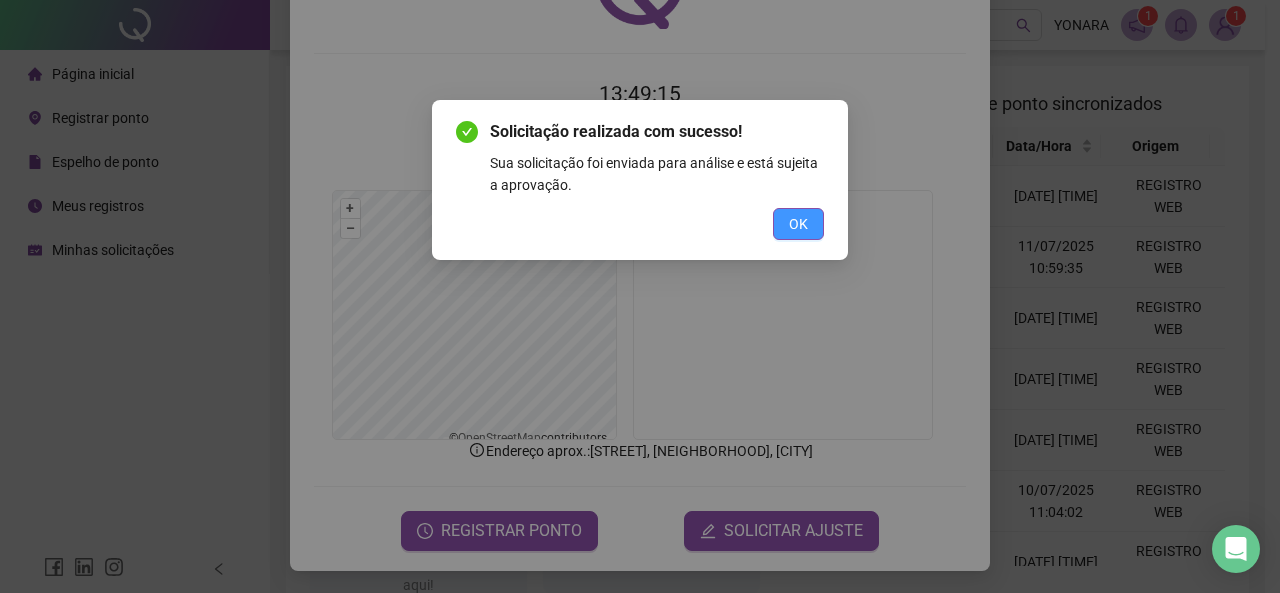 click on "OK" at bounding box center [798, 224] 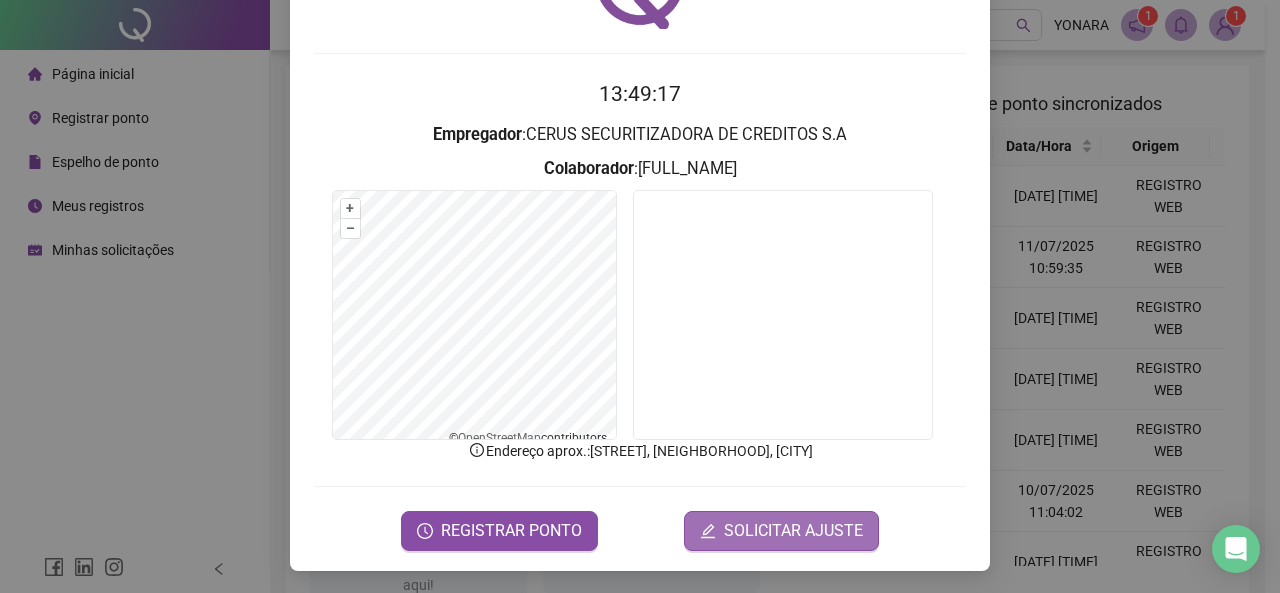 click on "SOLICITAR AJUSTE" at bounding box center (781, 531) 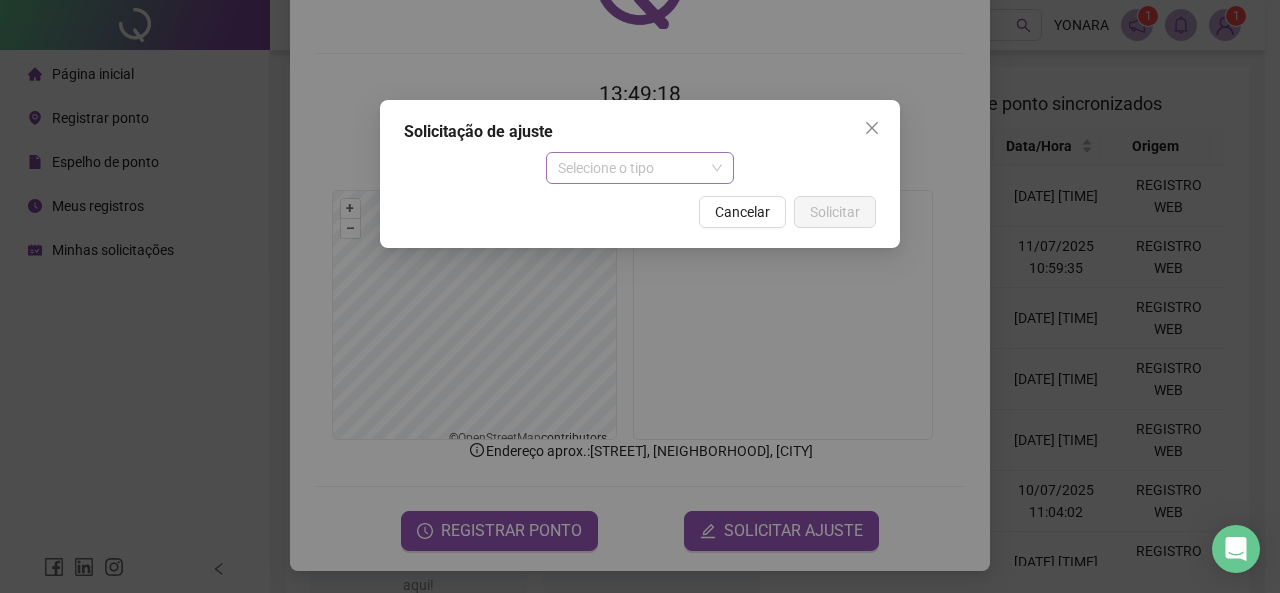 click on "Selecione o tipo" at bounding box center [640, 168] 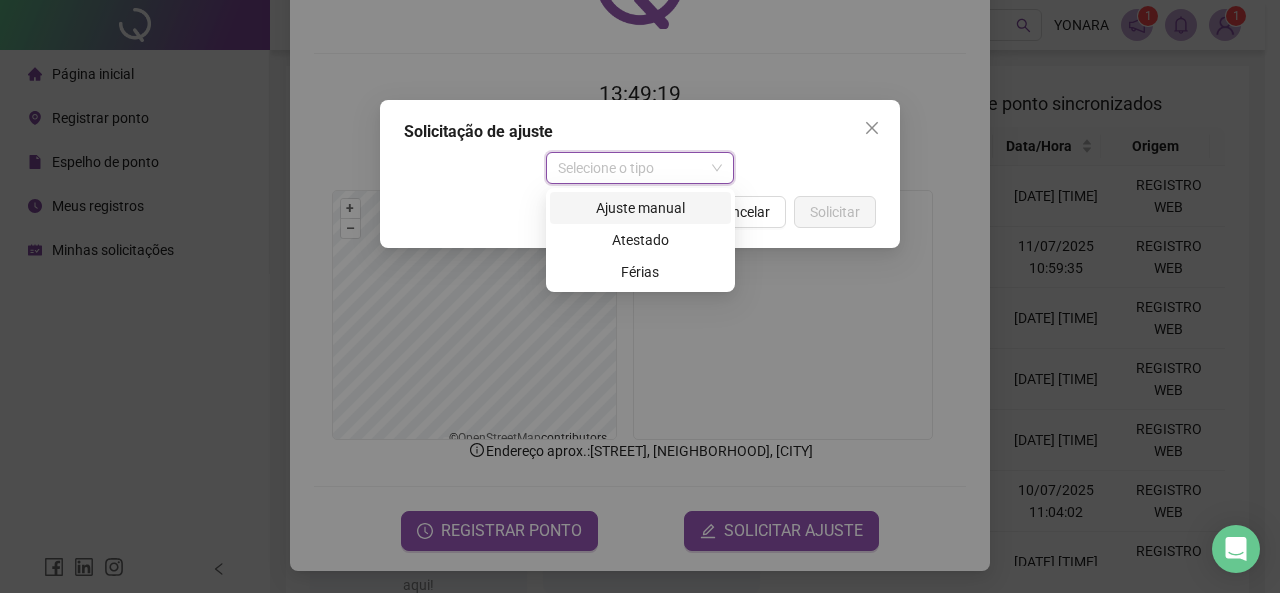 click on "Ajuste manual" at bounding box center [640, 208] 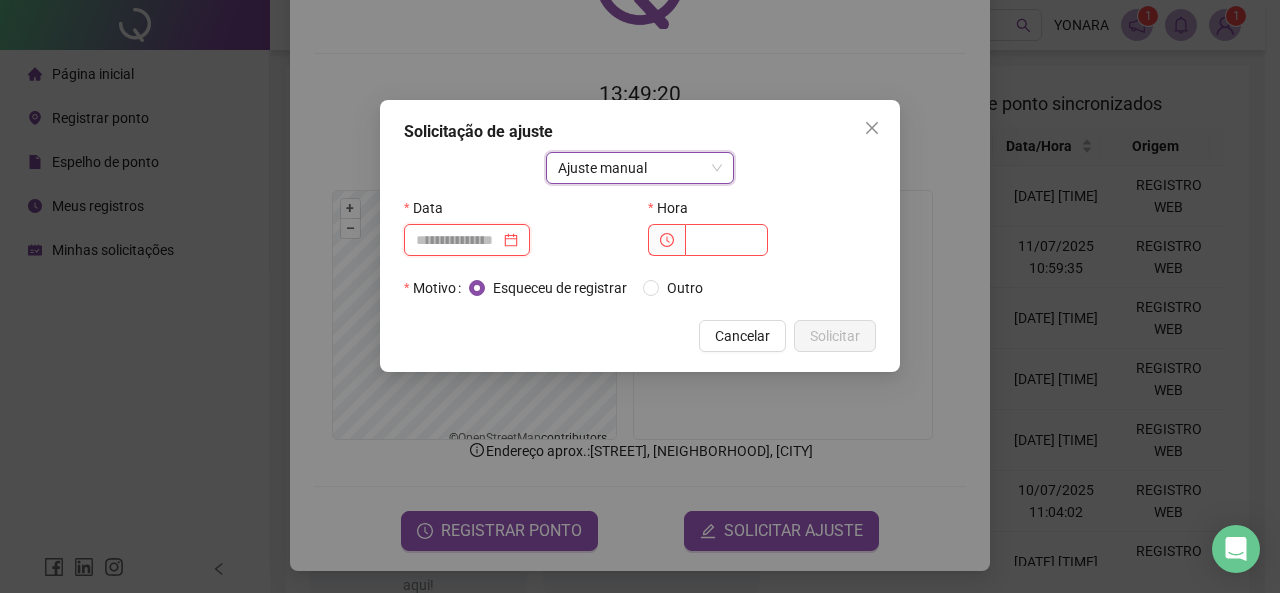 click at bounding box center [458, 240] 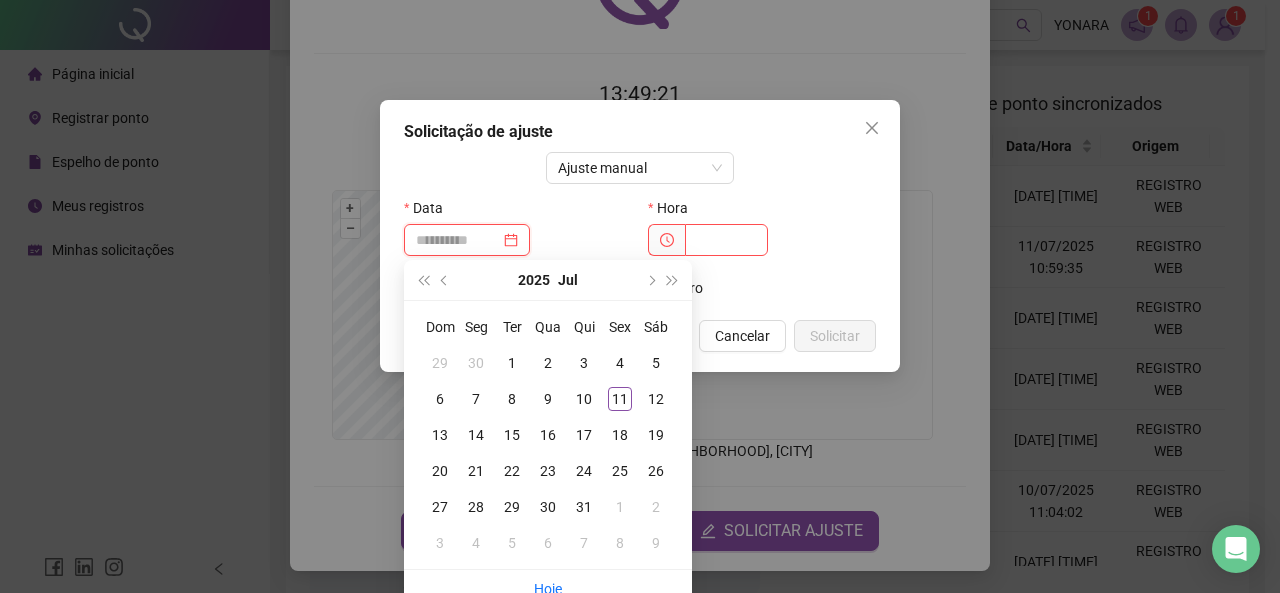 type on "**********" 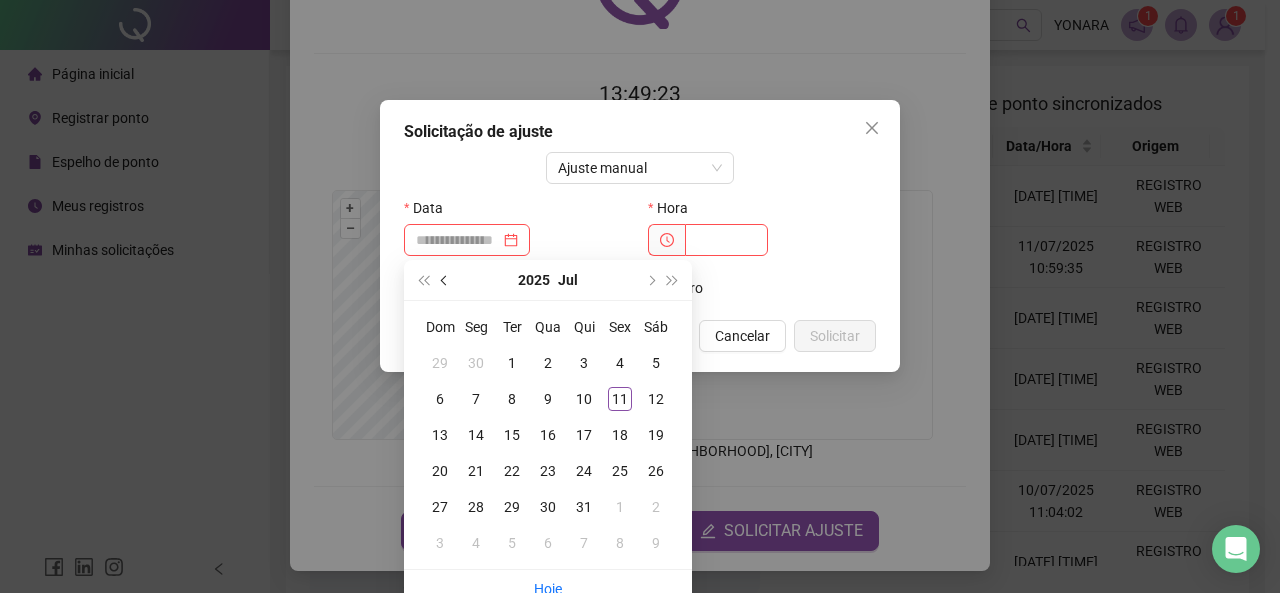 click at bounding box center (446, 280) 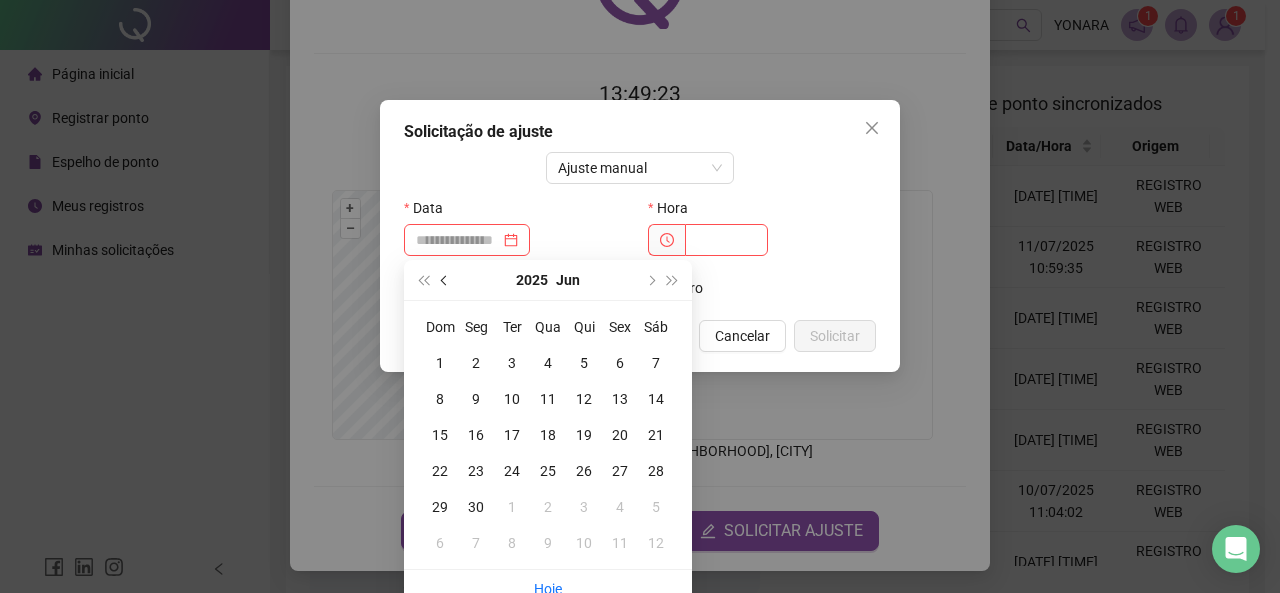 click at bounding box center [446, 280] 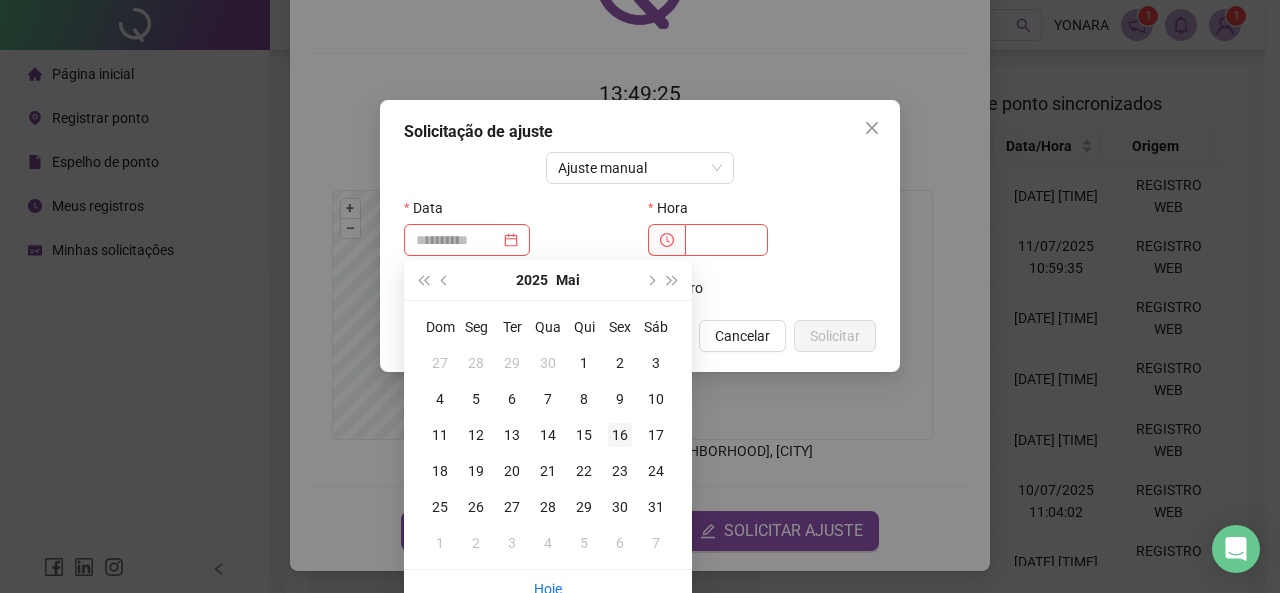 type on "**********" 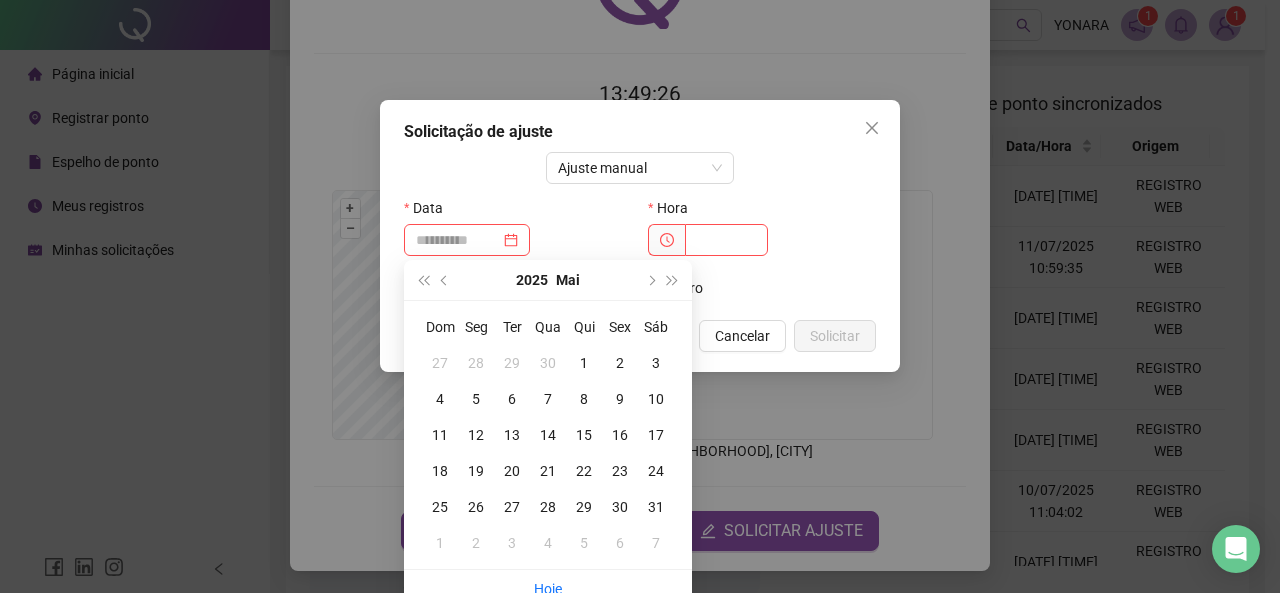 click on "16" at bounding box center [620, 435] 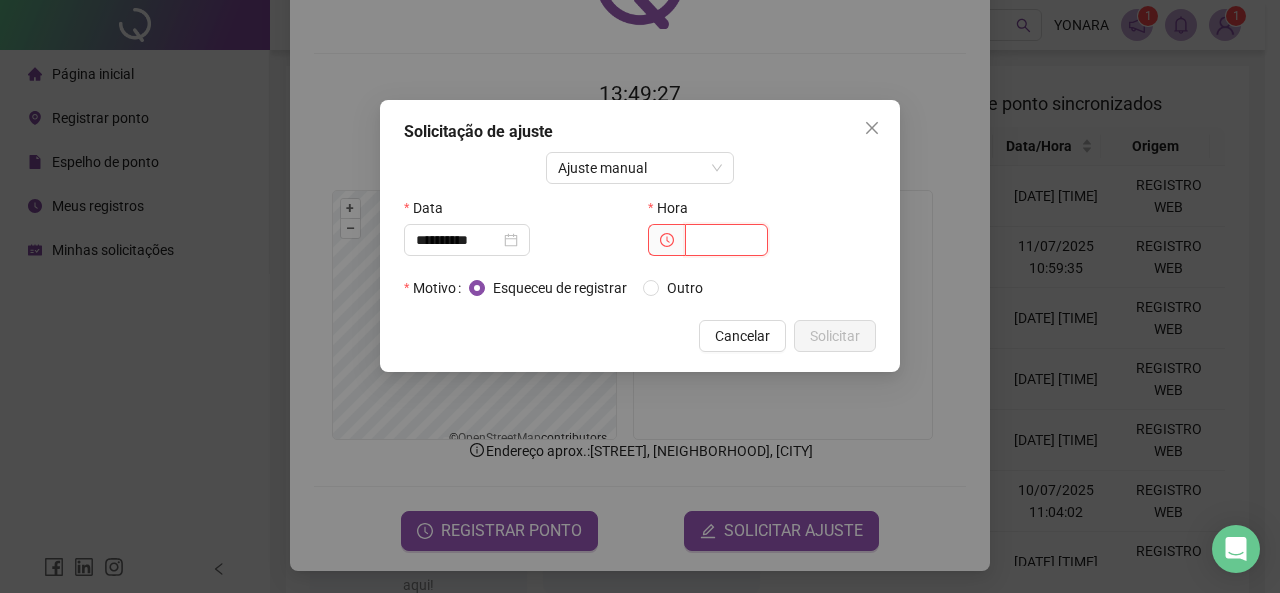 click at bounding box center (726, 240) 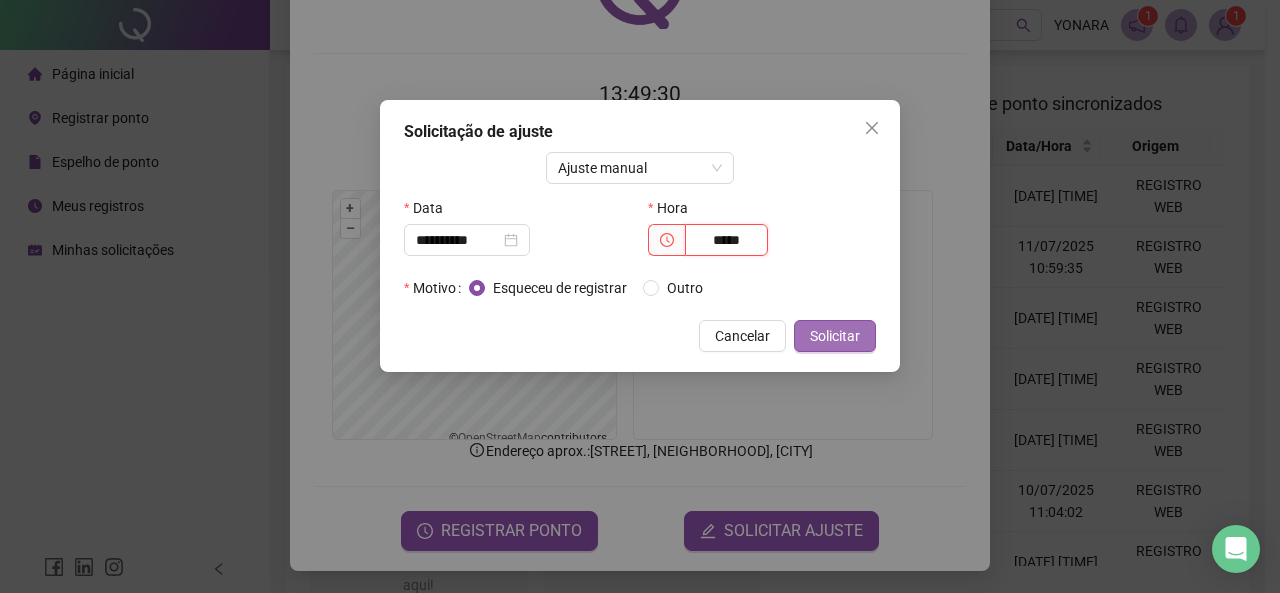 type on "*****" 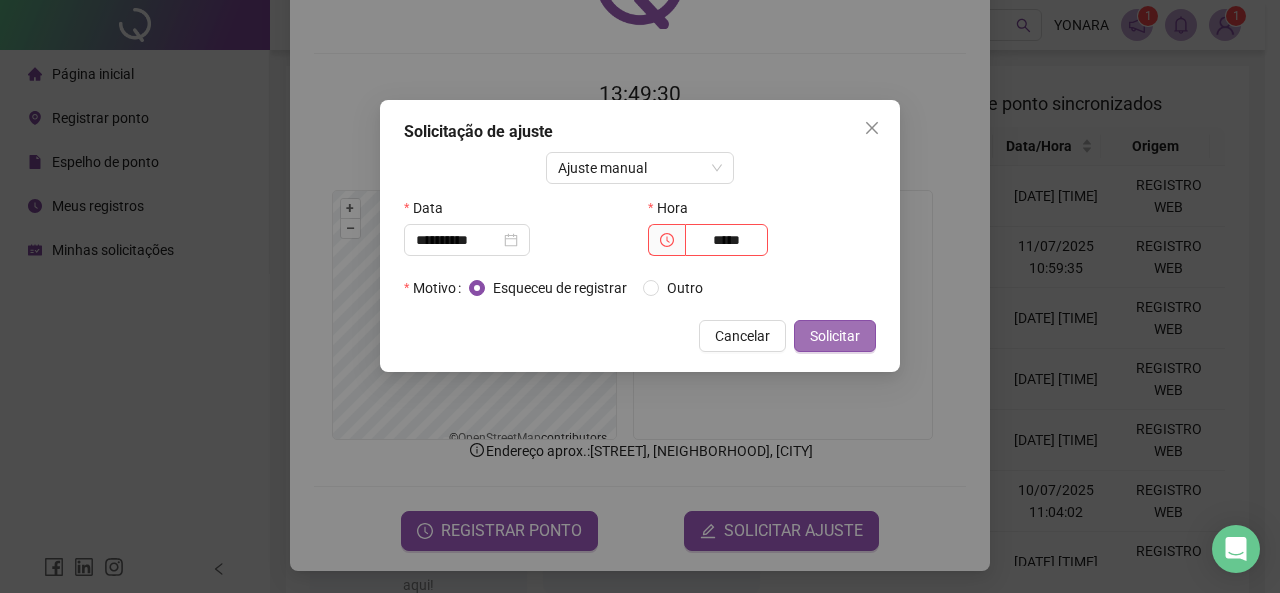 click on "Solicitar" at bounding box center [835, 336] 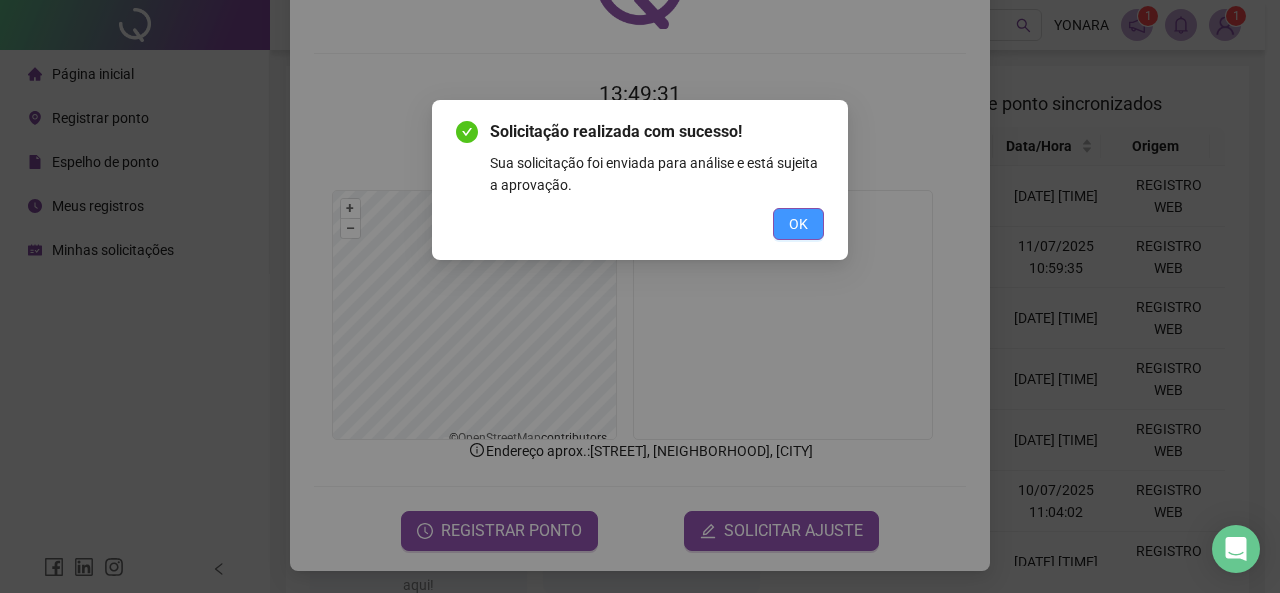 click on "OK" at bounding box center (798, 224) 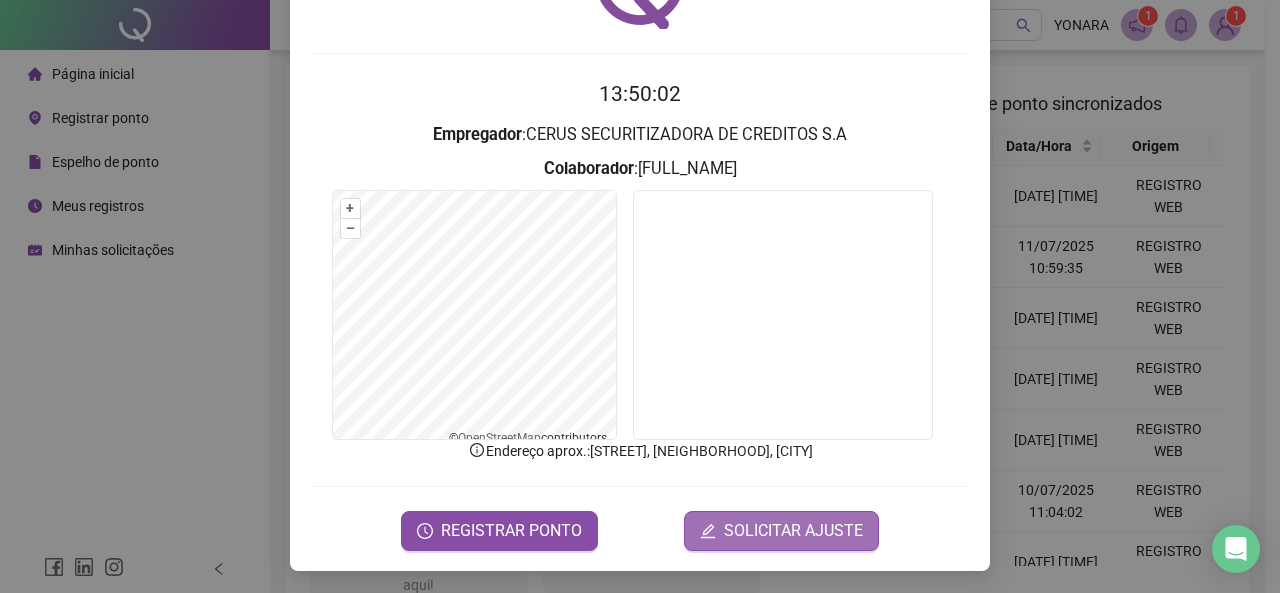 click on "SOLICITAR AJUSTE" at bounding box center [793, 531] 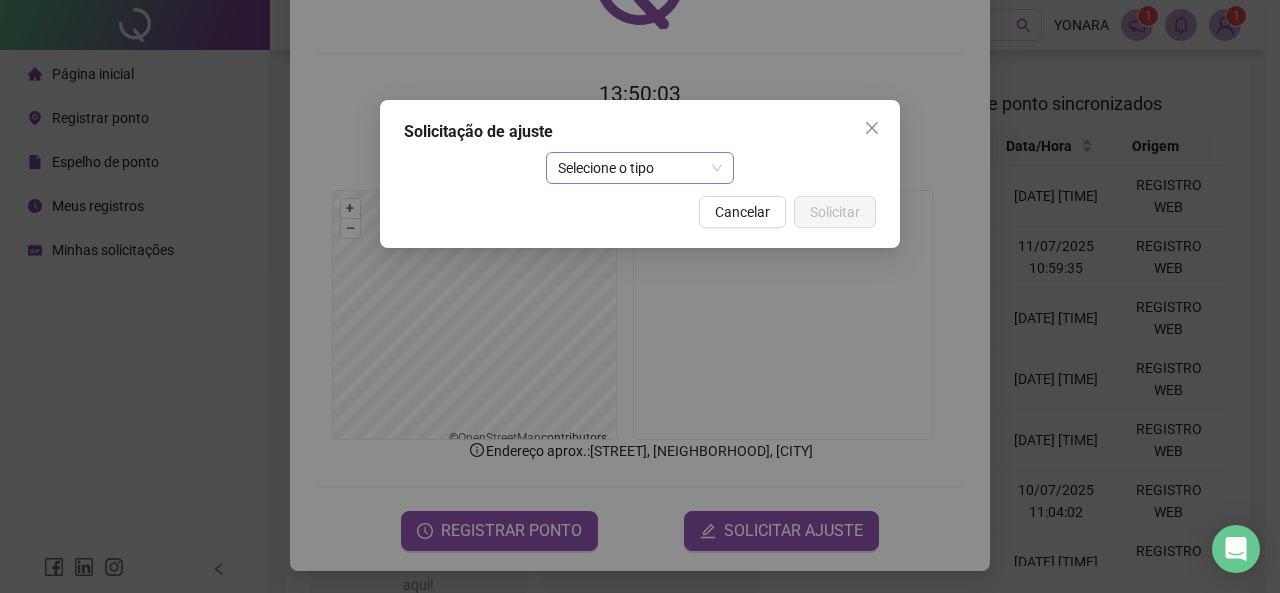 click on "Selecione o tipo" at bounding box center [640, 168] 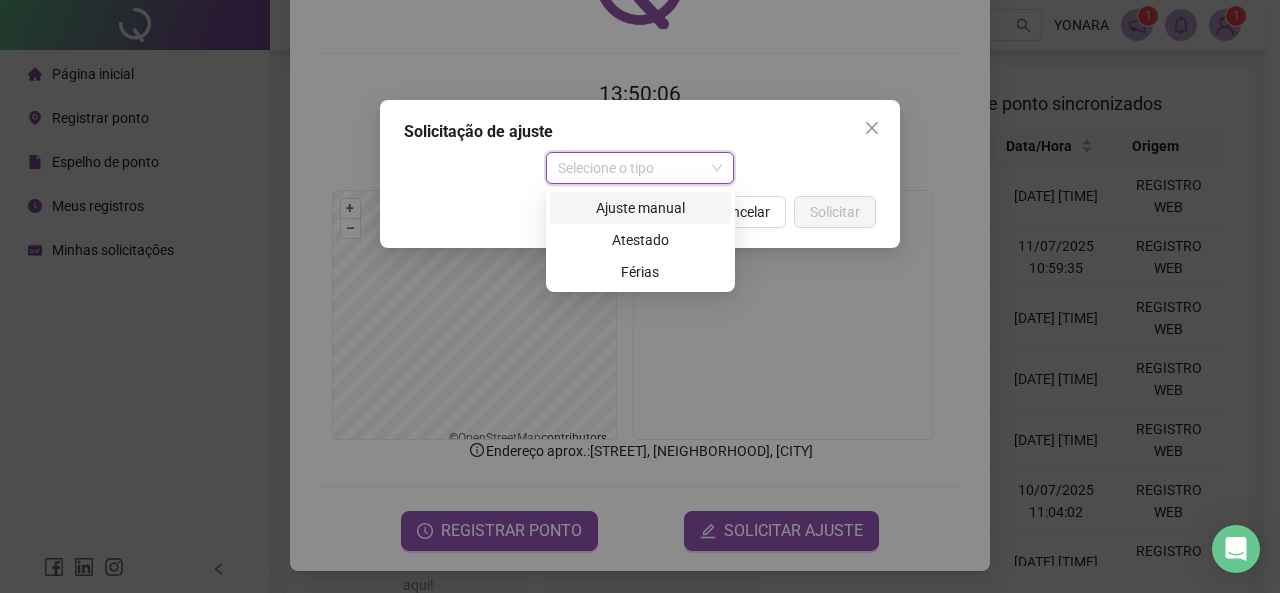 click on "Ajuste manual" at bounding box center [640, 208] 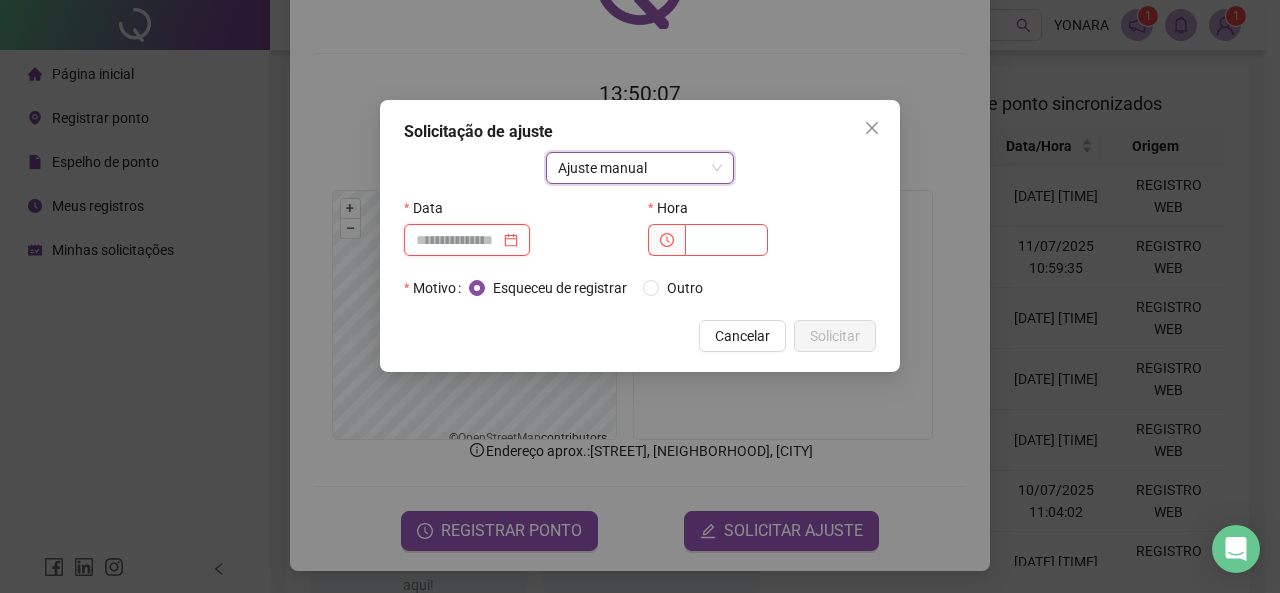 click at bounding box center [458, 240] 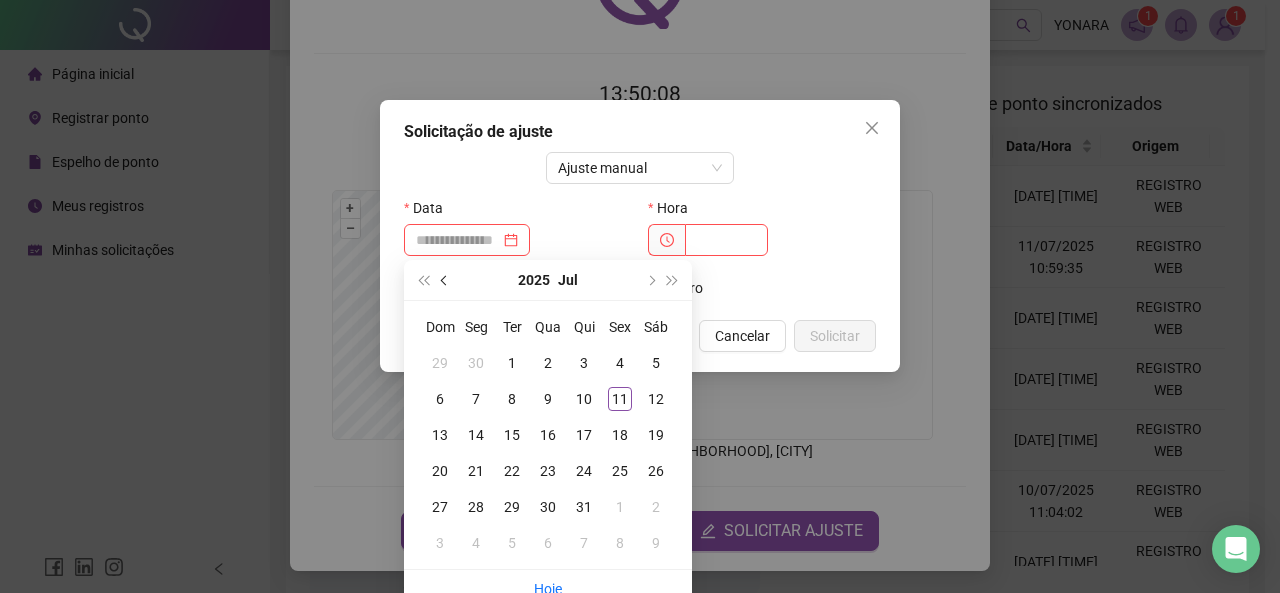 click at bounding box center (446, 280) 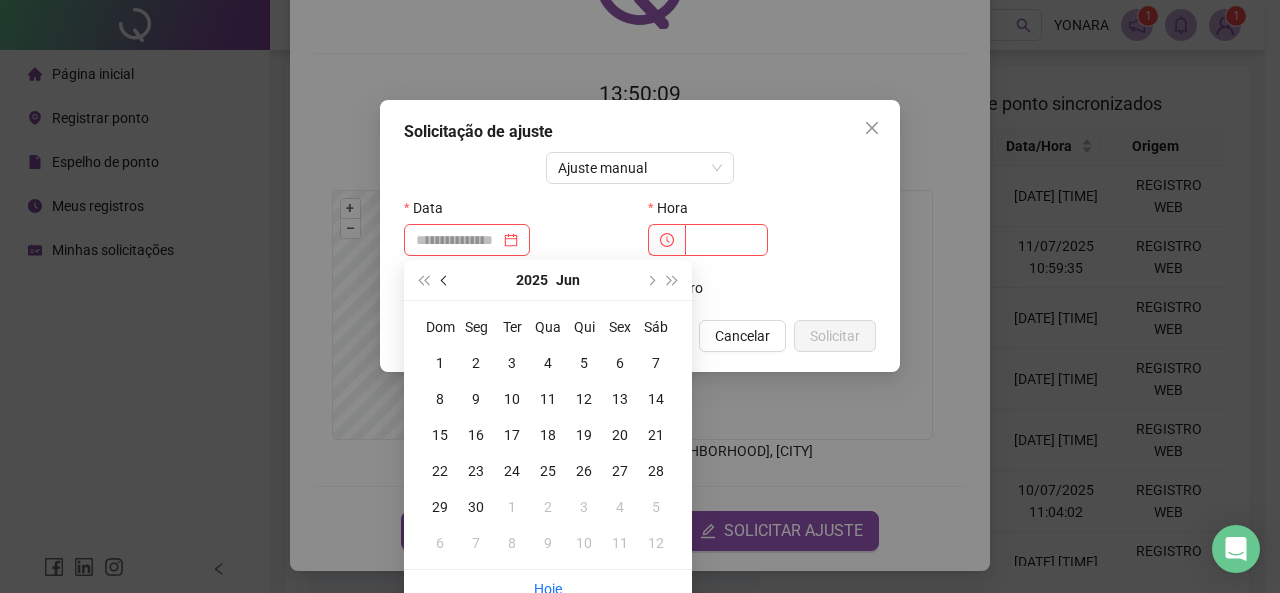 click at bounding box center [446, 280] 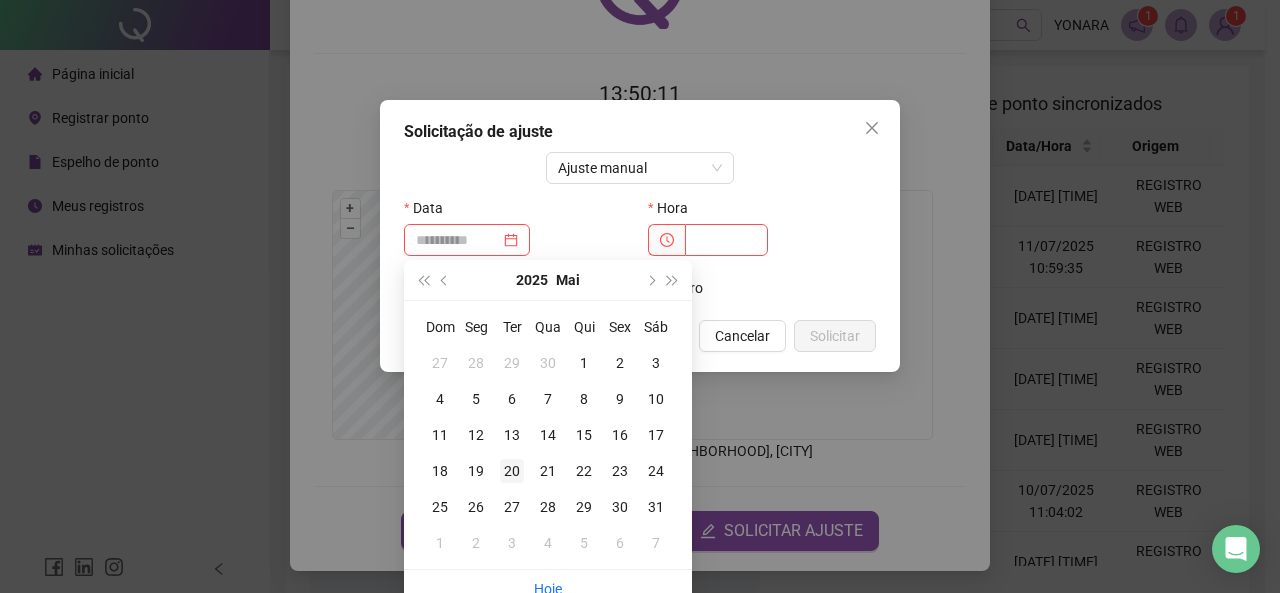type on "**********" 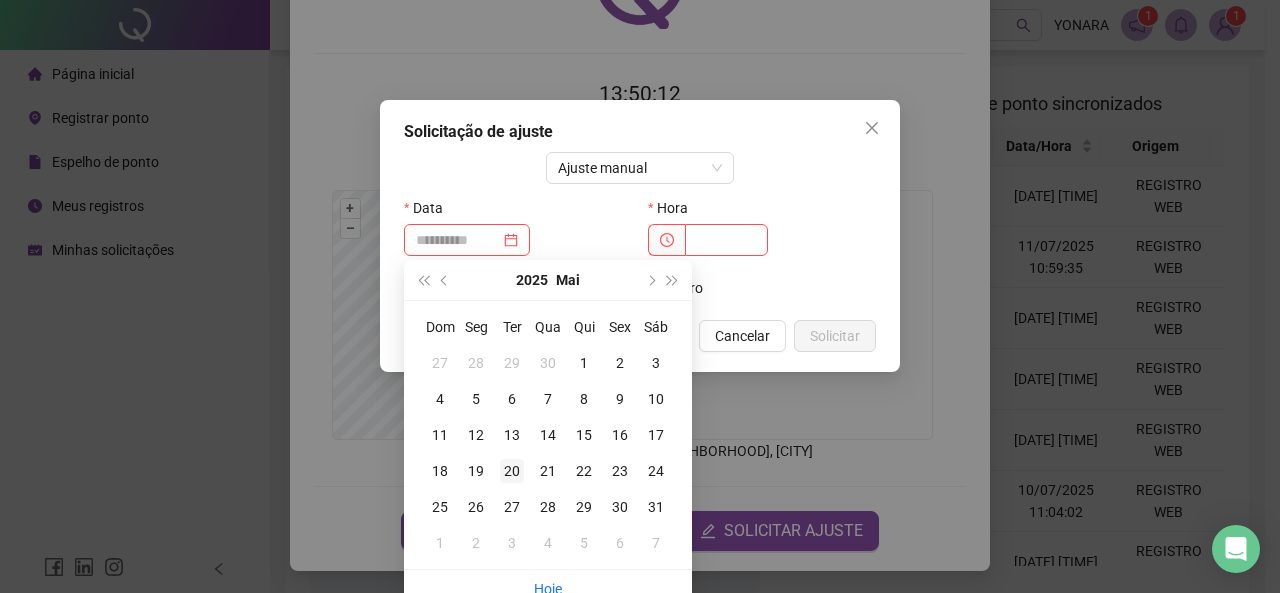 click on "20" at bounding box center [512, 471] 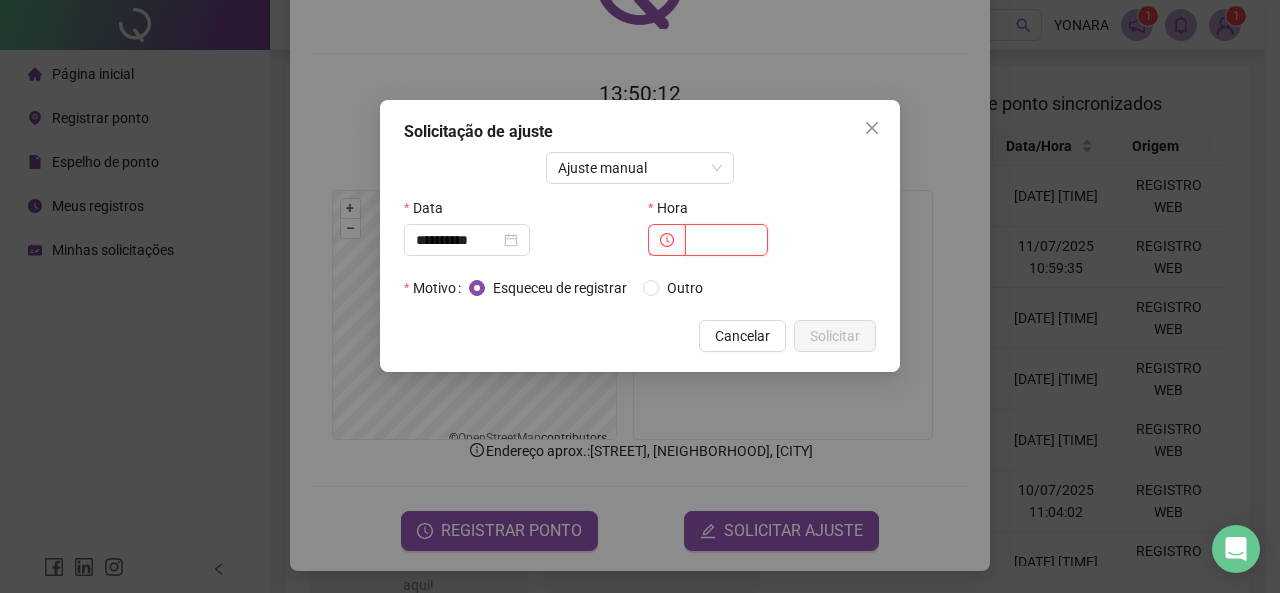 click at bounding box center (726, 240) 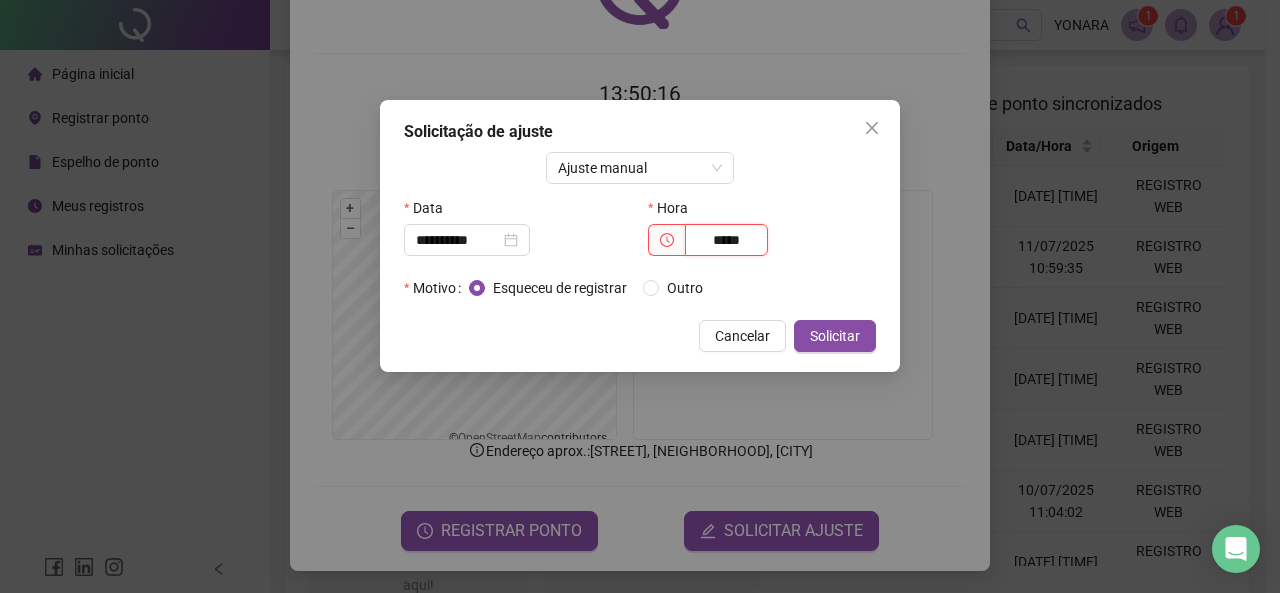 type on "*****" 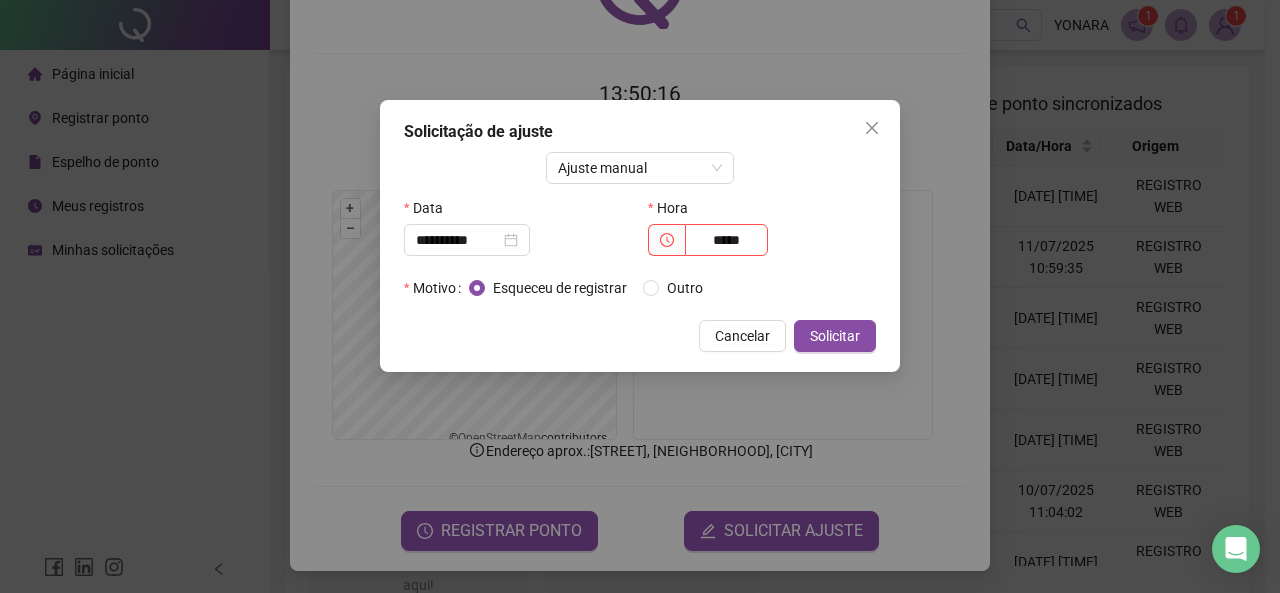 click on "**********" at bounding box center [640, 236] 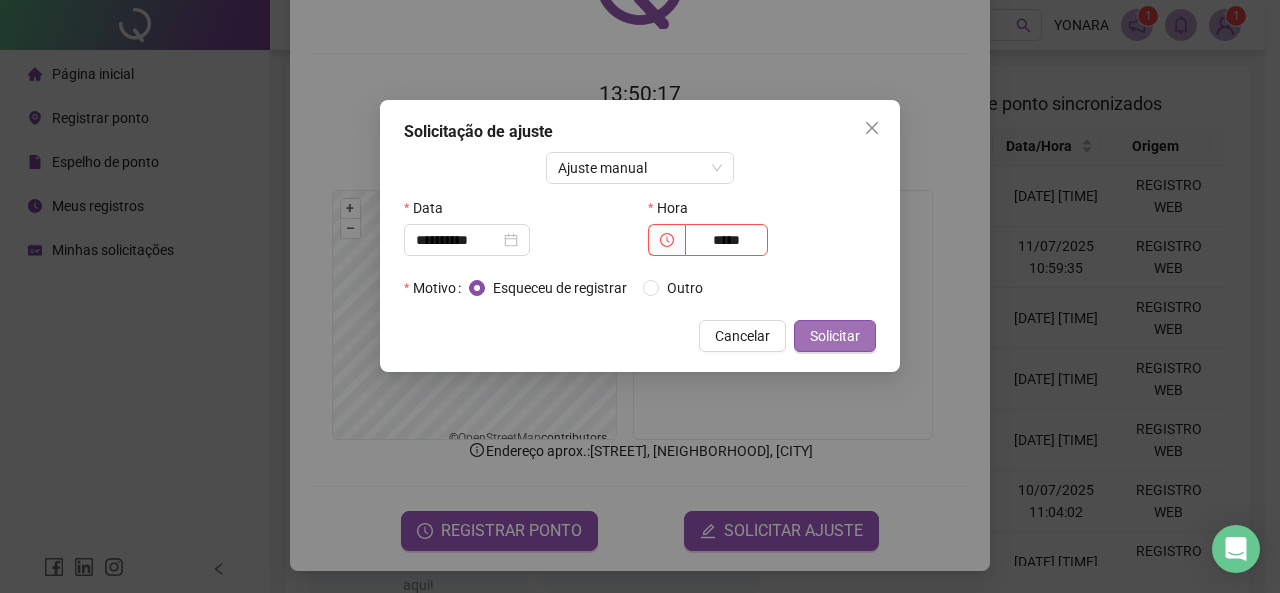 click on "Solicitar" at bounding box center [835, 336] 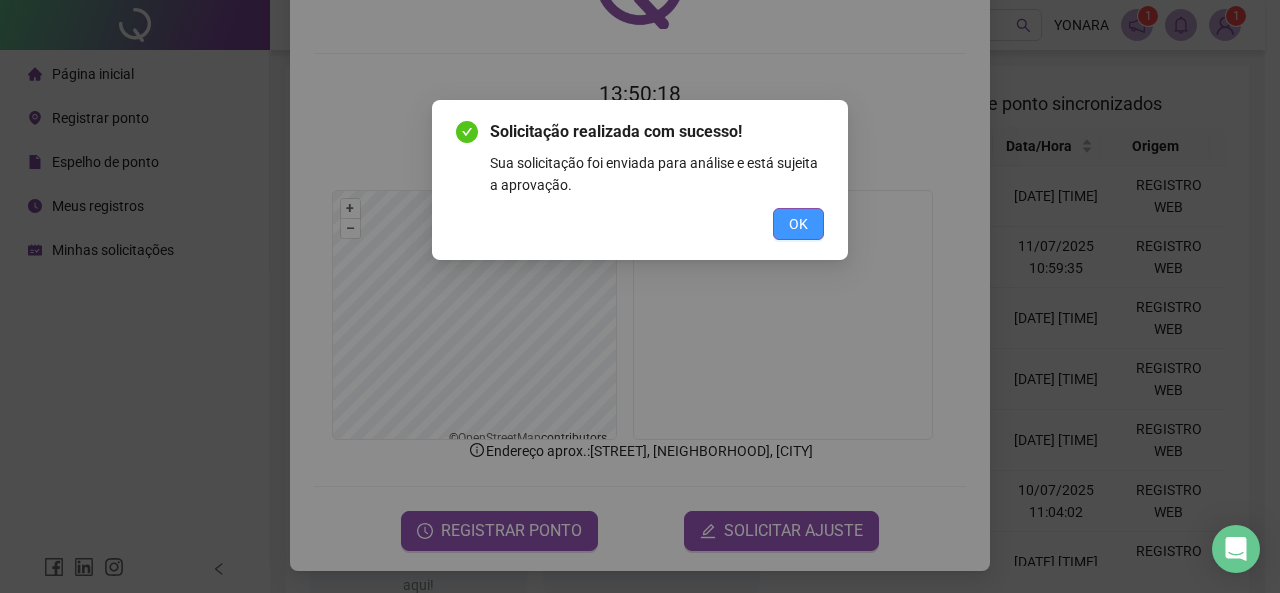 click on "OK" at bounding box center (798, 224) 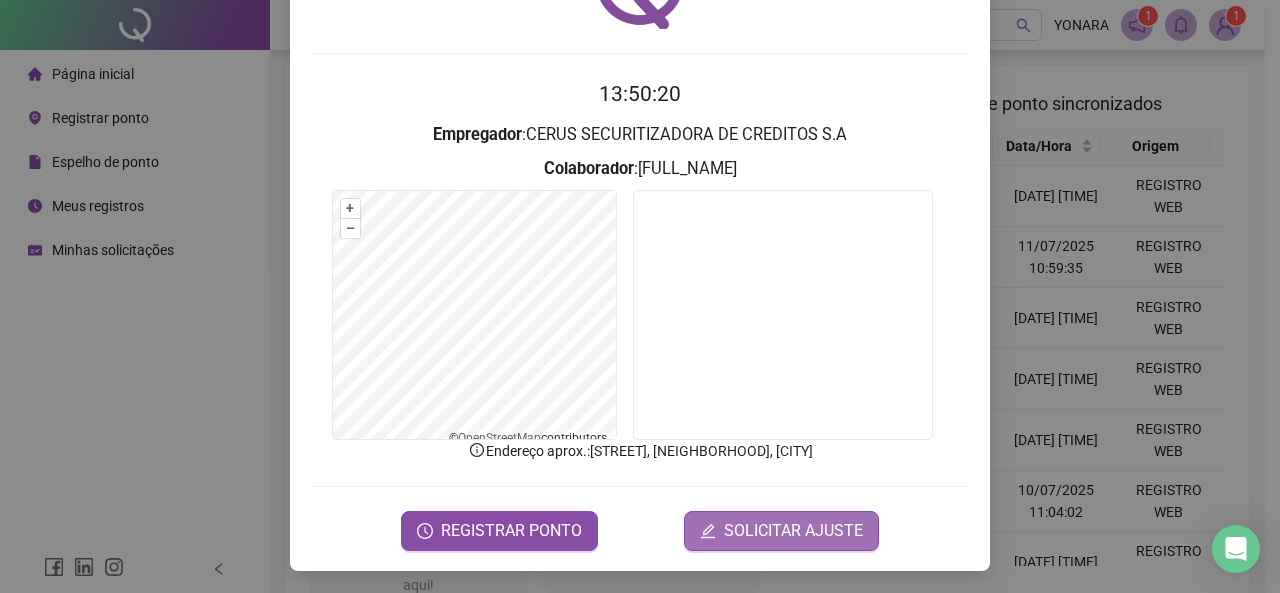 click on "SOLICITAR AJUSTE" at bounding box center (793, 531) 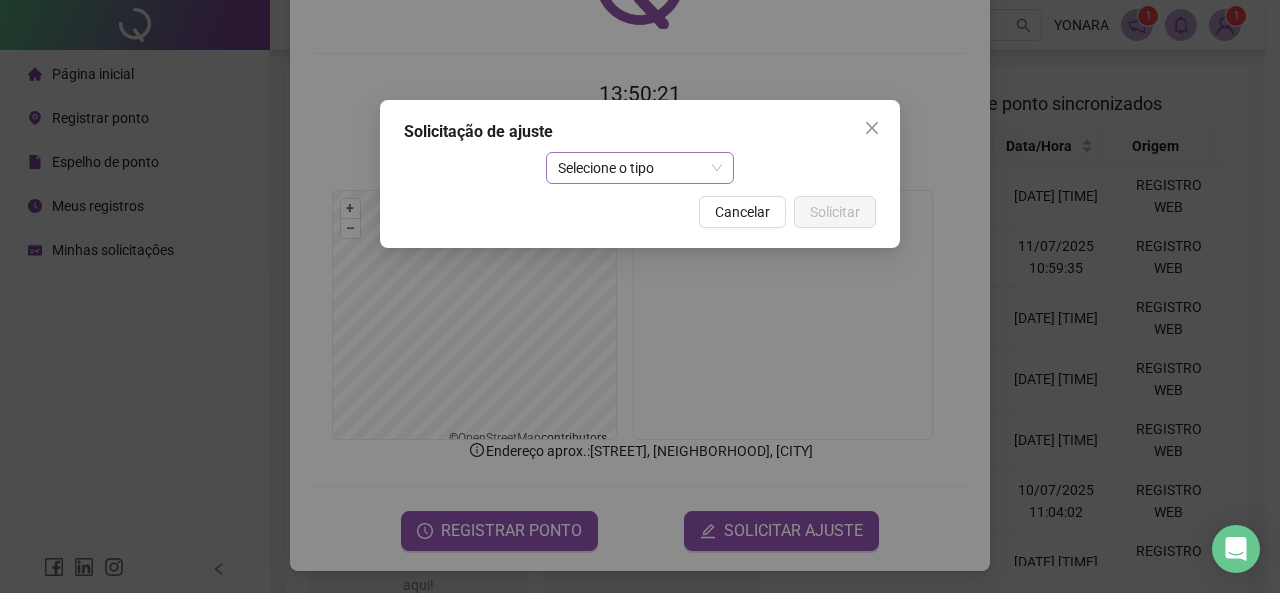 click on "Selecione o tipo" at bounding box center (640, 168) 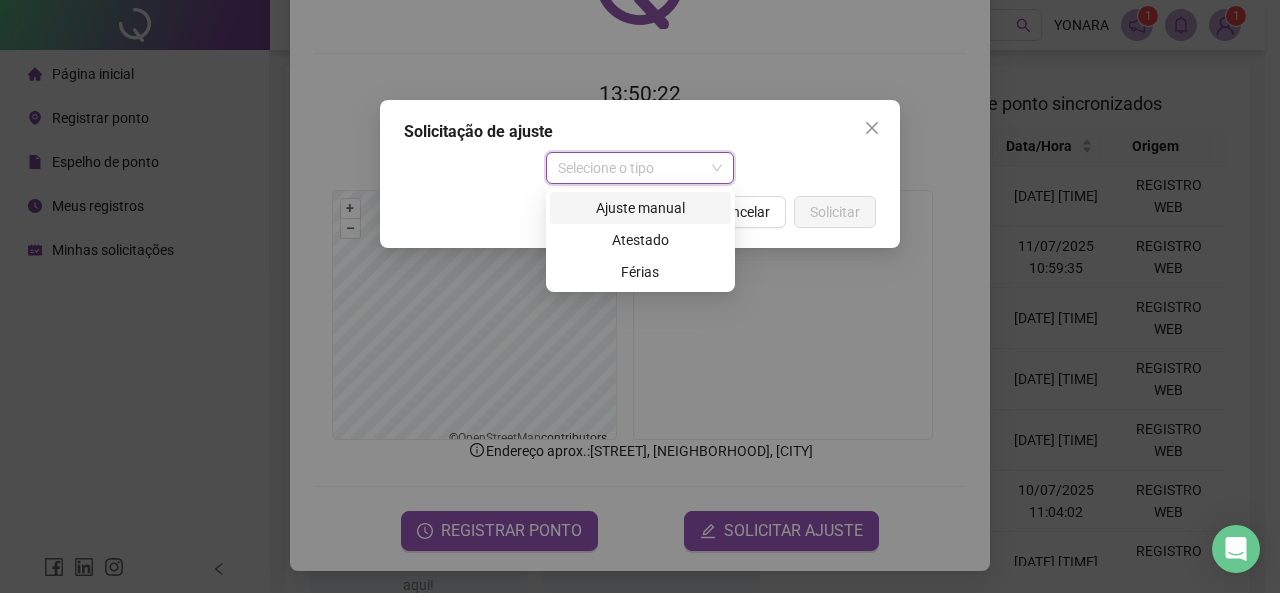 click on "Ajuste manual" at bounding box center (640, 208) 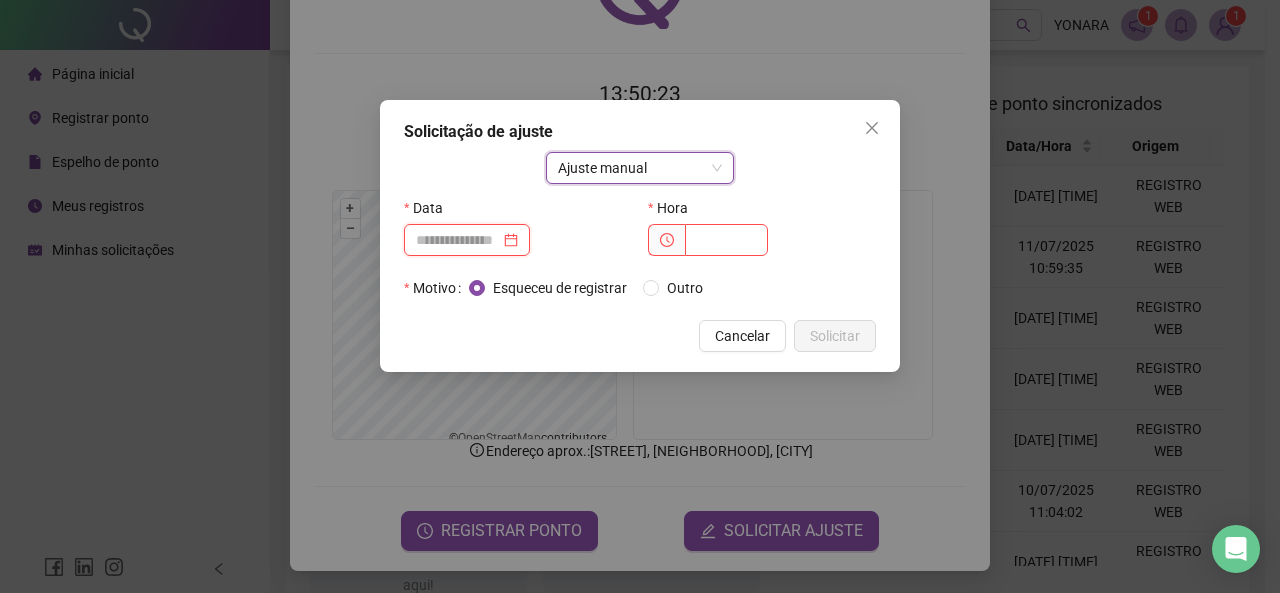 click at bounding box center [458, 240] 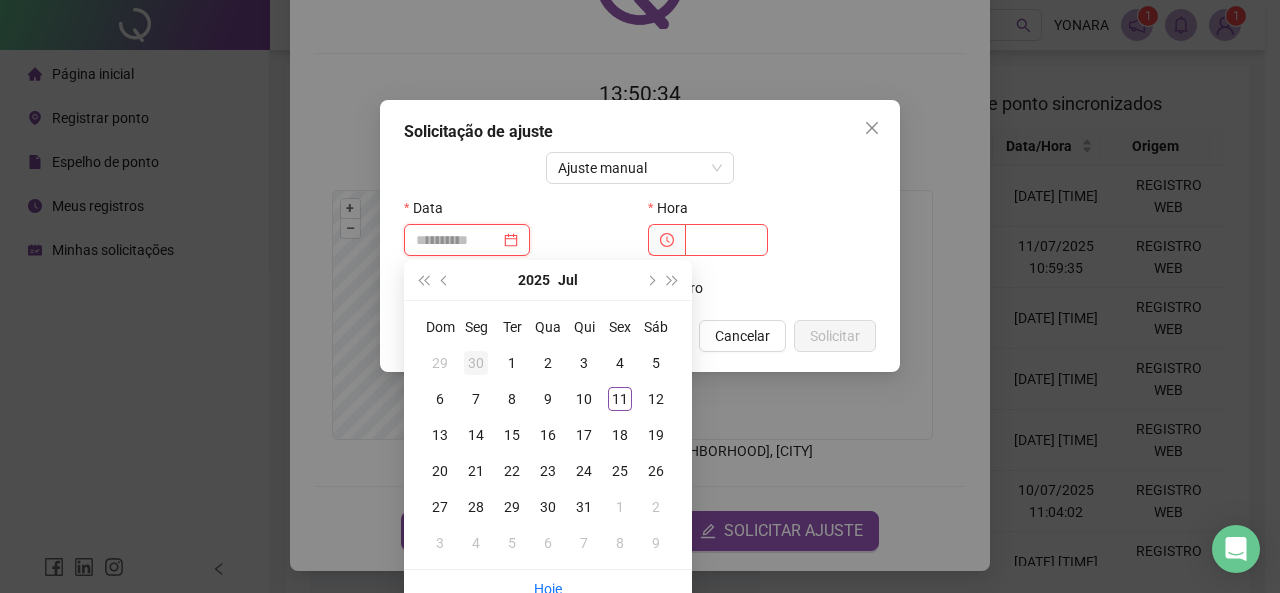 type on "**********" 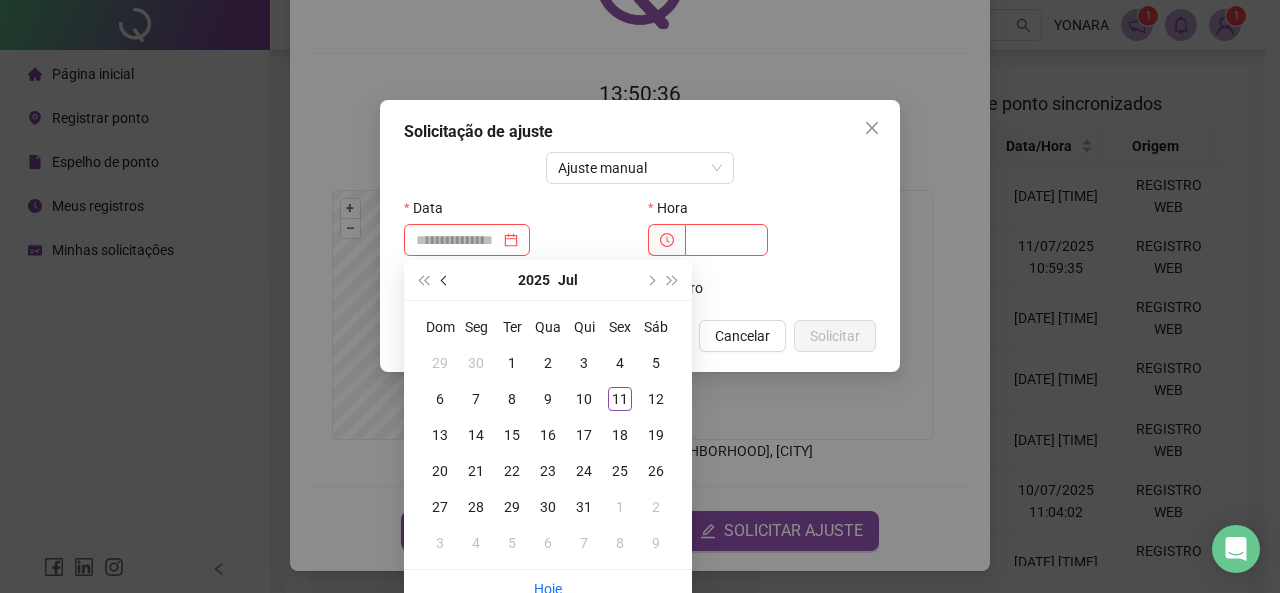 click at bounding box center [445, 280] 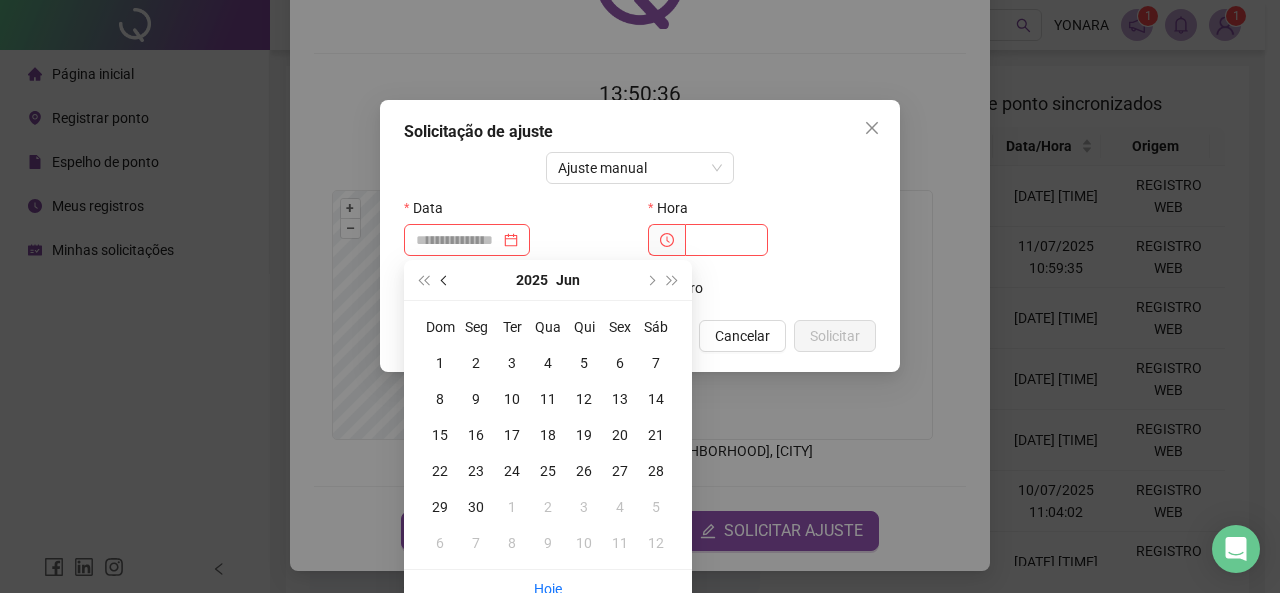 click at bounding box center [445, 280] 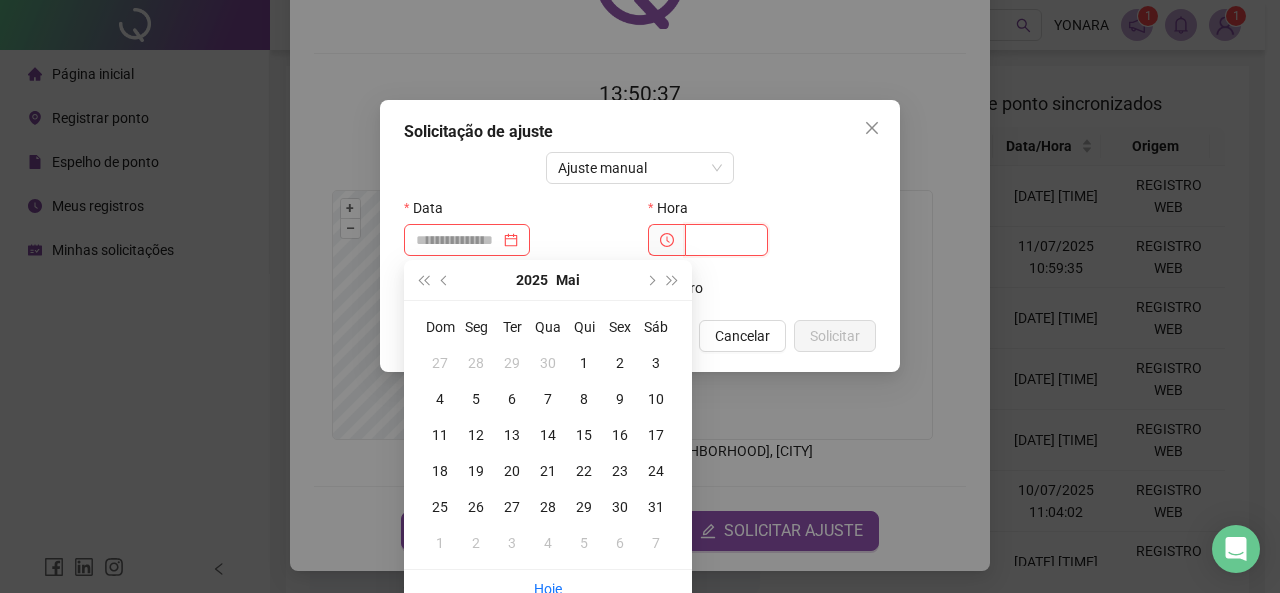 click at bounding box center (726, 240) 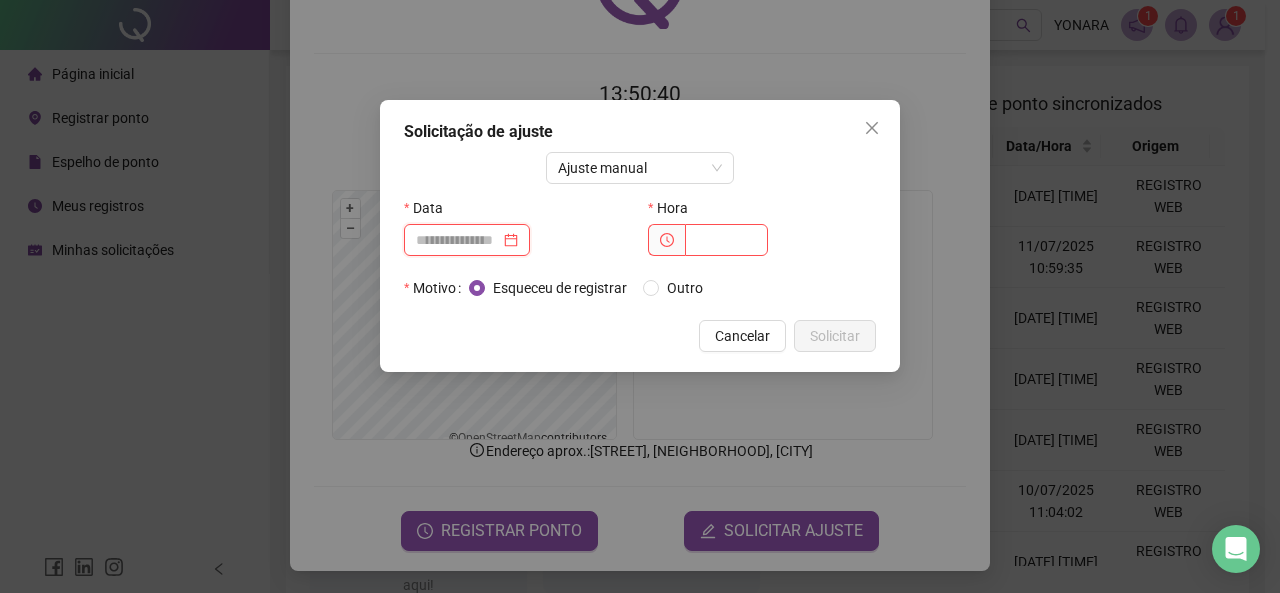 click at bounding box center (458, 240) 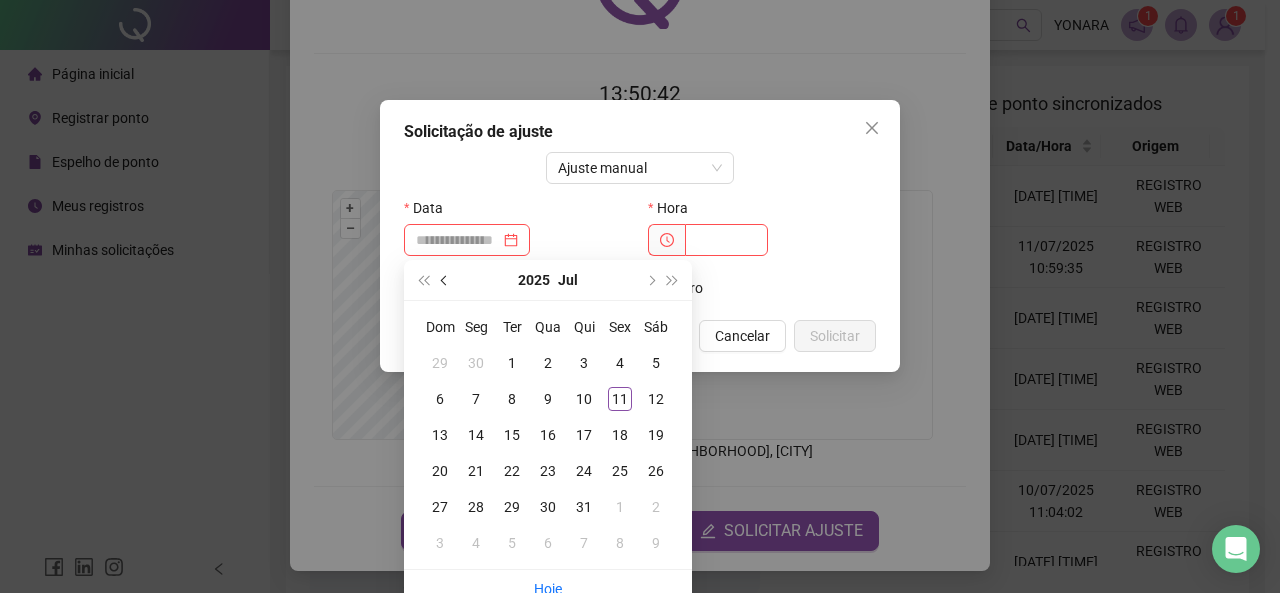click at bounding box center [445, 280] 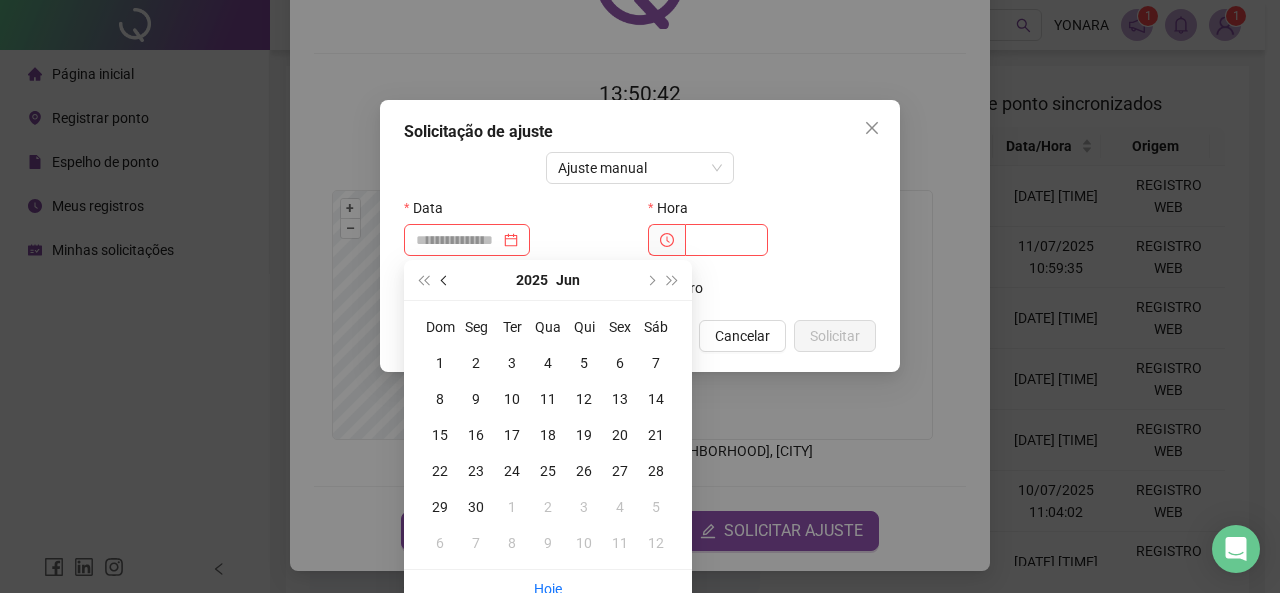 click at bounding box center (445, 280) 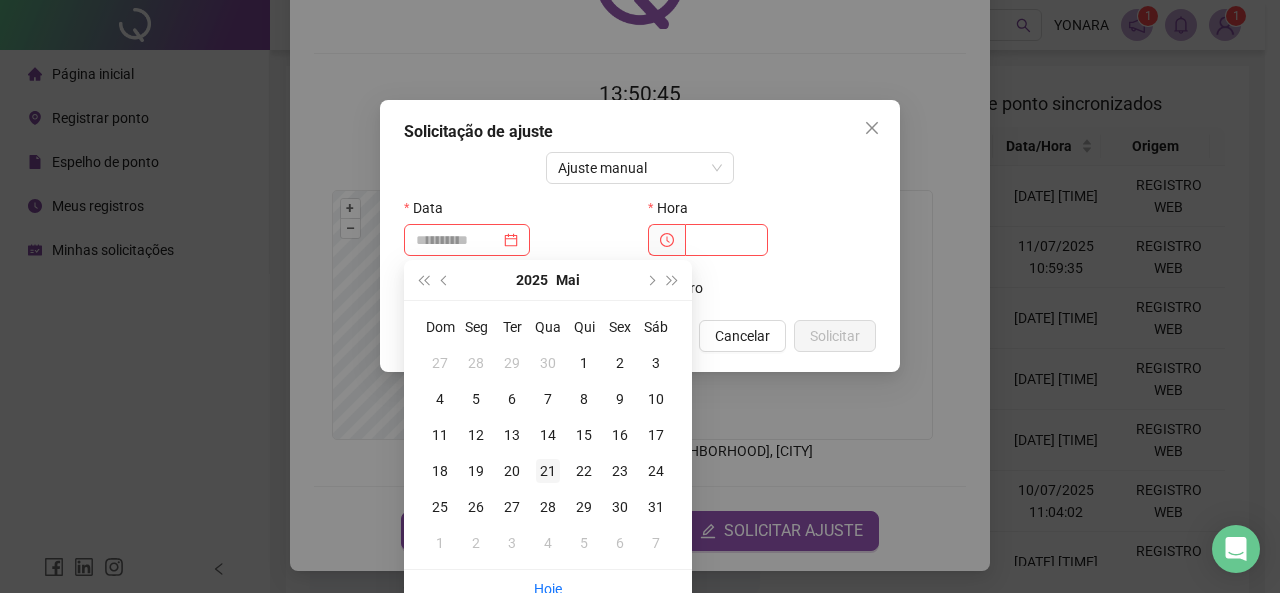 type on "**********" 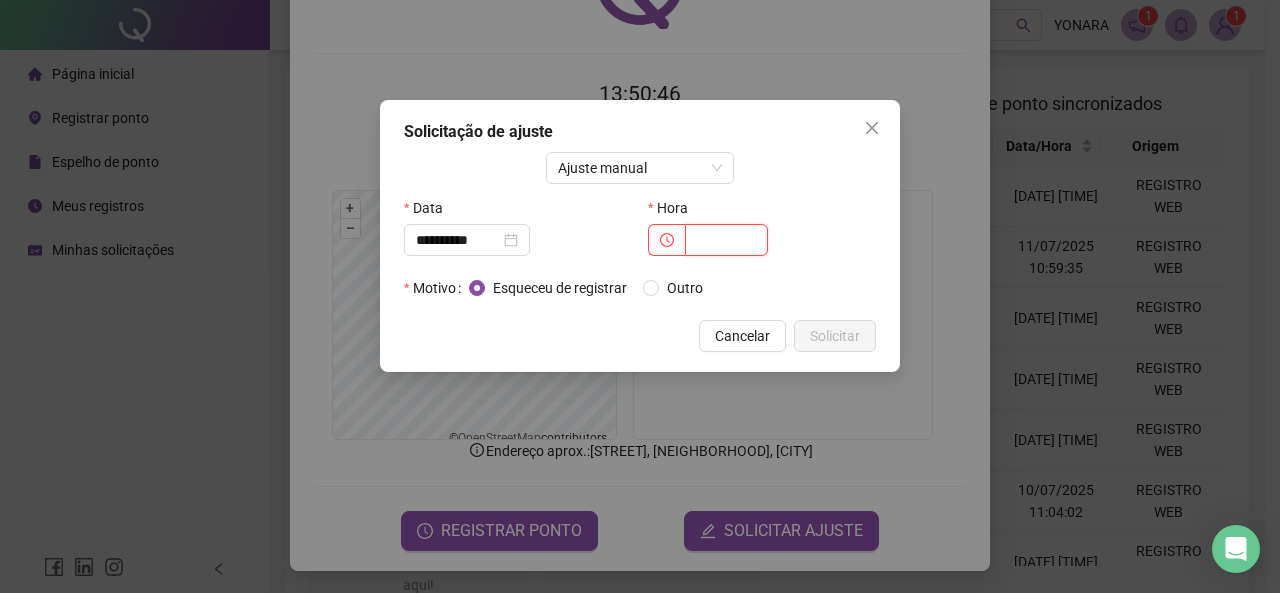 click at bounding box center [726, 240] 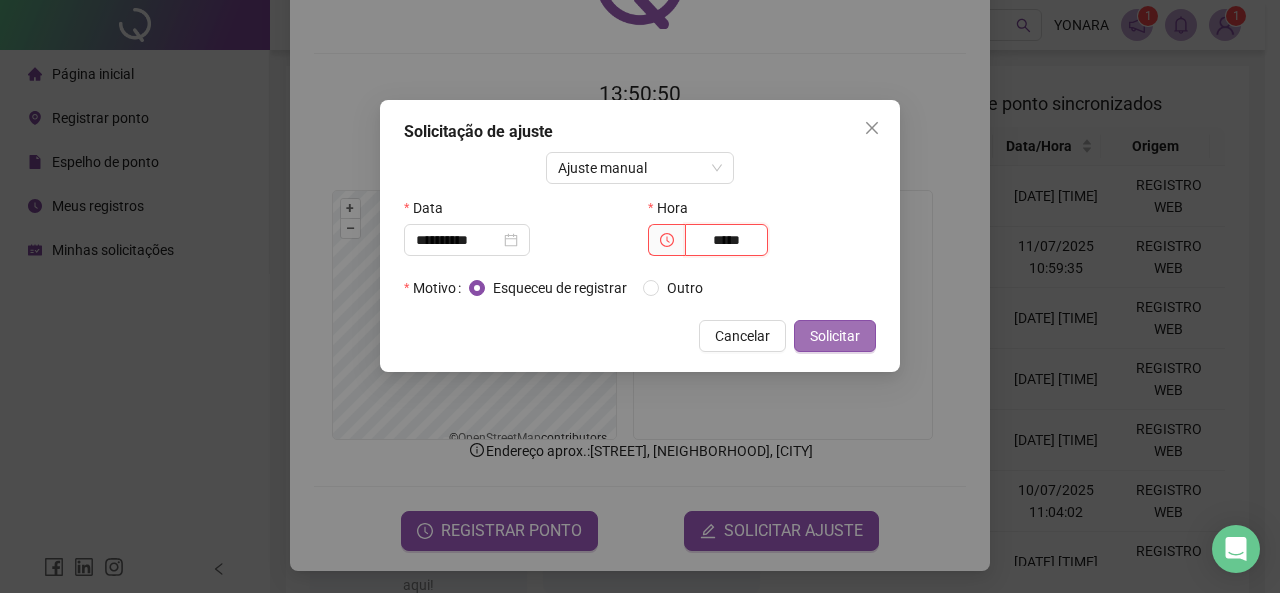 type on "*****" 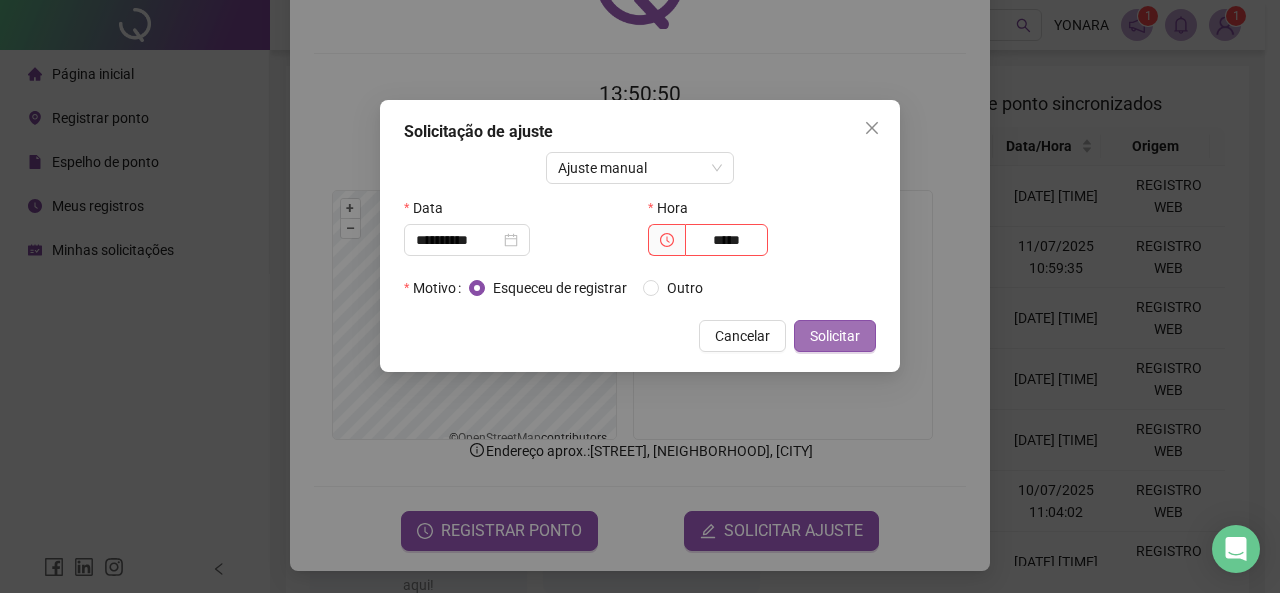 click on "Solicitar" at bounding box center (835, 336) 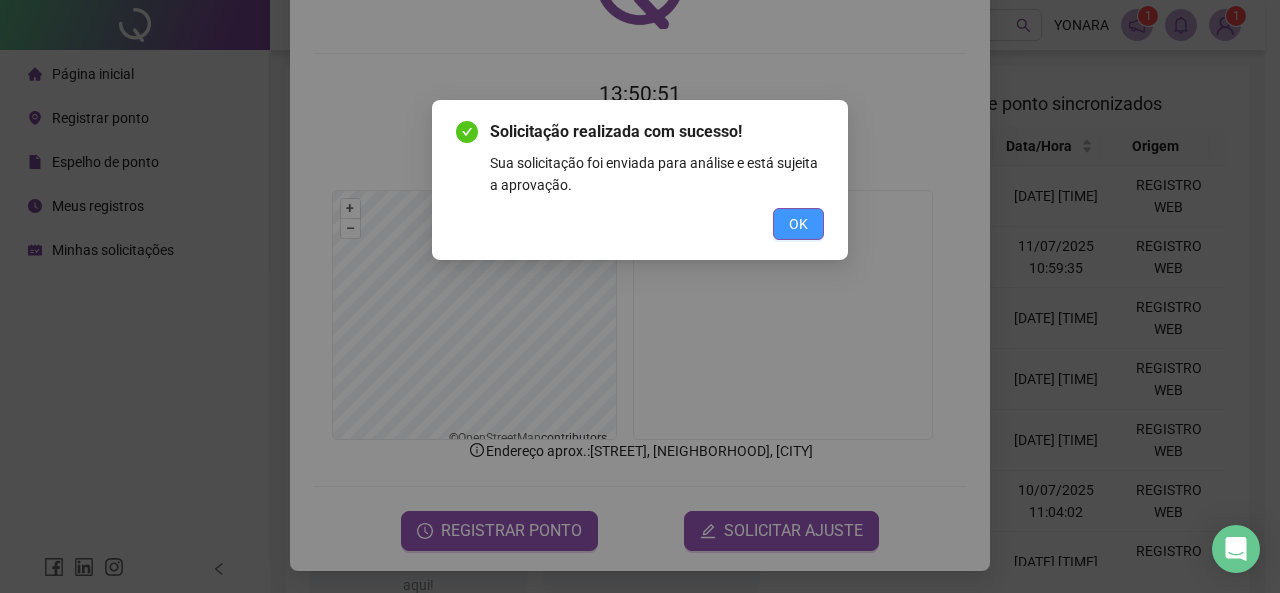 click on "OK" at bounding box center [798, 224] 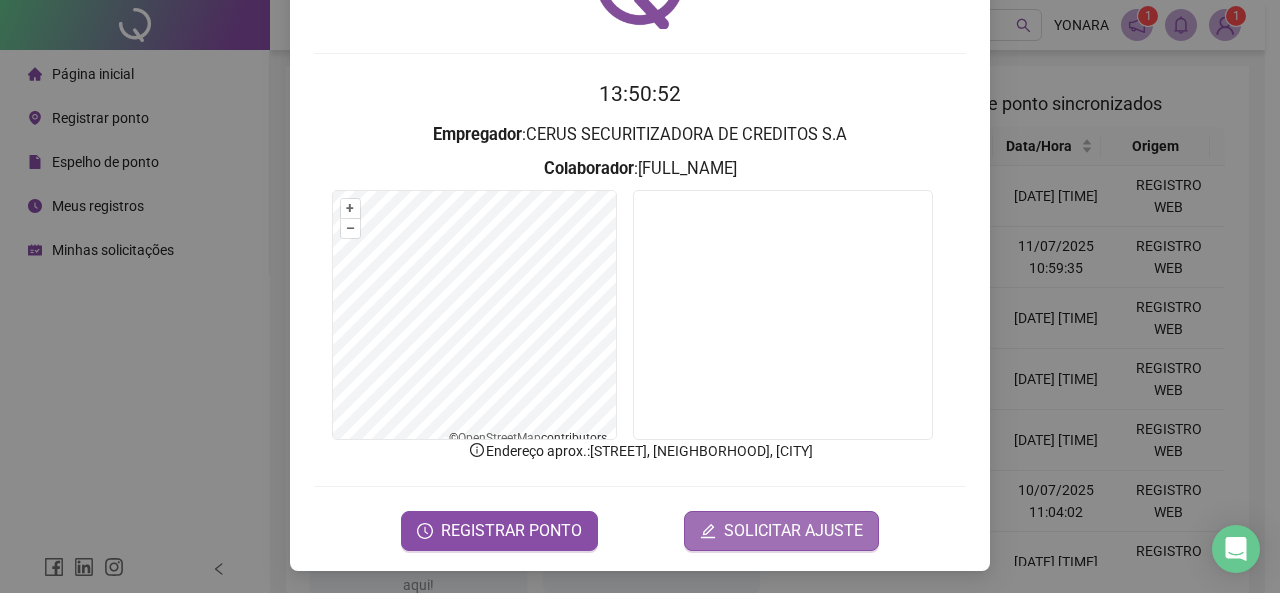 click on "SOLICITAR AJUSTE" at bounding box center (793, 531) 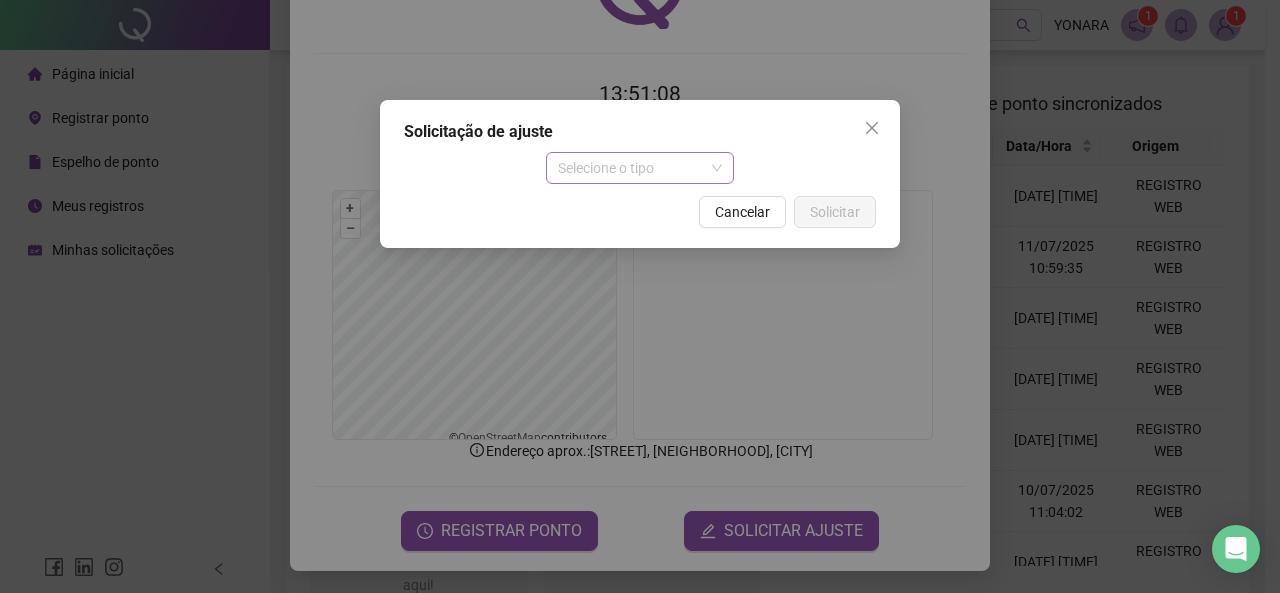 click on "Selecione o tipo" at bounding box center [640, 168] 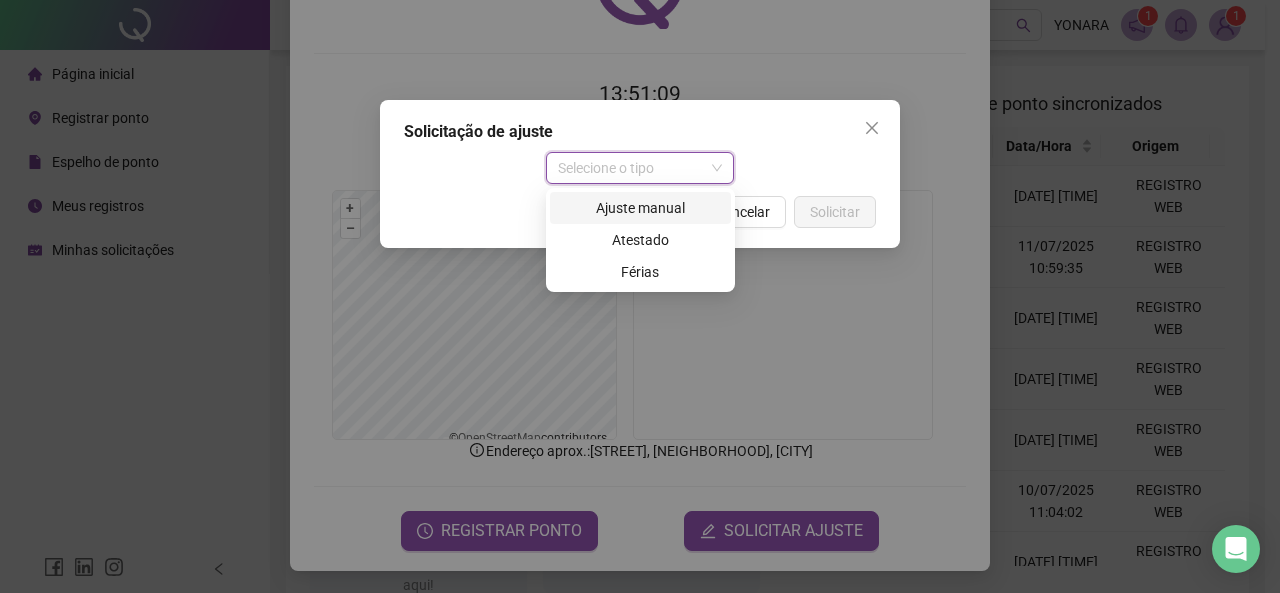 click on "Ajuste manual" at bounding box center (640, 208) 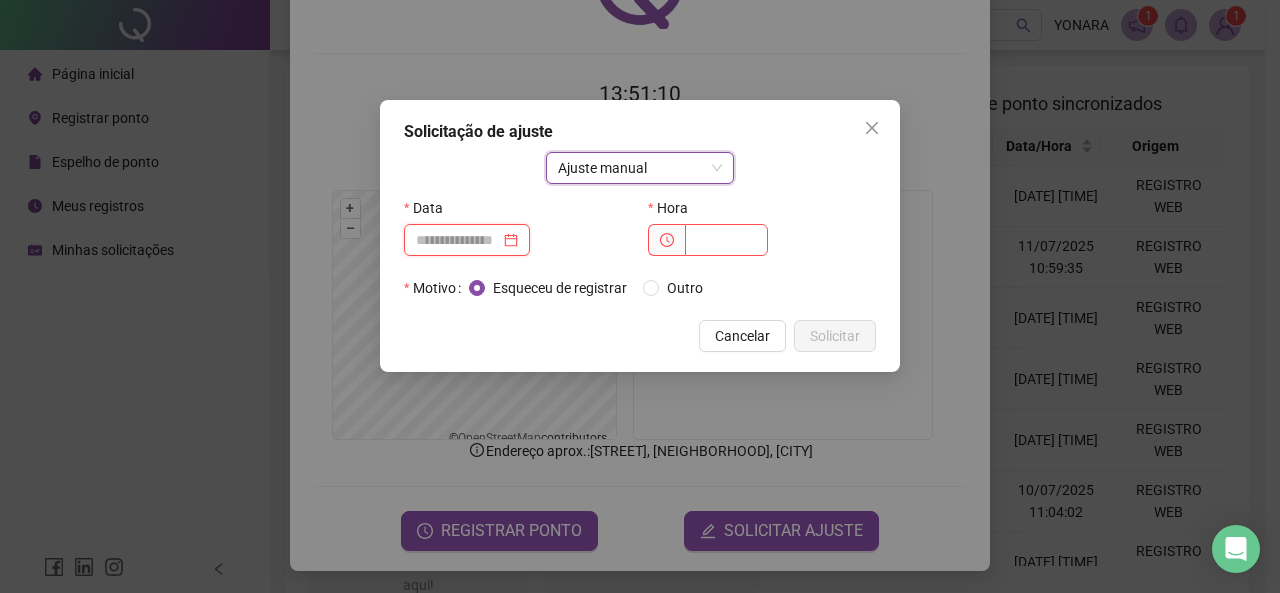 click at bounding box center (458, 240) 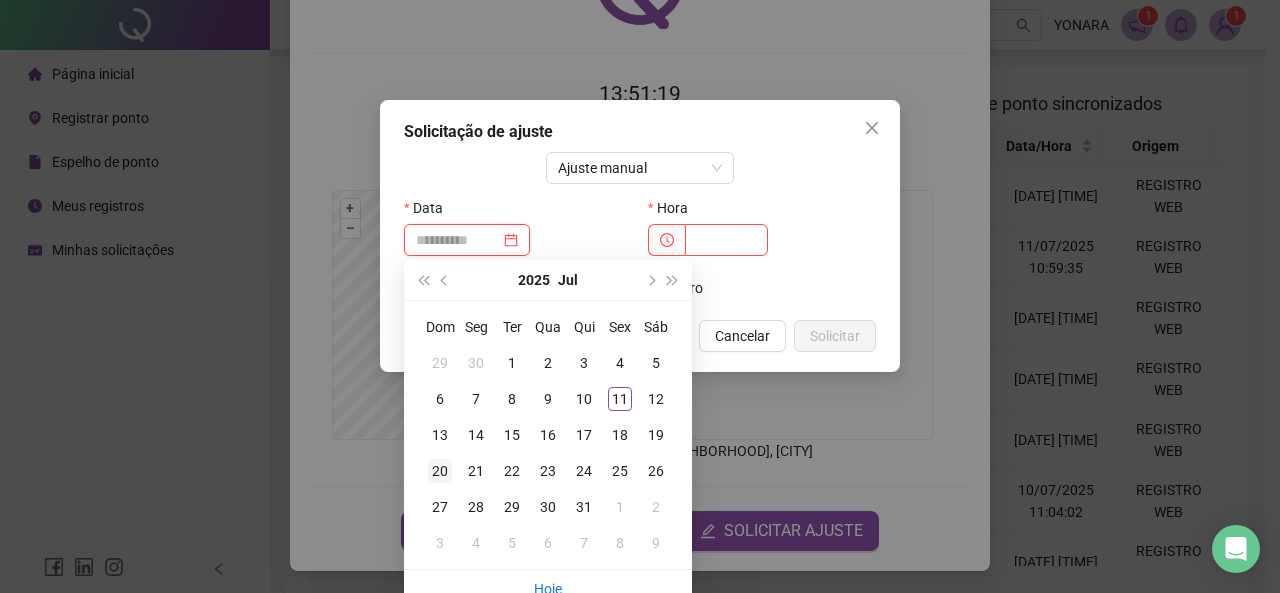 type on "**********" 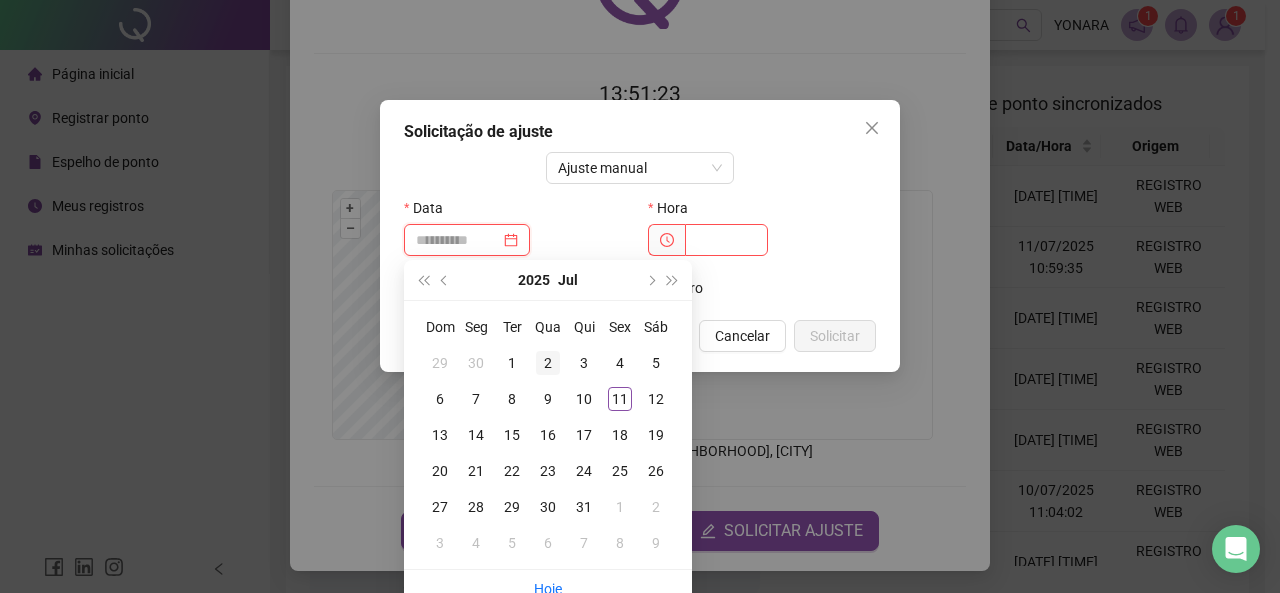 type on "**********" 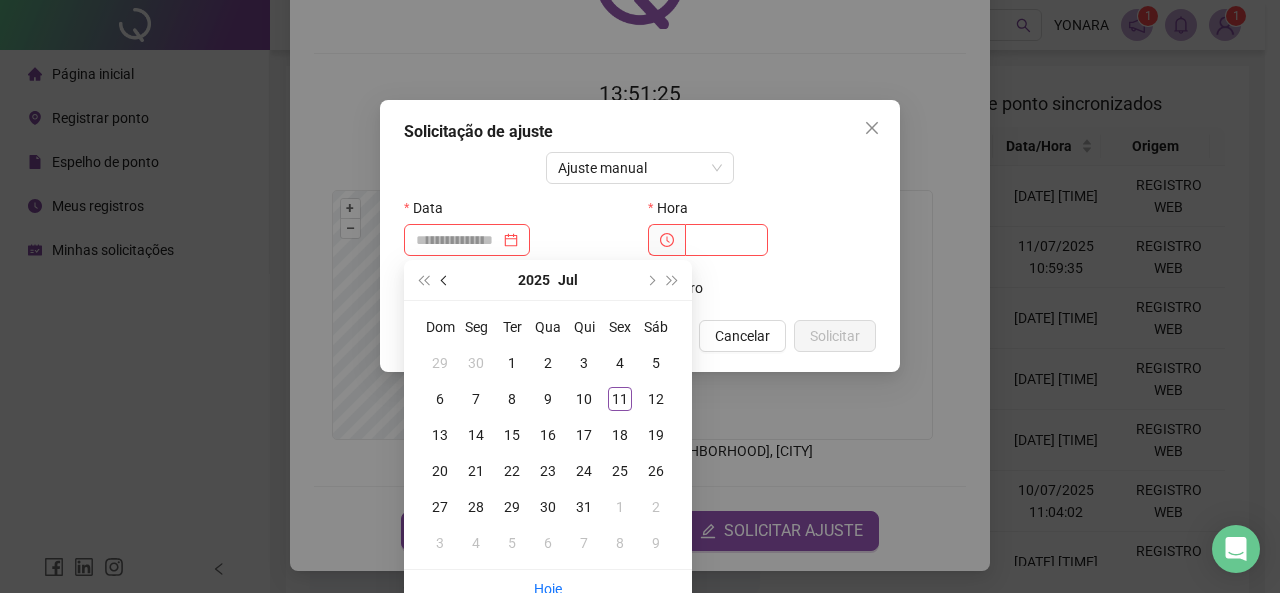 click at bounding box center [445, 280] 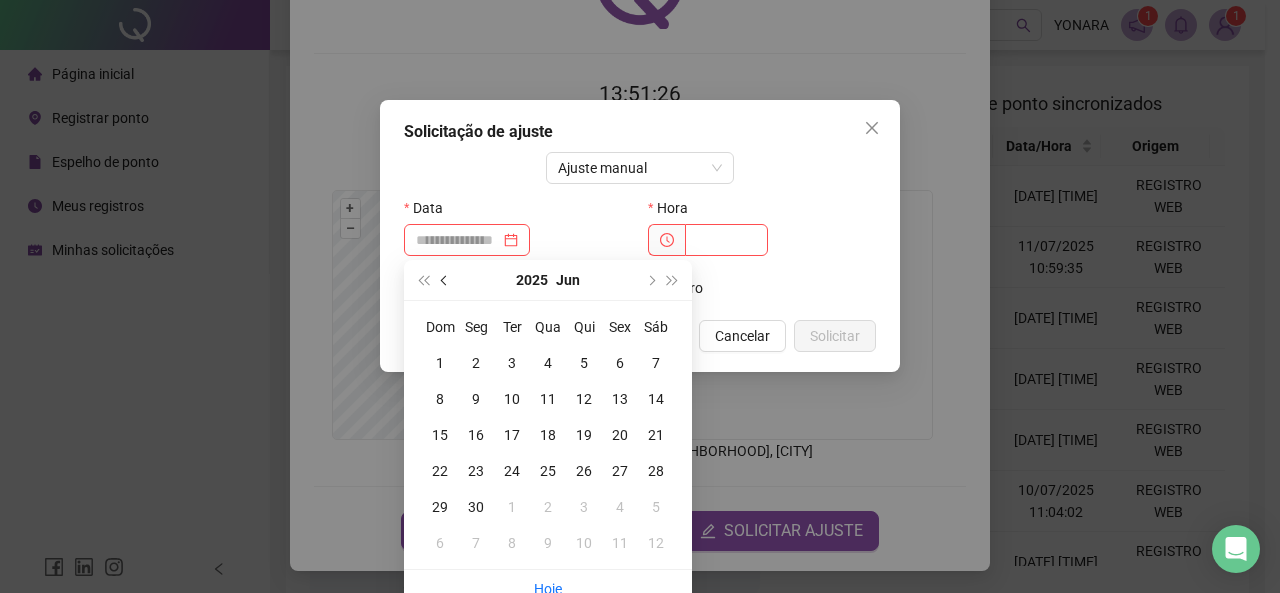 click at bounding box center (445, 280) 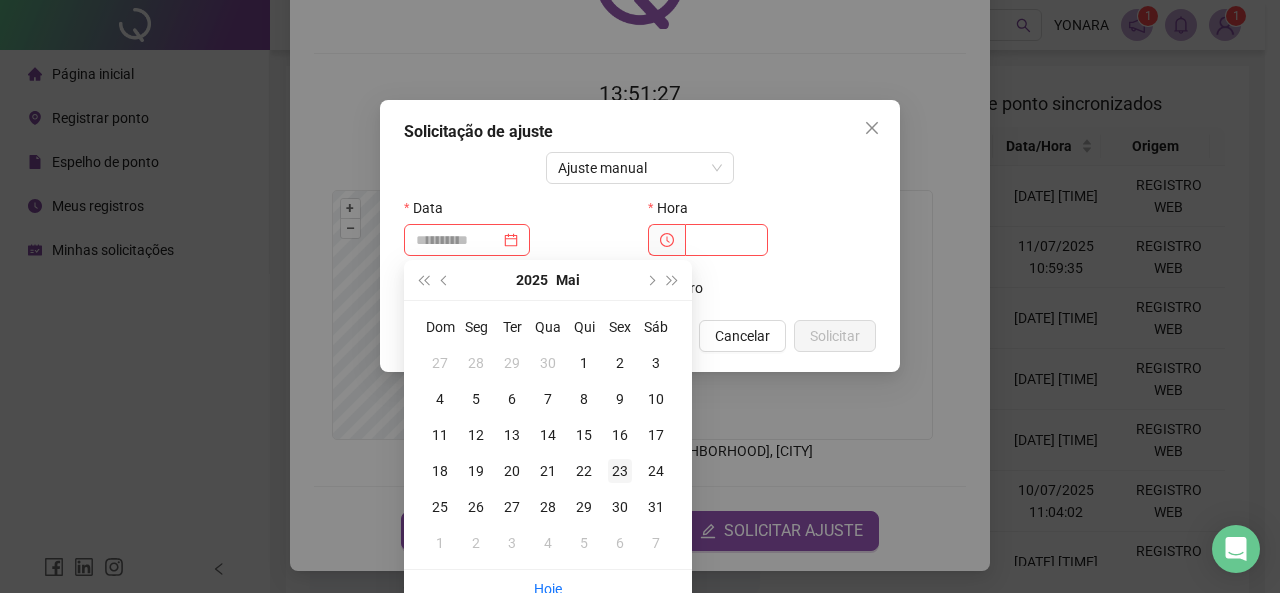 type on "**********" 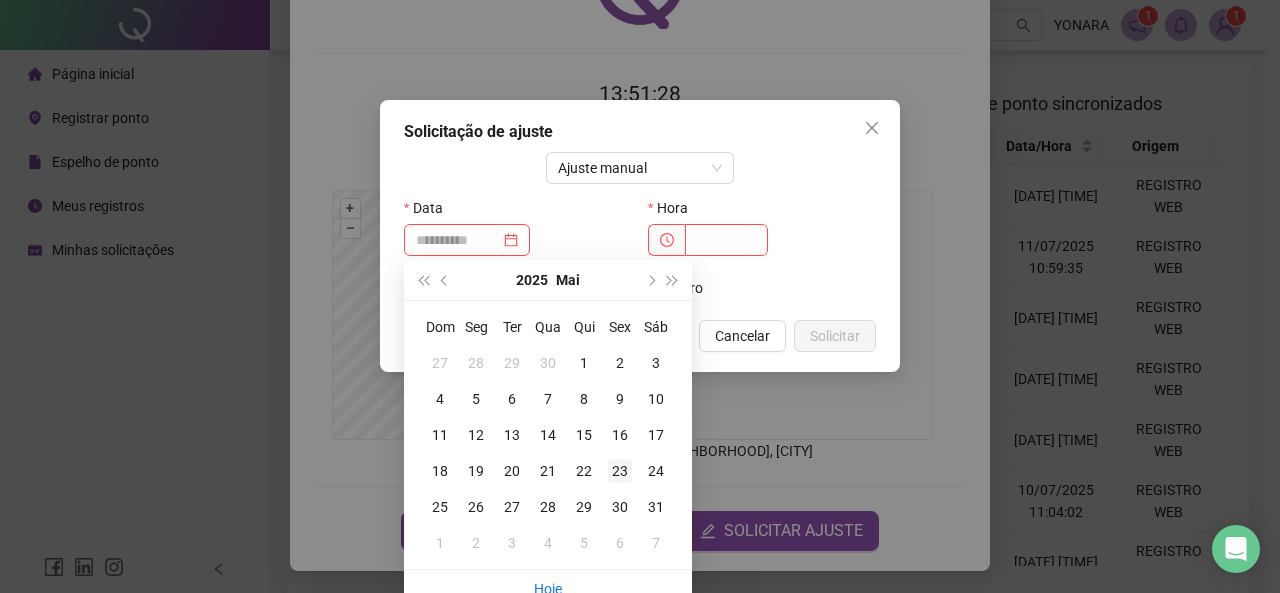click on "23" at bounding box center (620, 471) 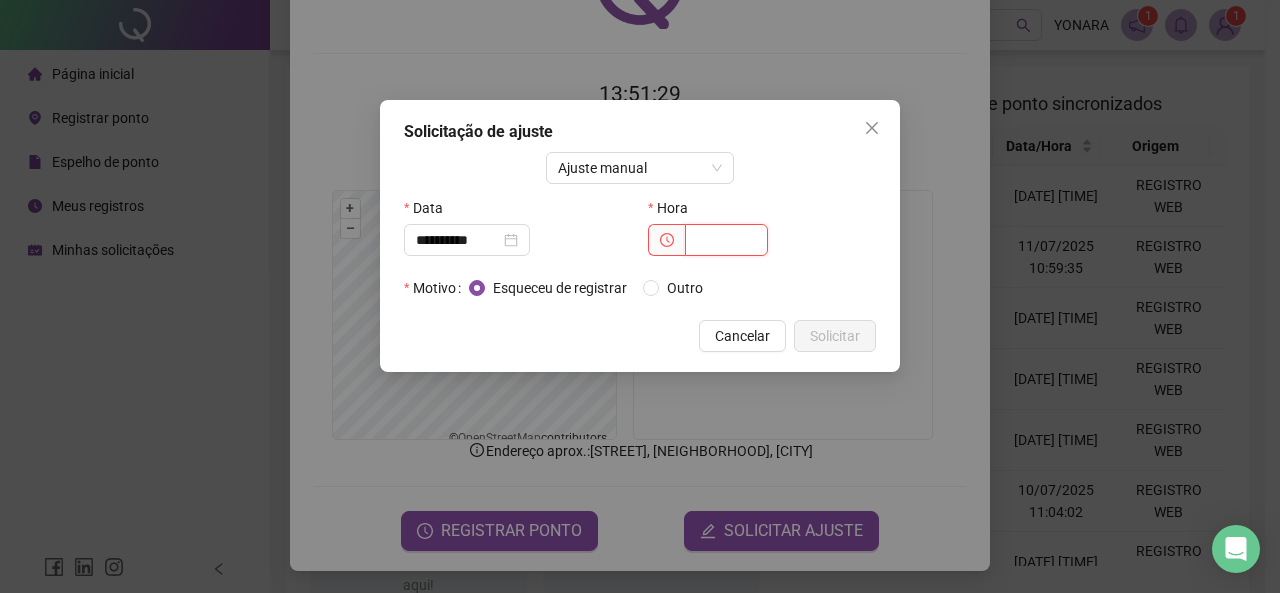 click at bounding box center [726, 240] 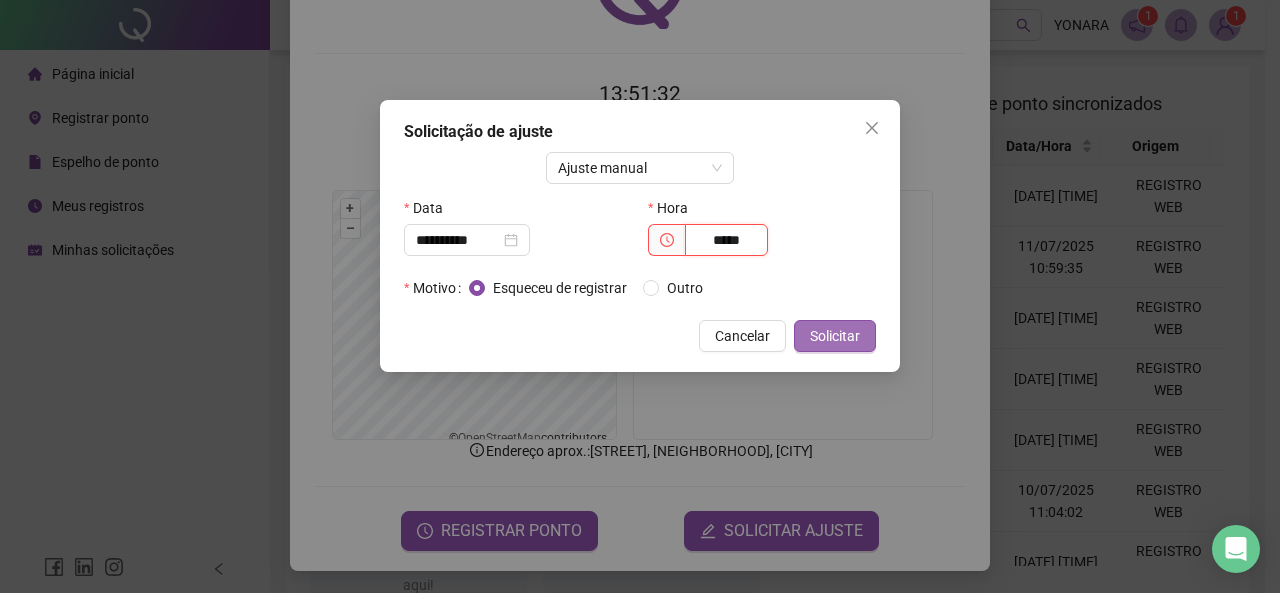 type on "*****" 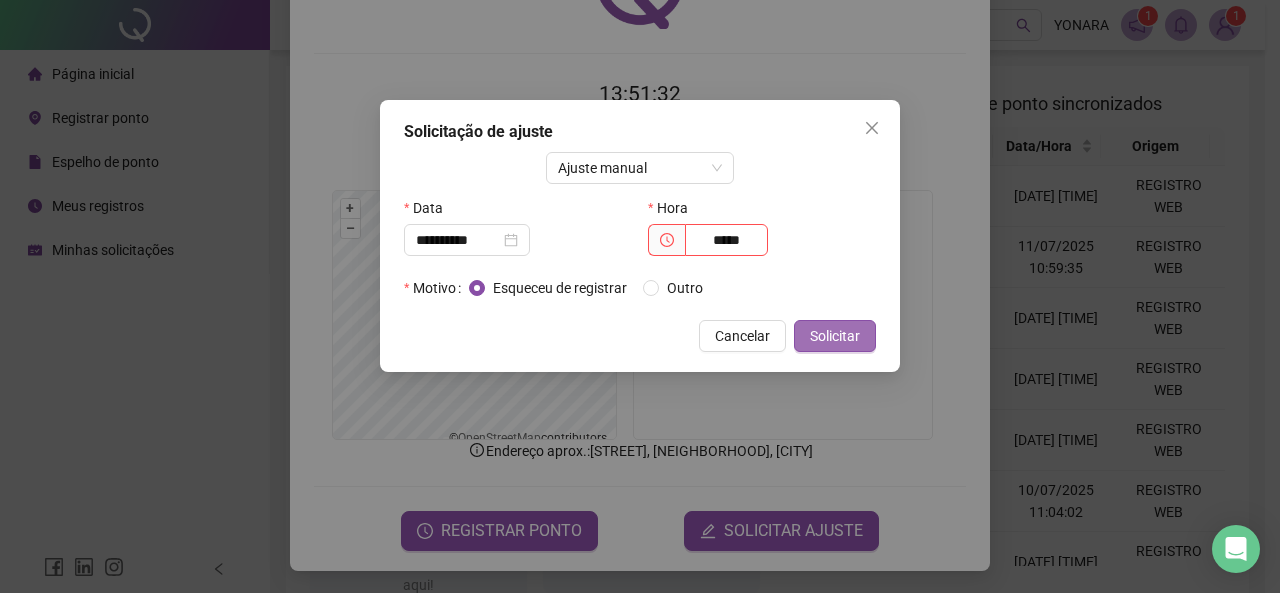 click on "Solicitar" at bounding box center [835, 336] 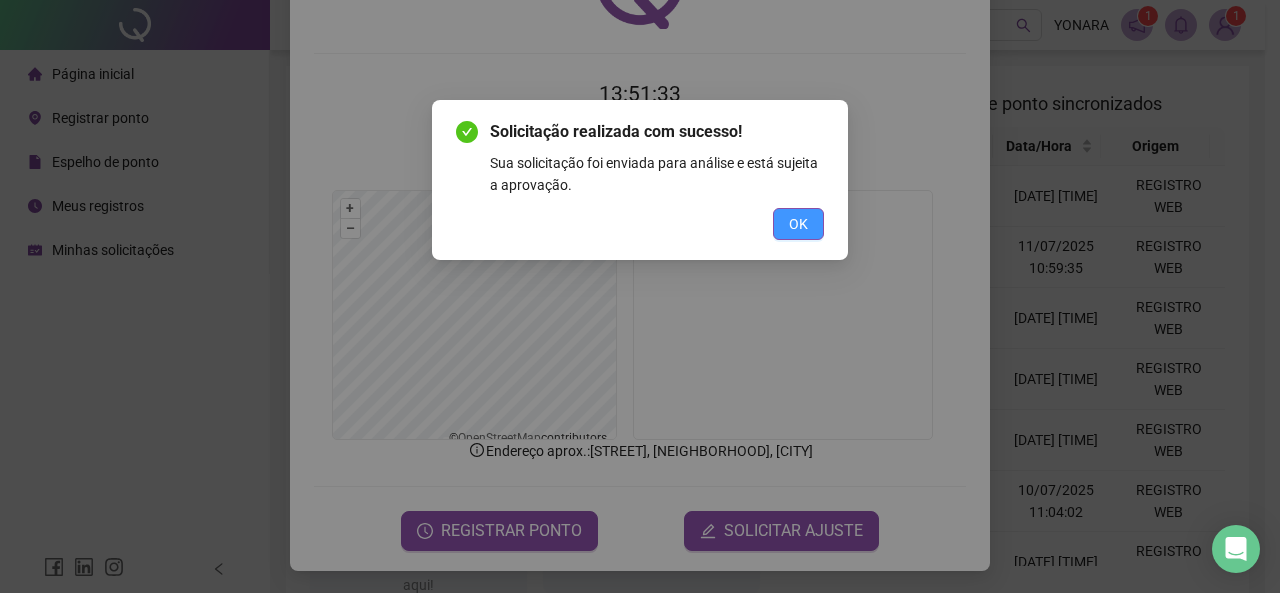 click on "OK" at bounding box center (798, 224) 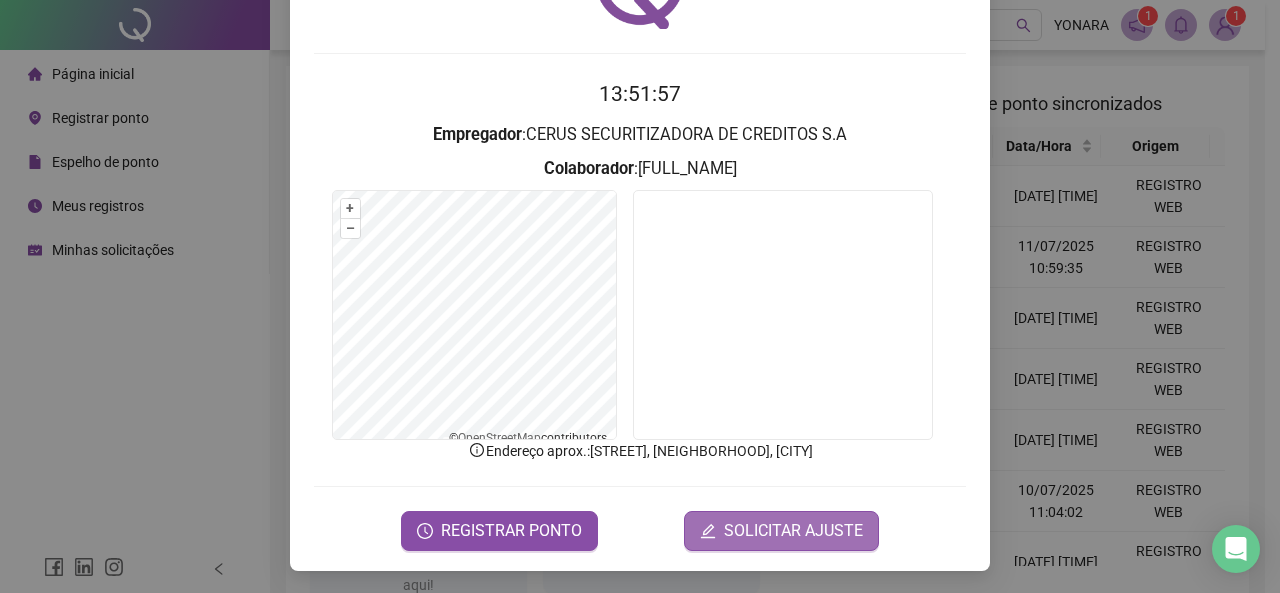 click on "SOLICITAR AJUSTE" at bounding box center (793, 531) 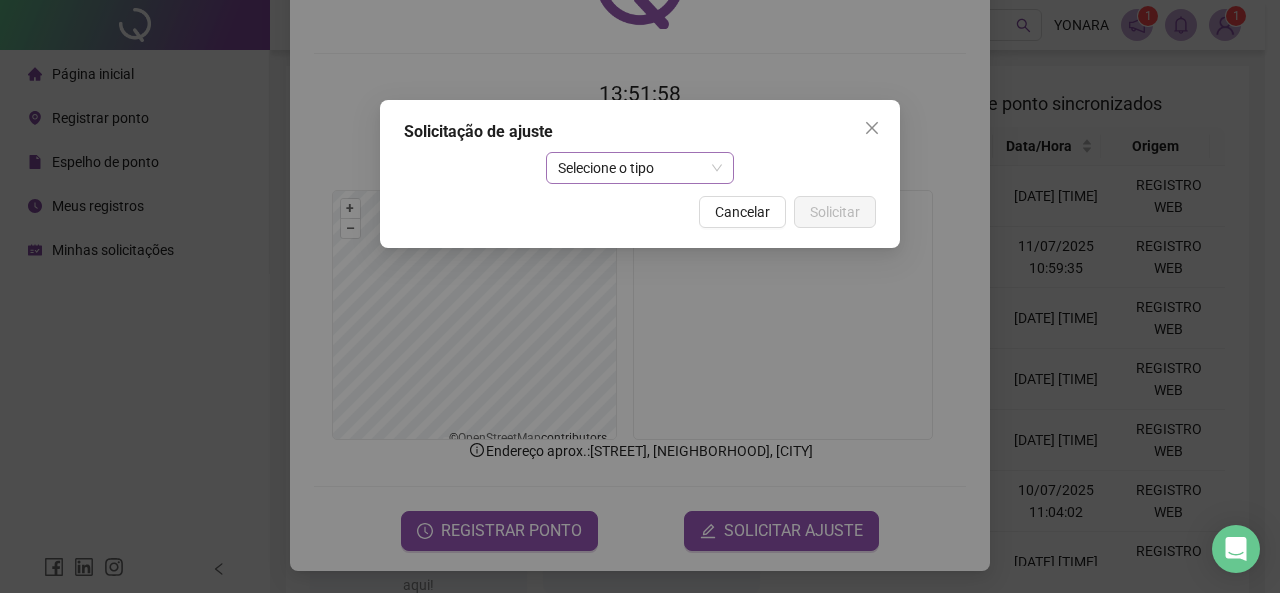click on "Selecione o tipo" at bounding box center [640, 168] 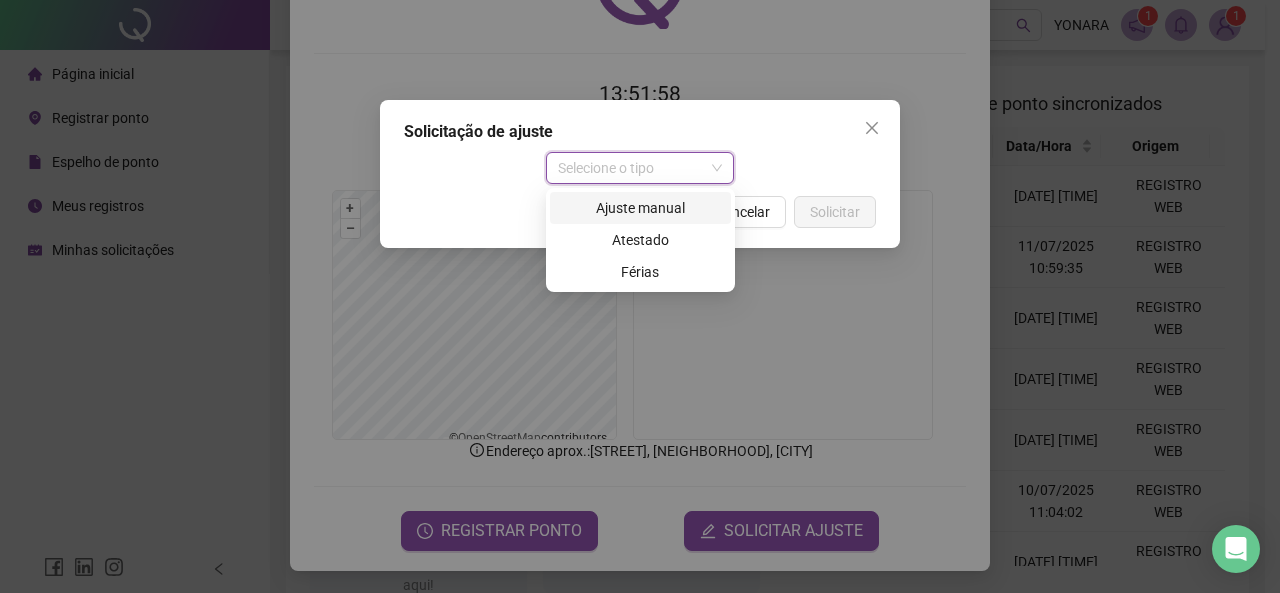 click on "Ajuste manual" at bounding box center (640, 208) 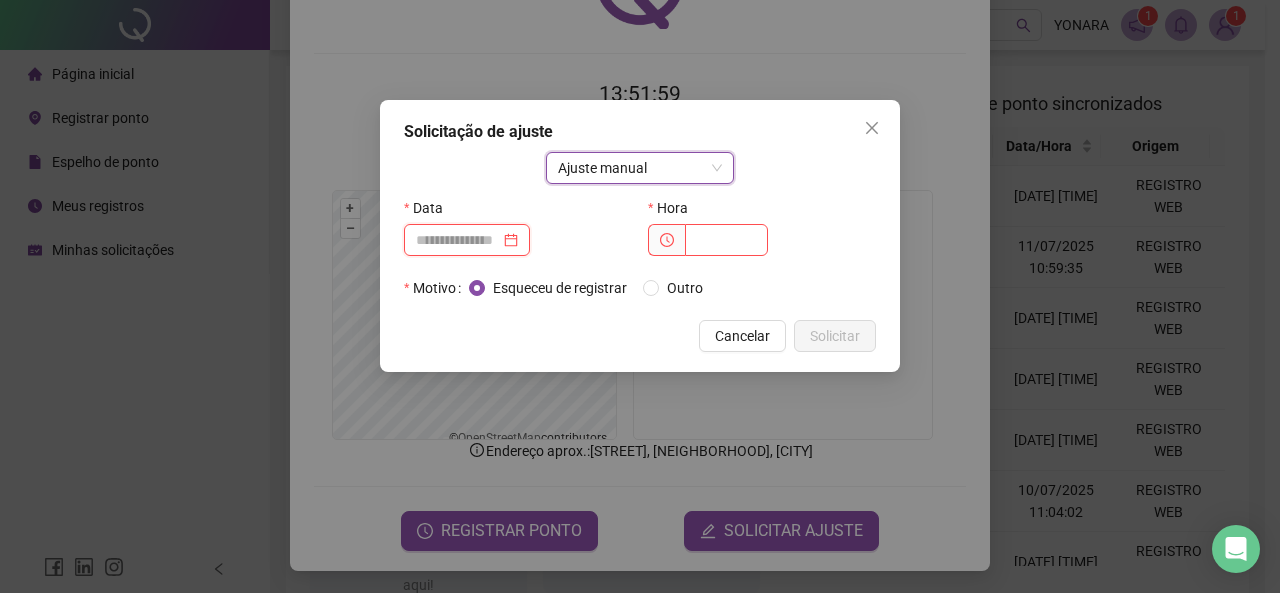 click at bounding box center [458, 240] 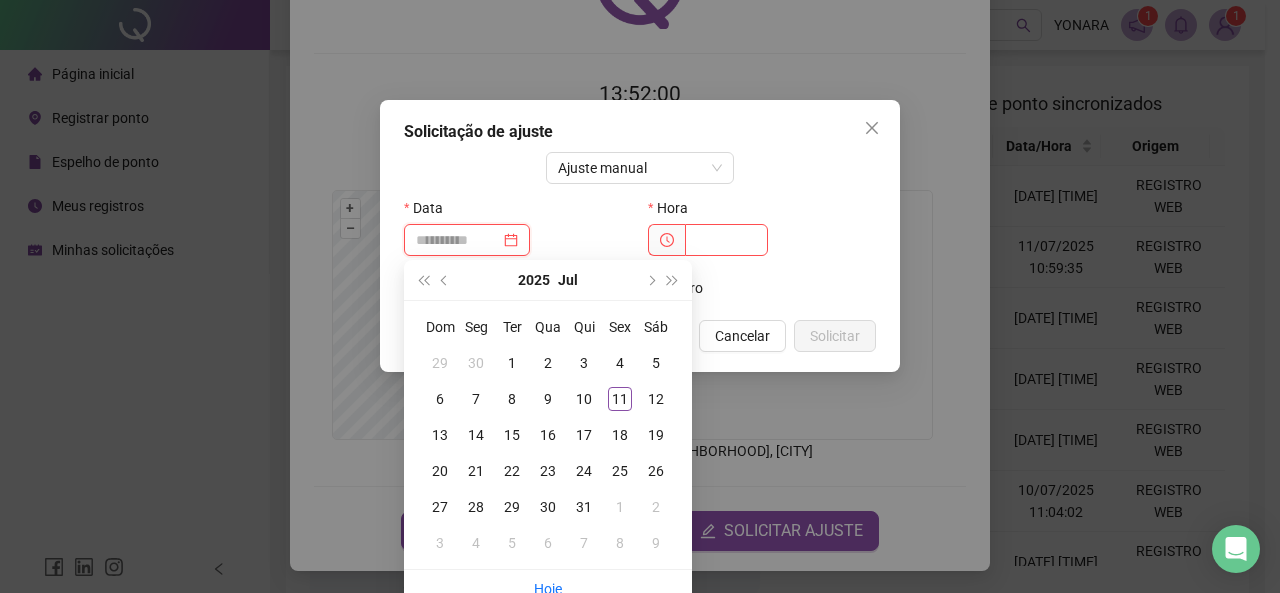 type on "**********" 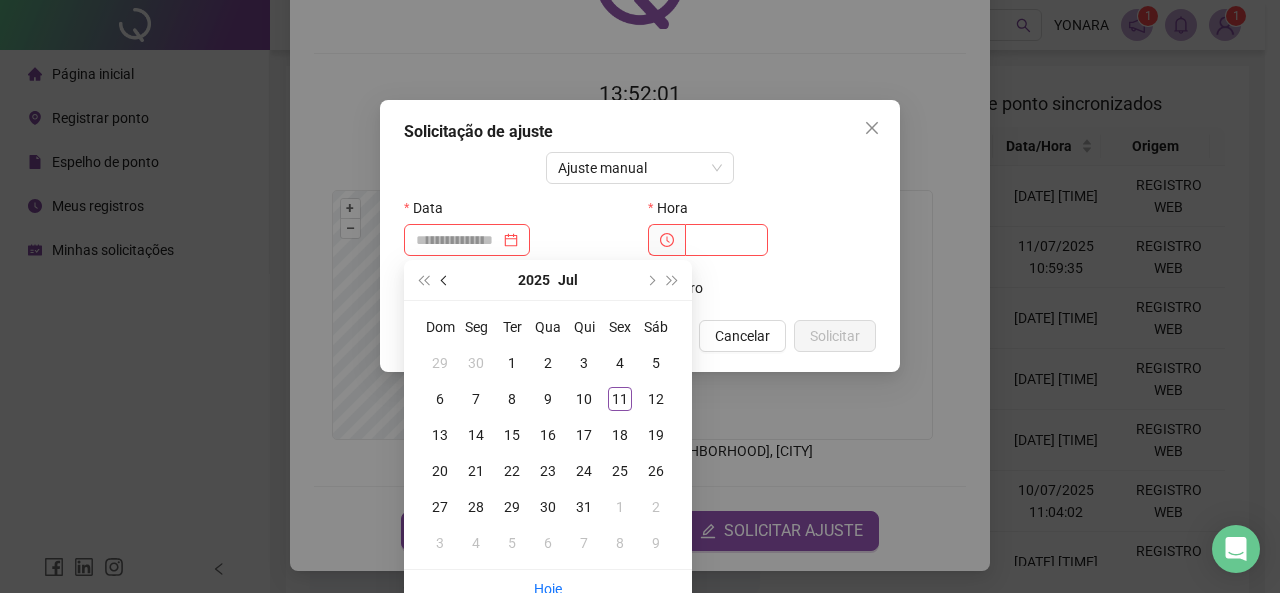 click at bounding box center [446, 280] 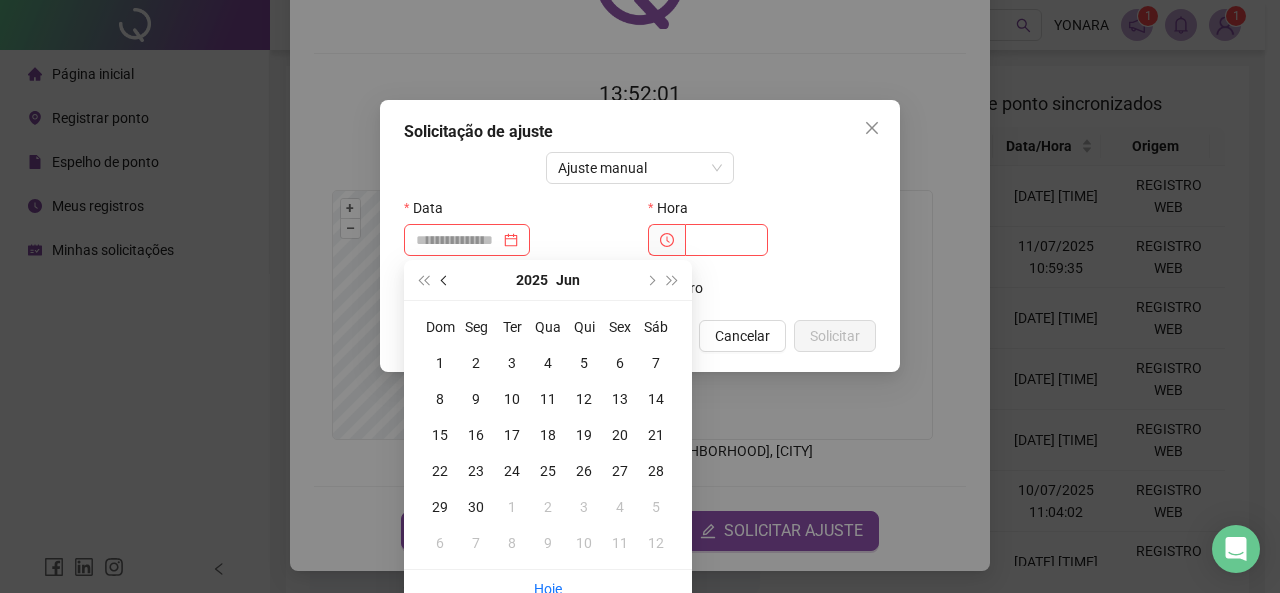 click at bounding box center (446, 280) 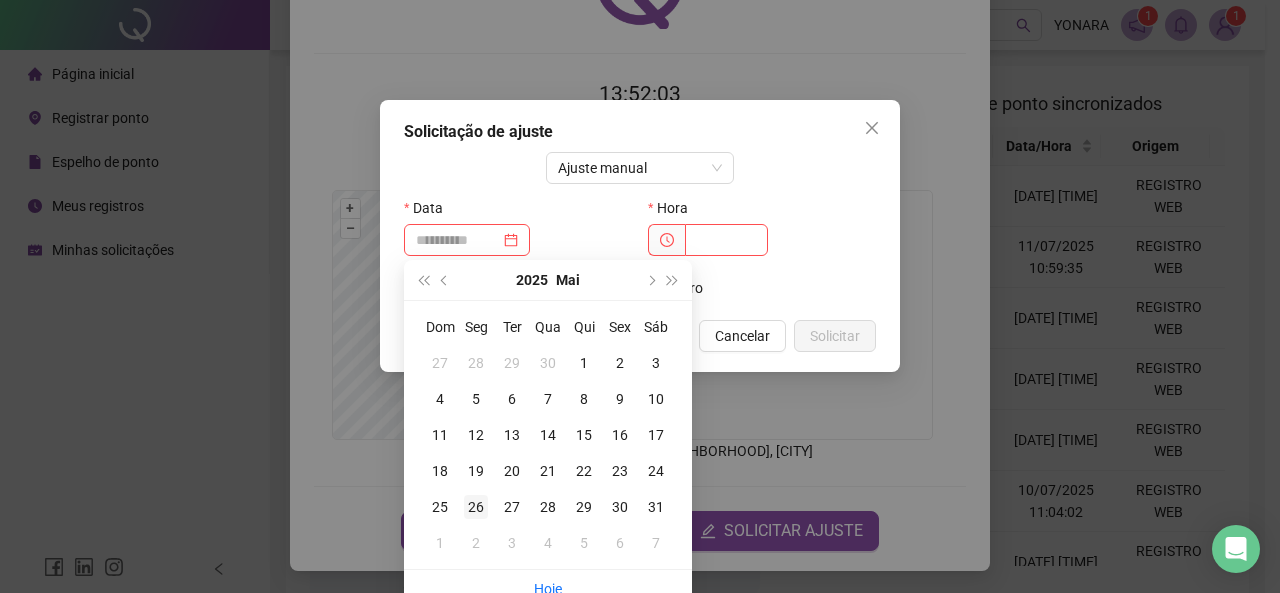 type on "**********" 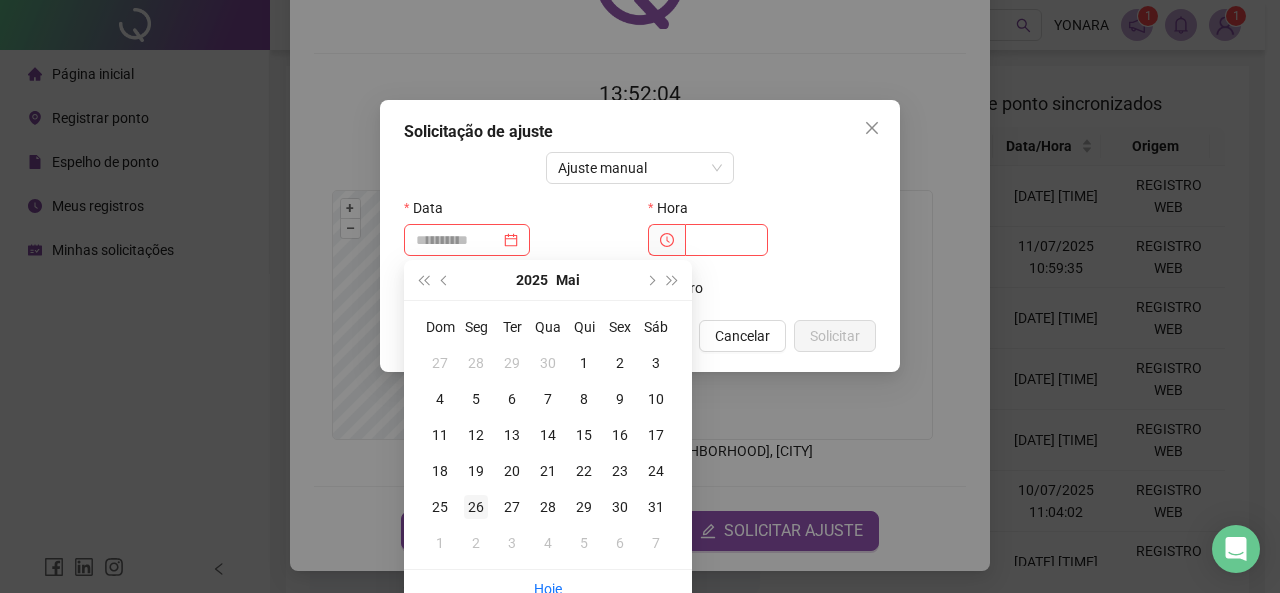 click on "26" at bounding box center (476, 507) 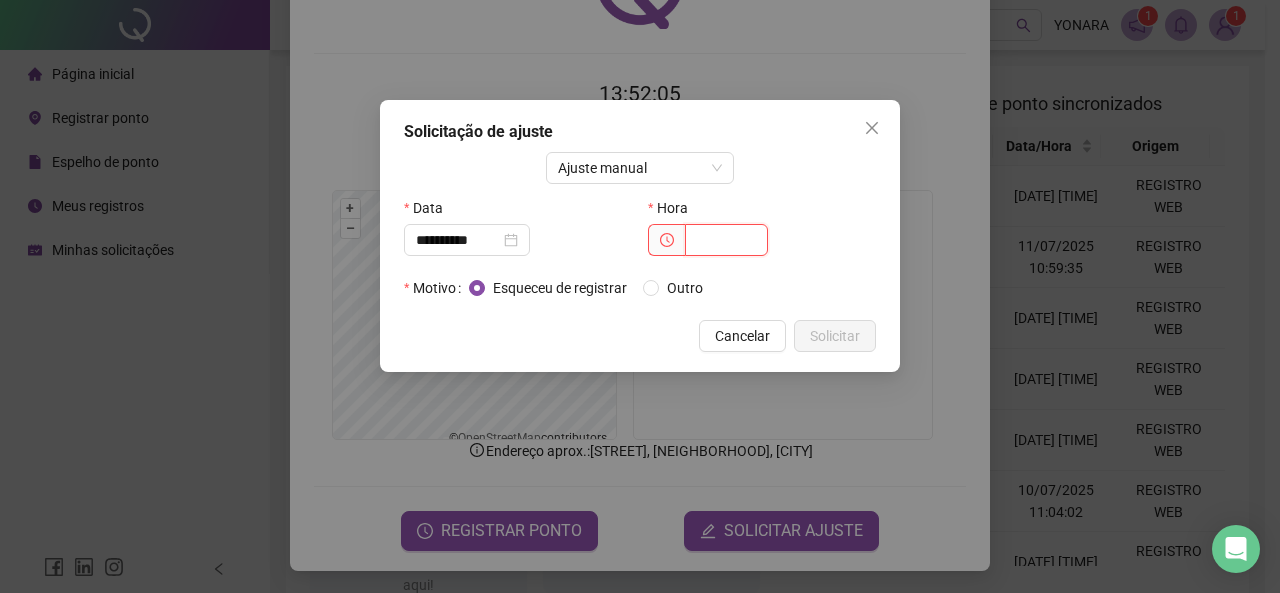 click at bounding box center [726, 240] 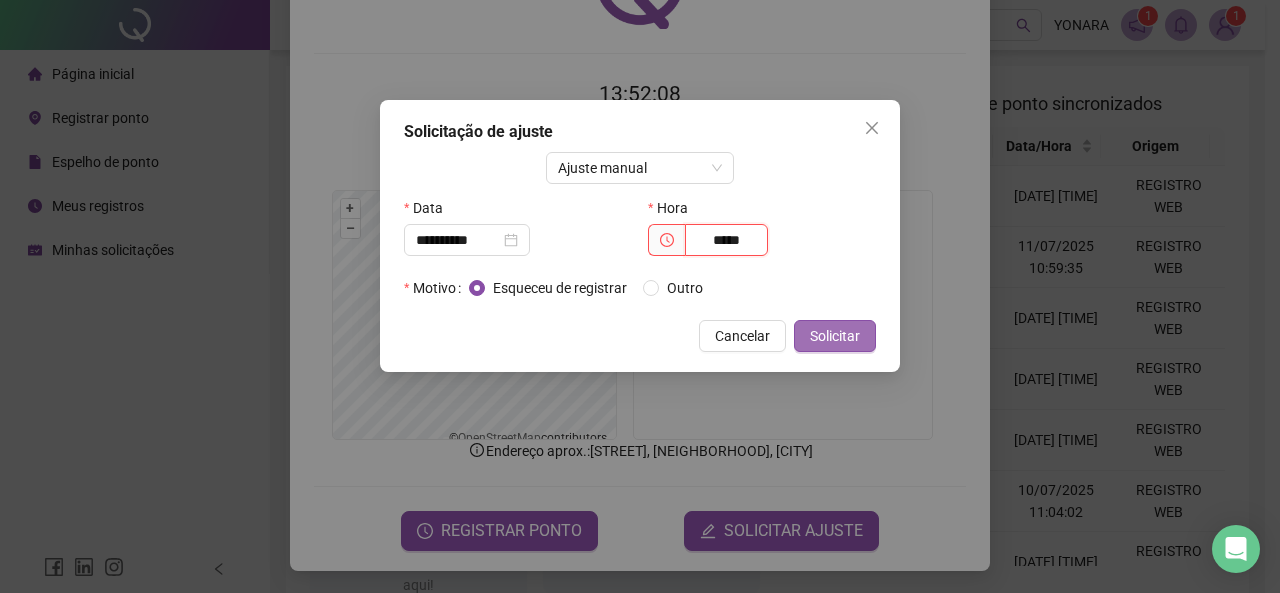type on "*****" 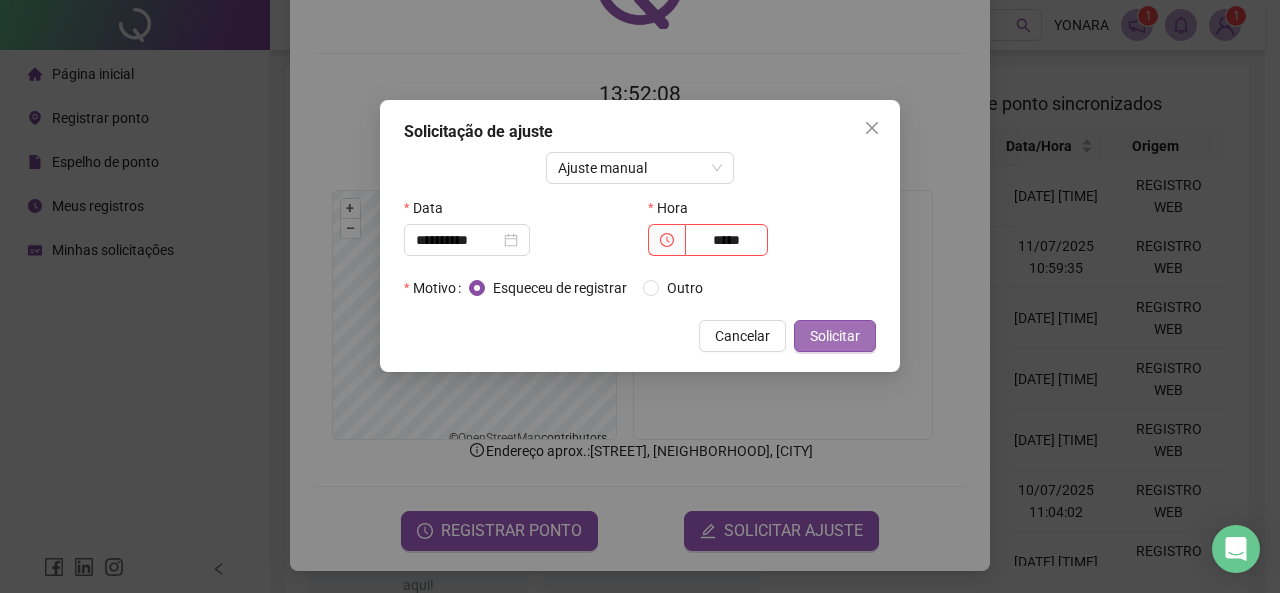 click on "Solicitar" at bounding box center (835, 336) 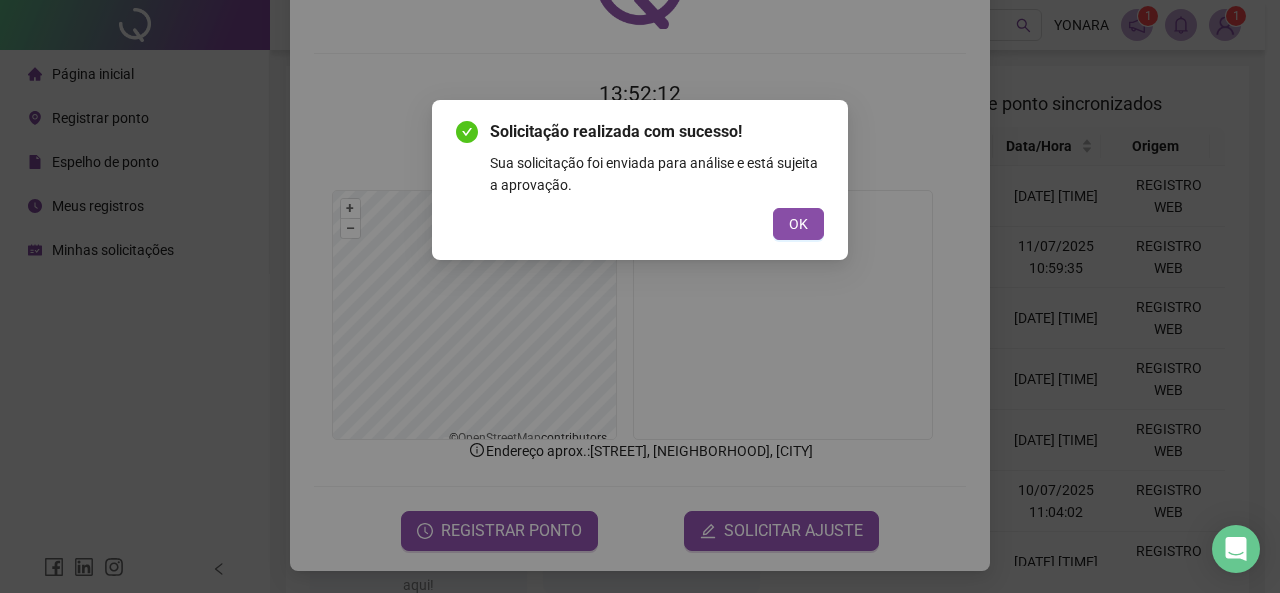 click on "Solicitação realizada com sucesso! Sua solicitação foi enviada para análise e está sujeita a aprovação. OK" at bounding box center [640, 180] 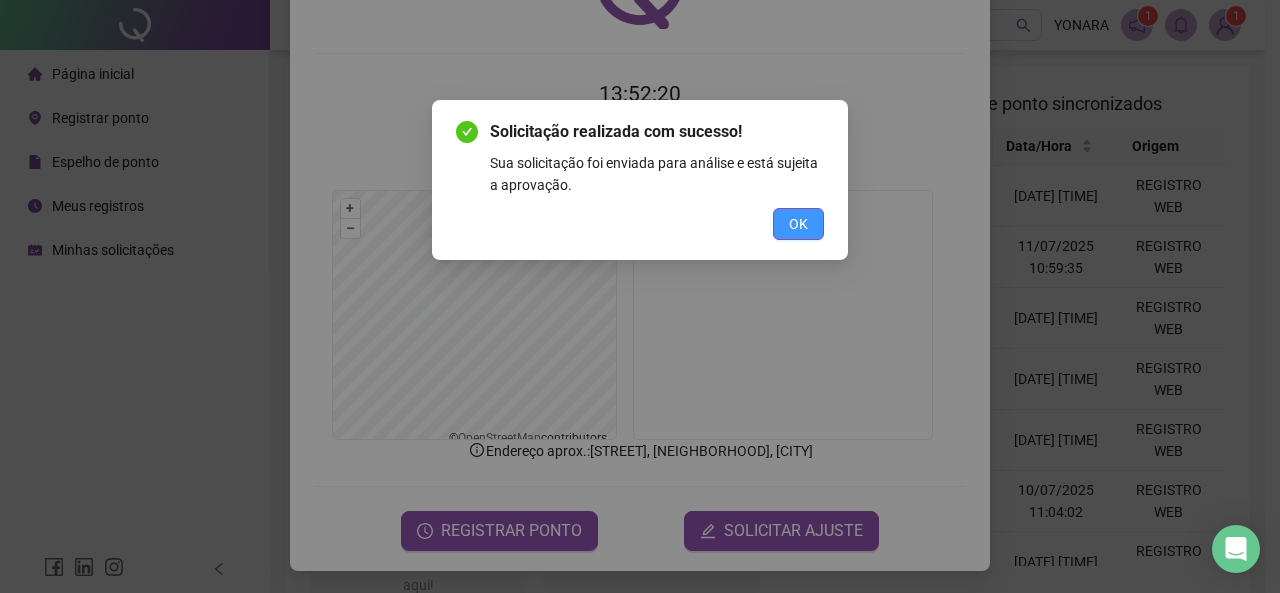 click on "OK" at bounding box center (798, 224) 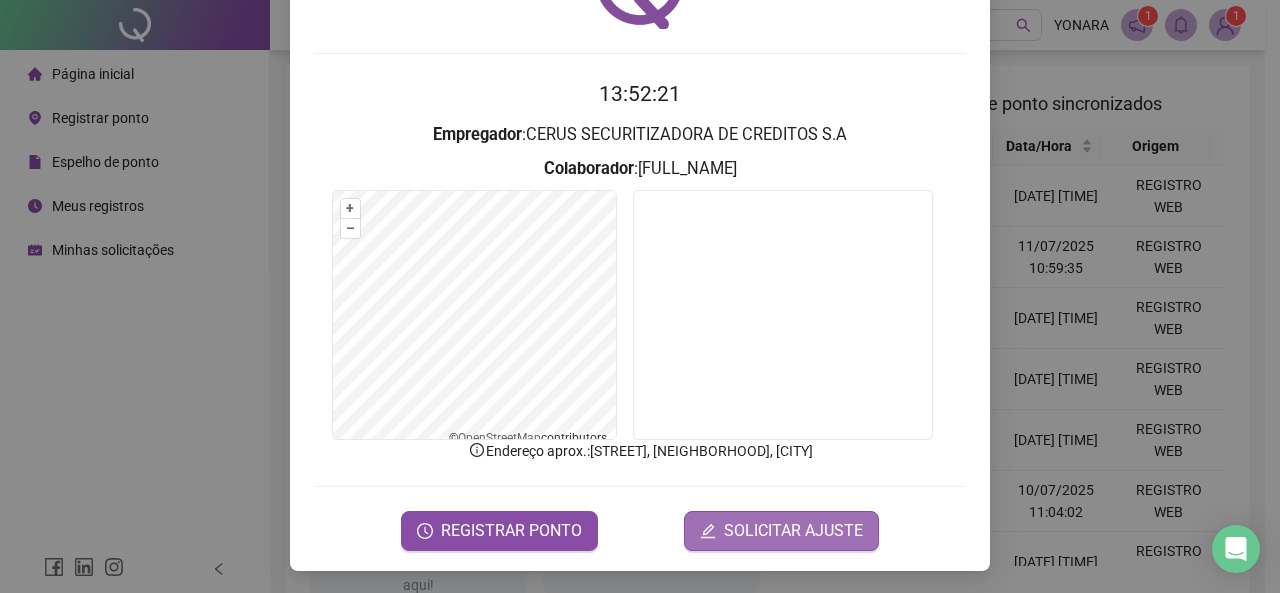 click on "SOLICITAR AJUSTE" at bounding box center [793, 531] 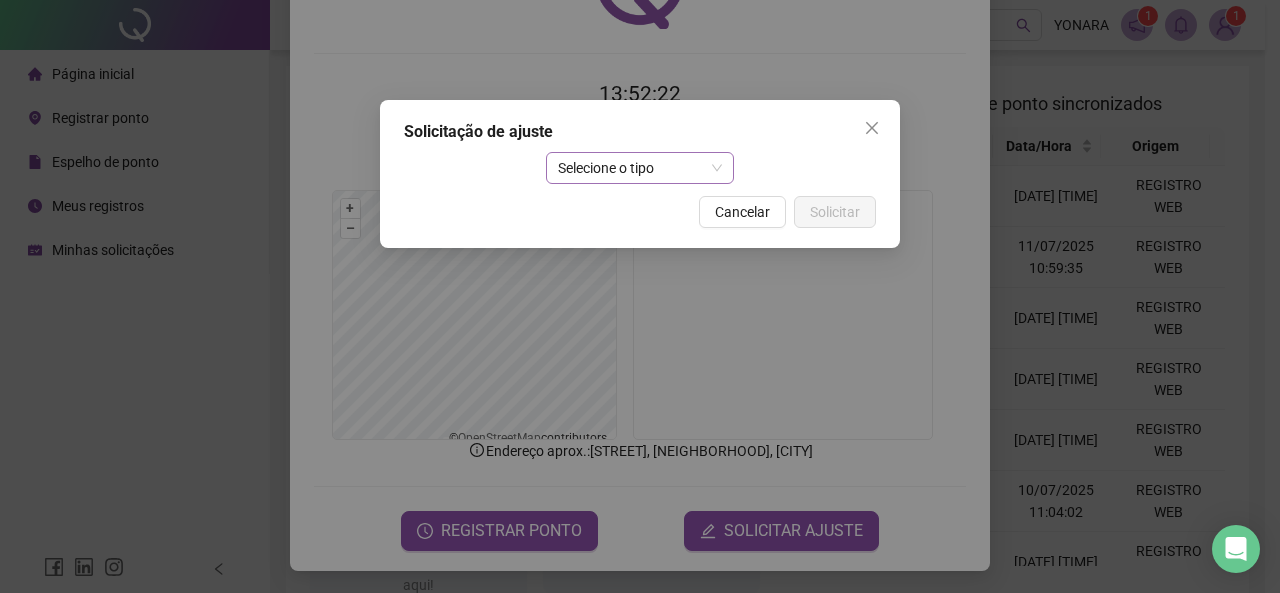 click on "Selecione o tipo" at bounding box center (640, 168) 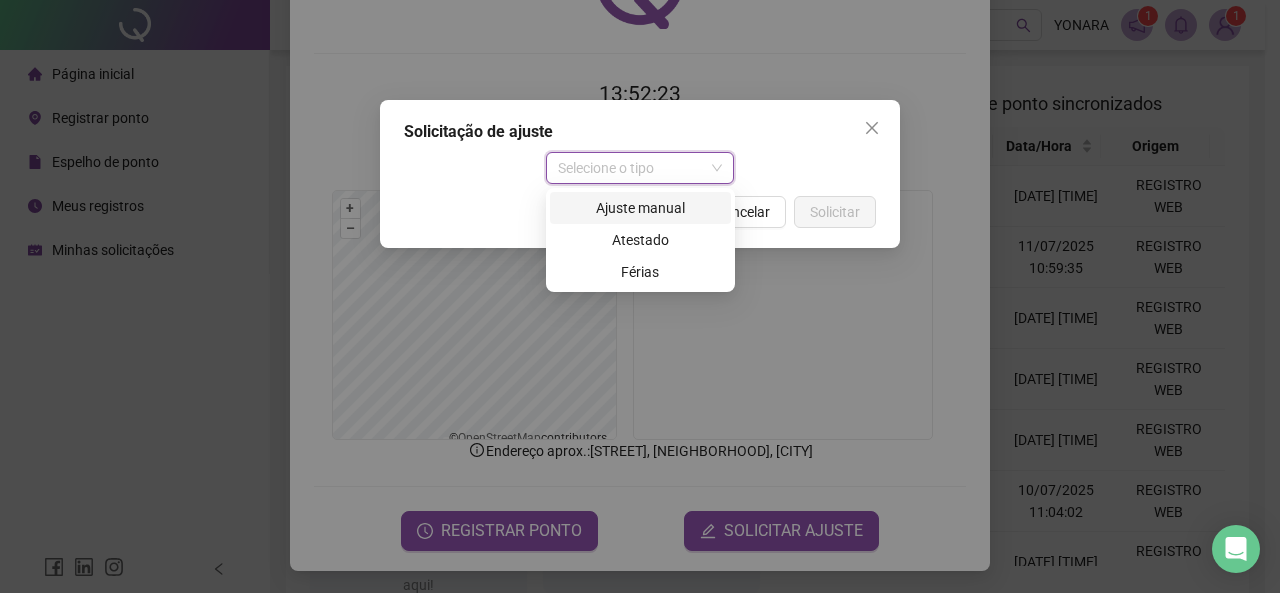 click on "Ajuste manual" at bounding box center (640, 208) 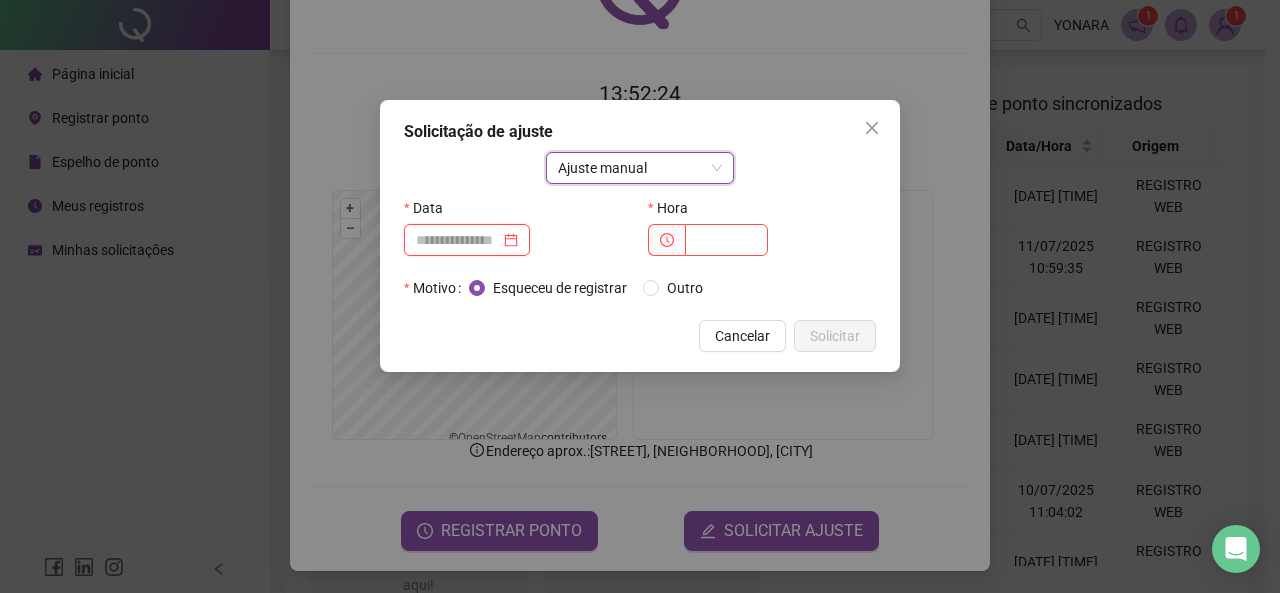 click at bounding box center [458, 240] 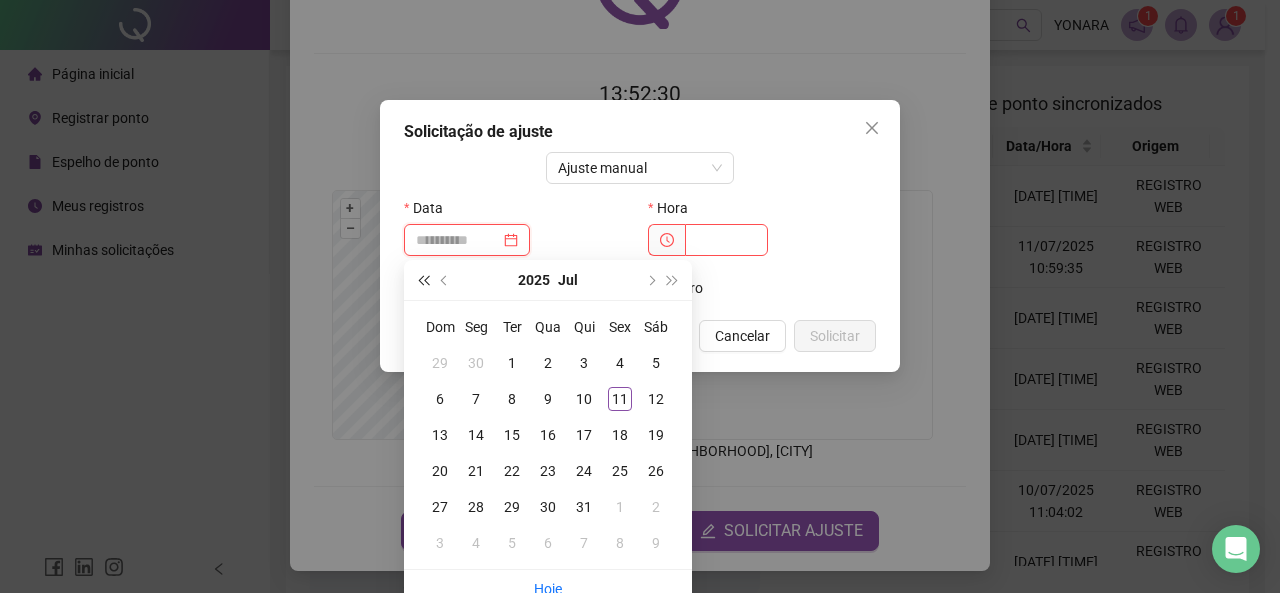 type on "**********" 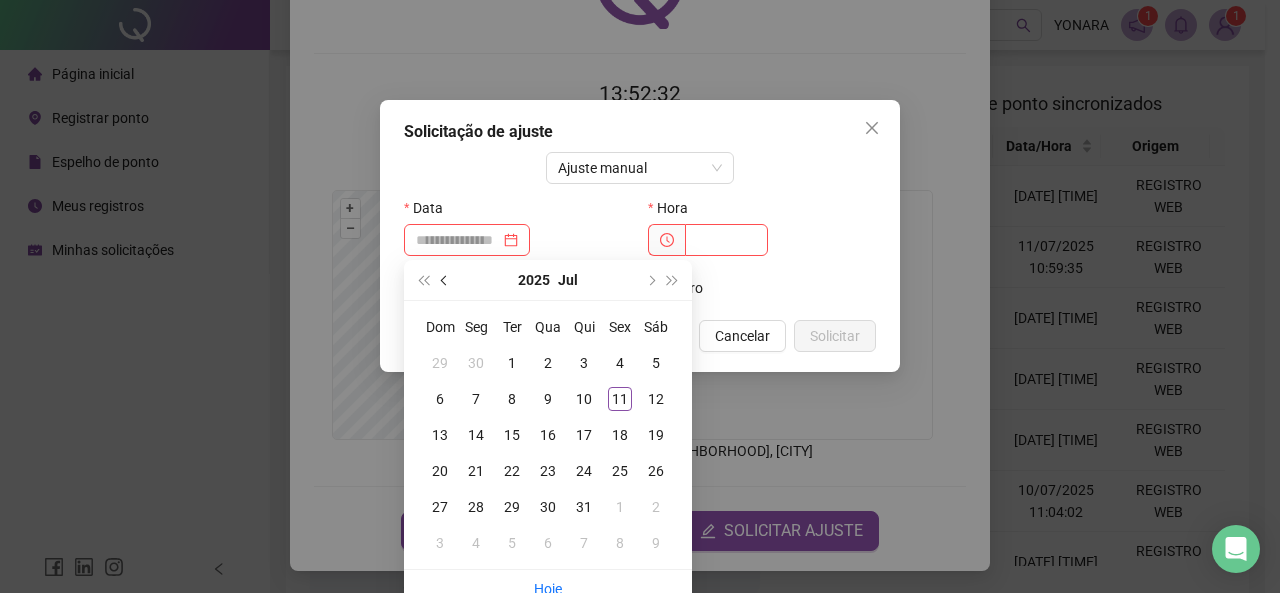 click at bounding box center [446, 280] 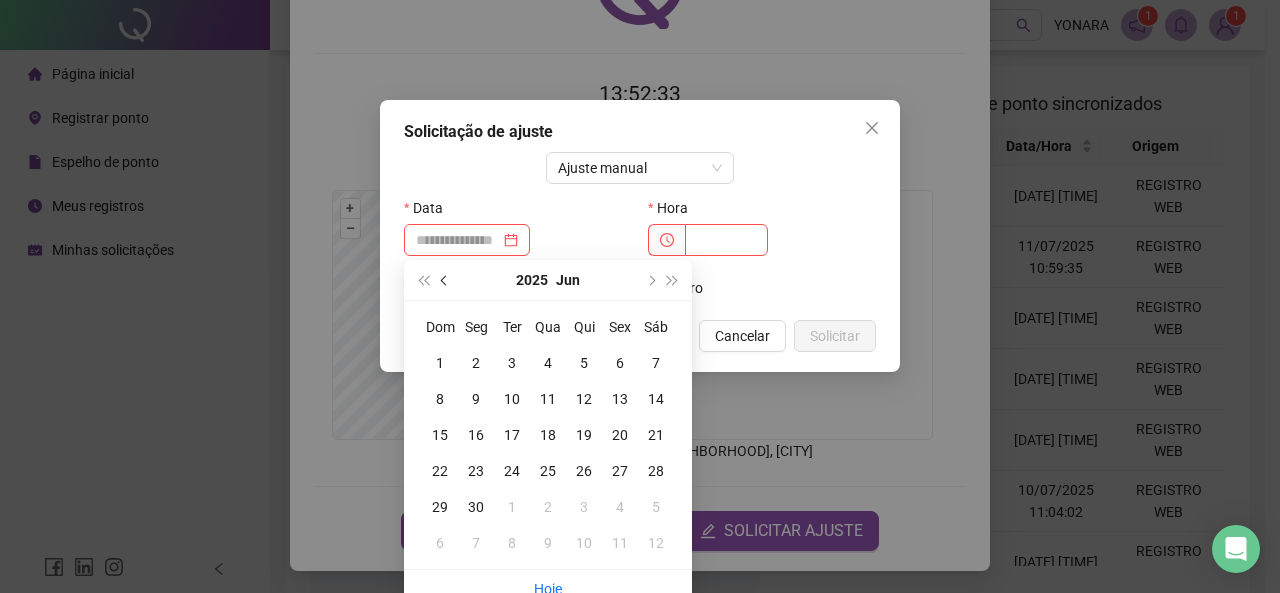 click at bounding box center [446, 280] 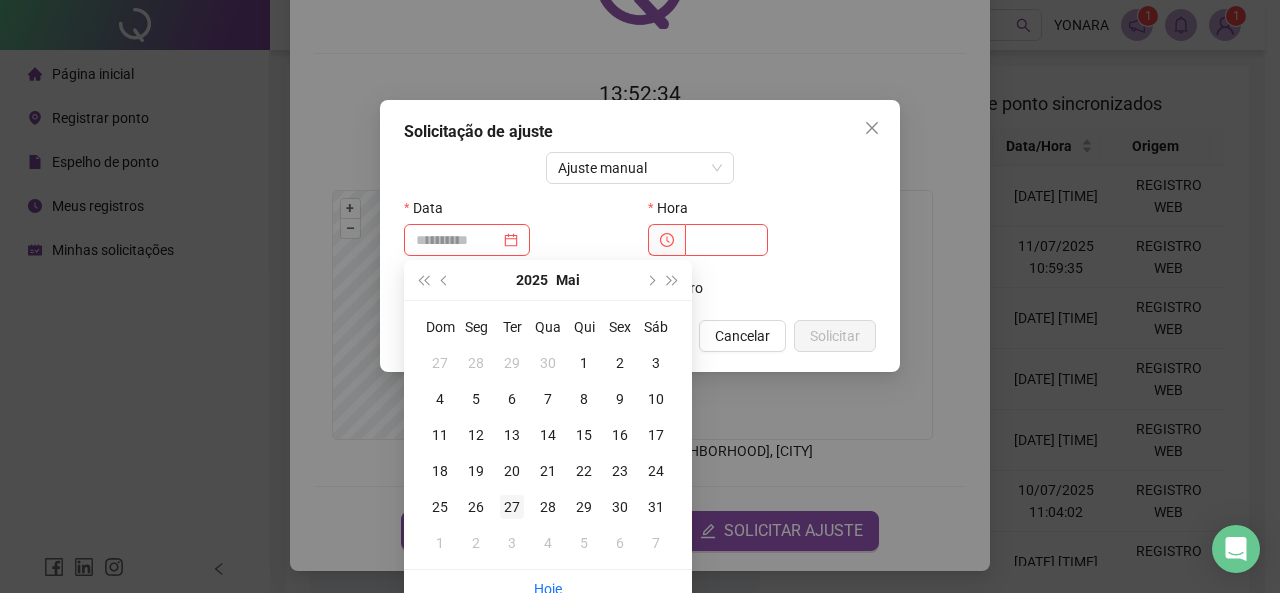 type on "**********" 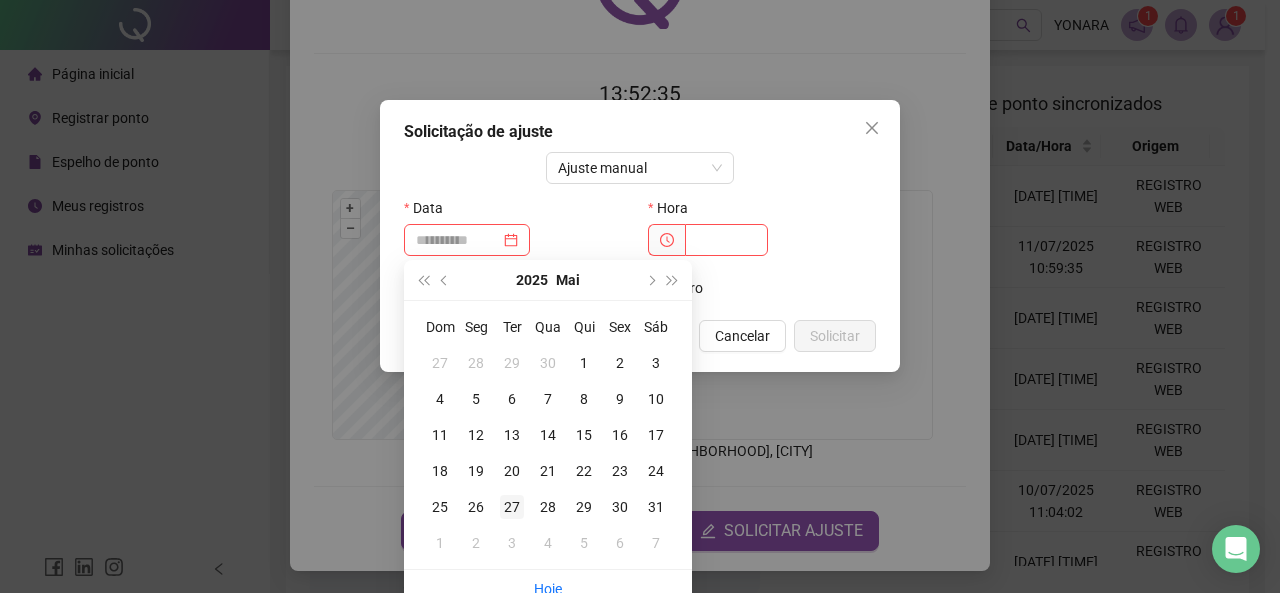 click on "27" at bounding box center [512, 507] 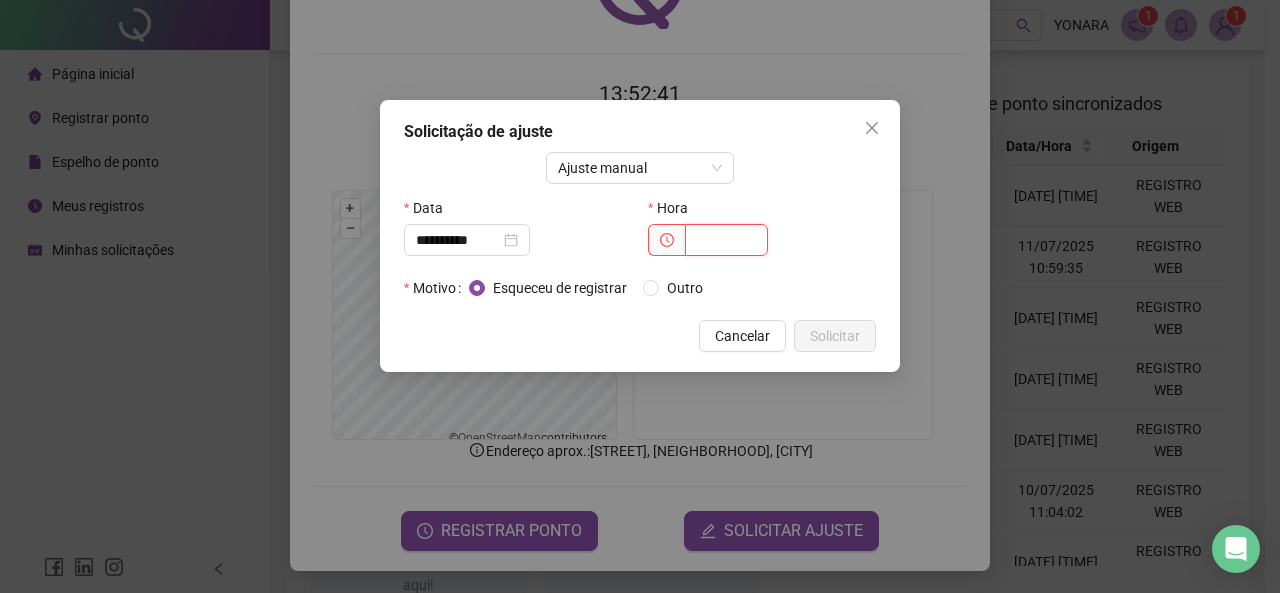click at bounding box center (726, 240) 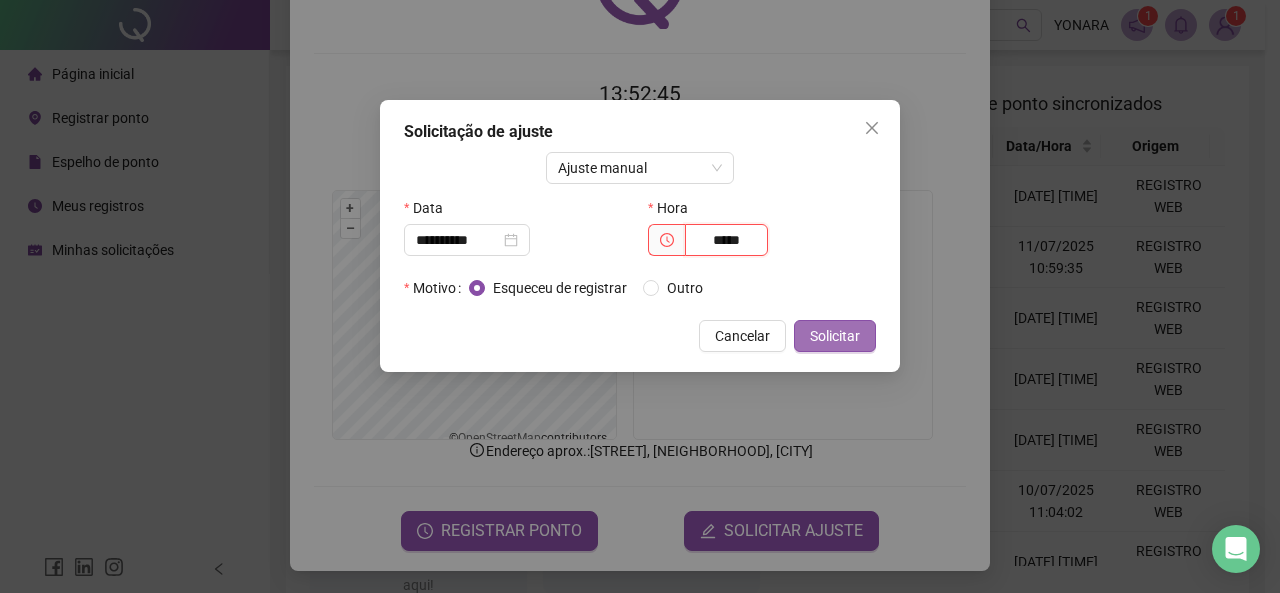 type on "*****" 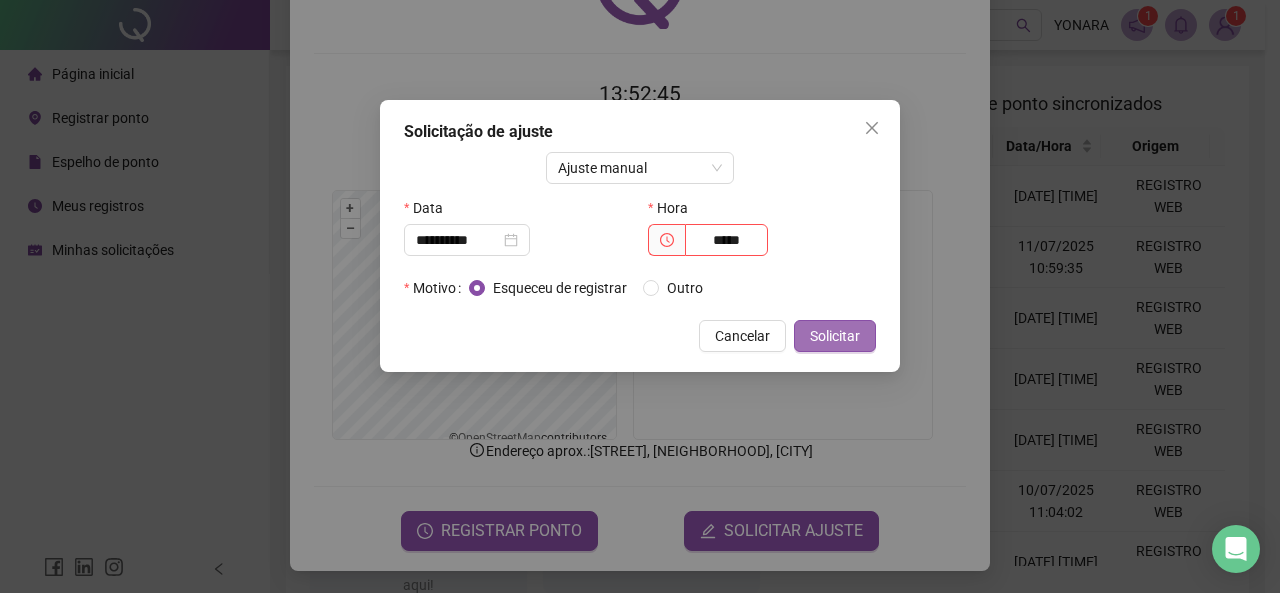 click on "Solicitar" at bounding box center (835, 336) 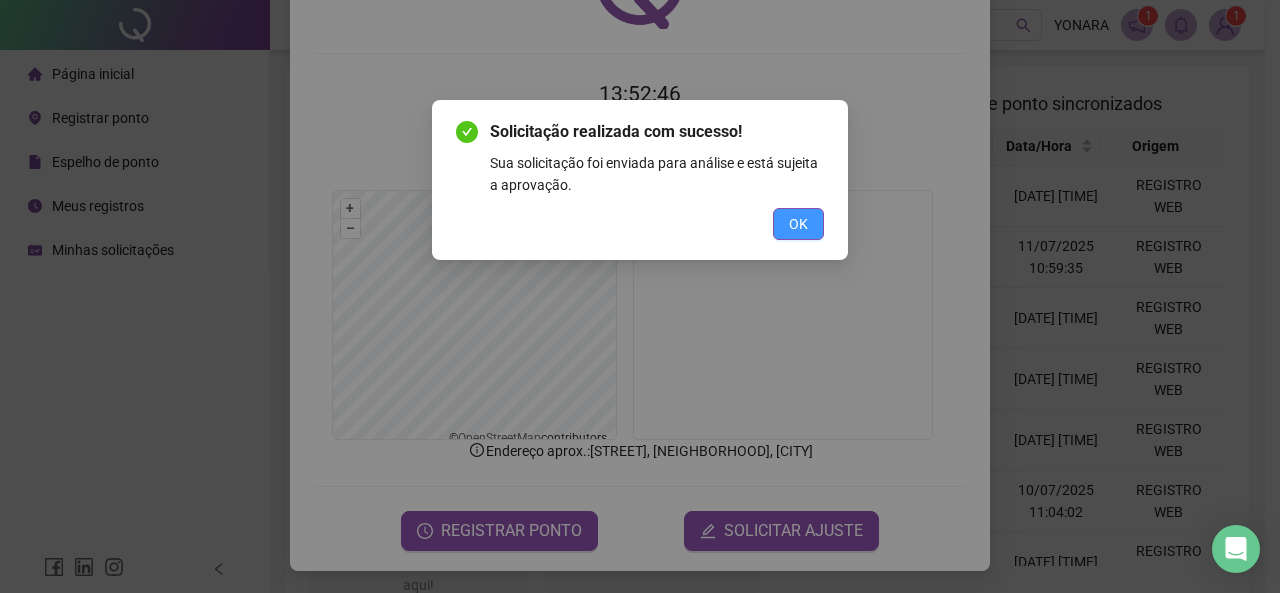 click on "OK" at bounding box center (798, 224) 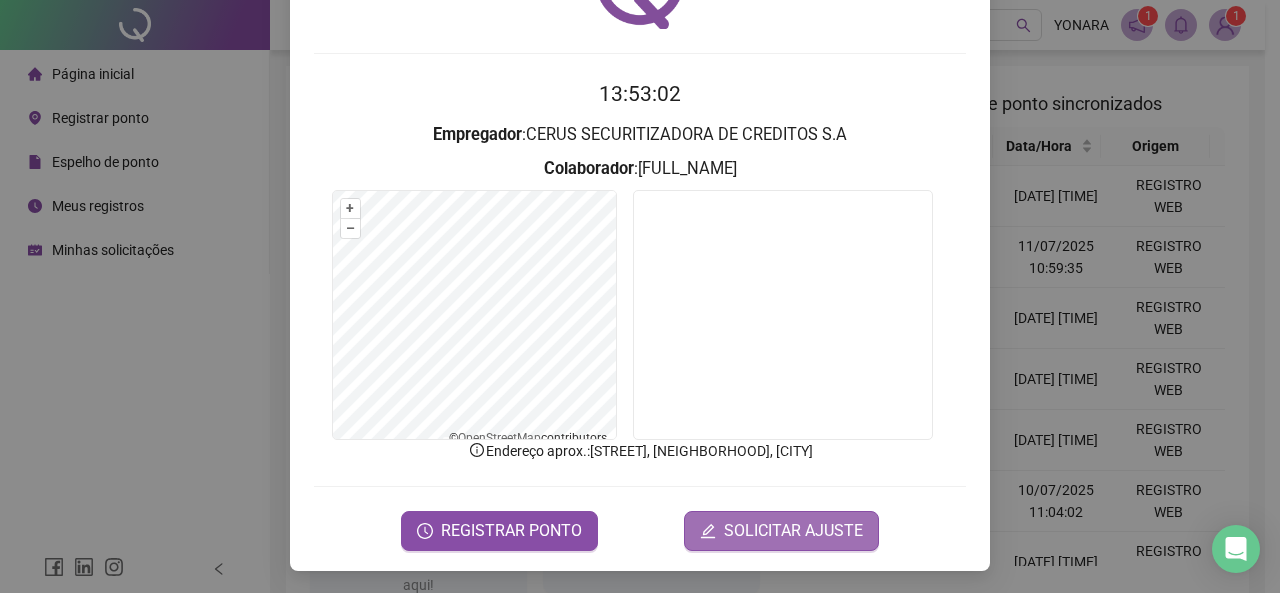 click on "SOLICITAR AJUSTE" at bounding box center [793, 531] 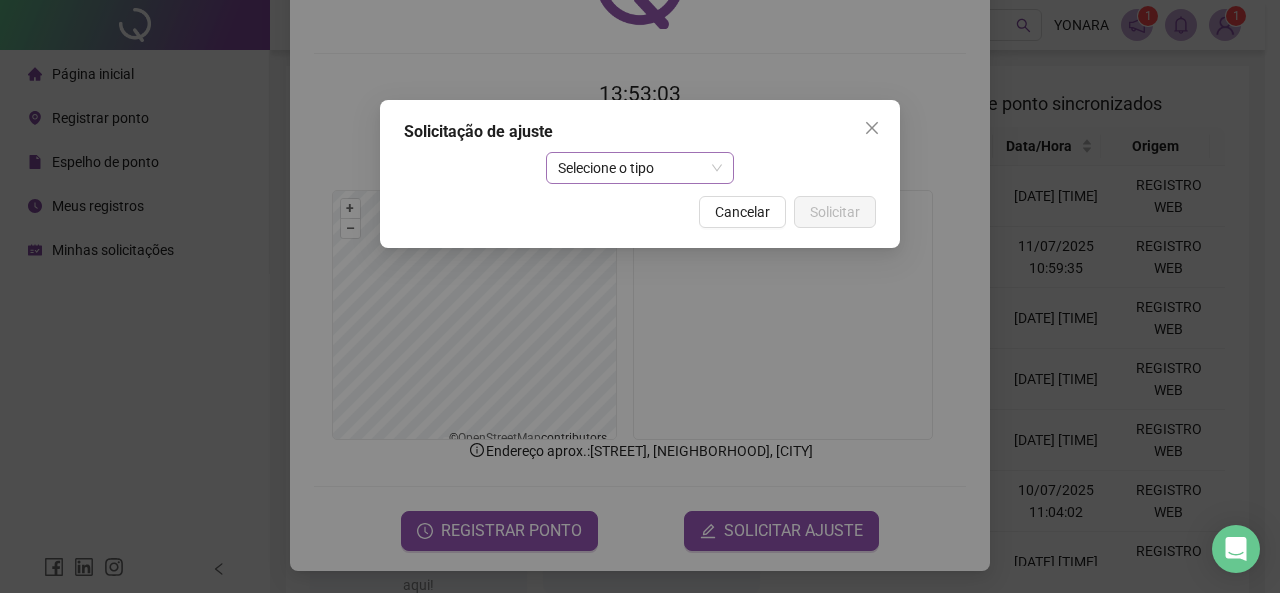 click on "Selecione o tipo" at bounding box center [640, 168] 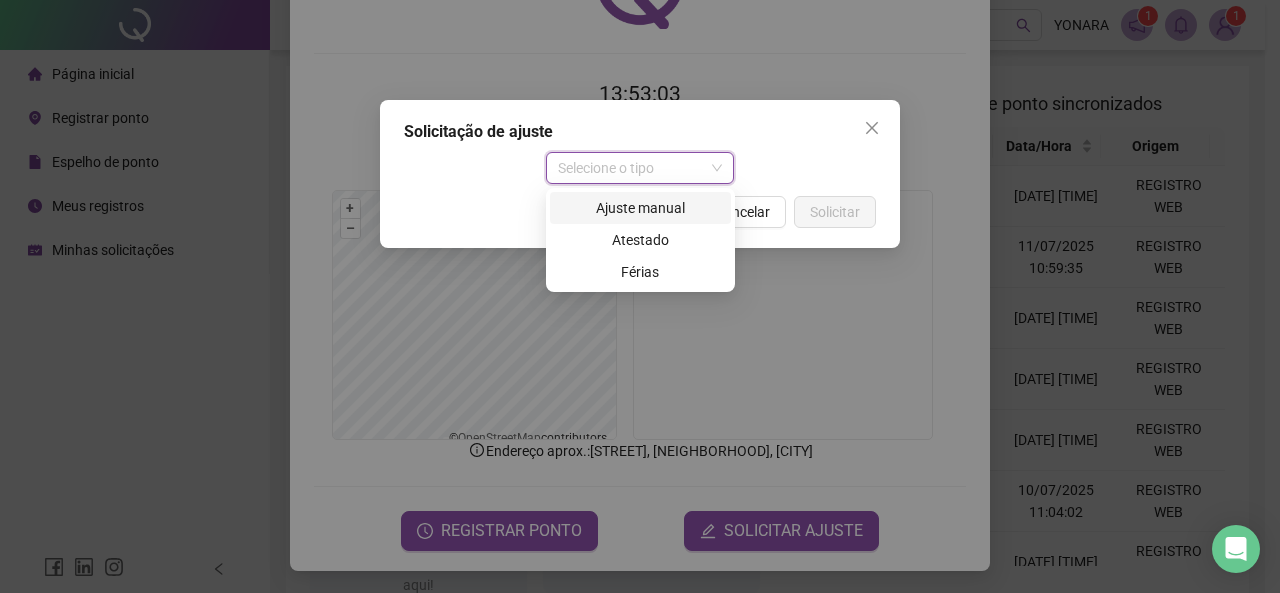 click on "Ajuste manual" at bounding box center (640, 208) 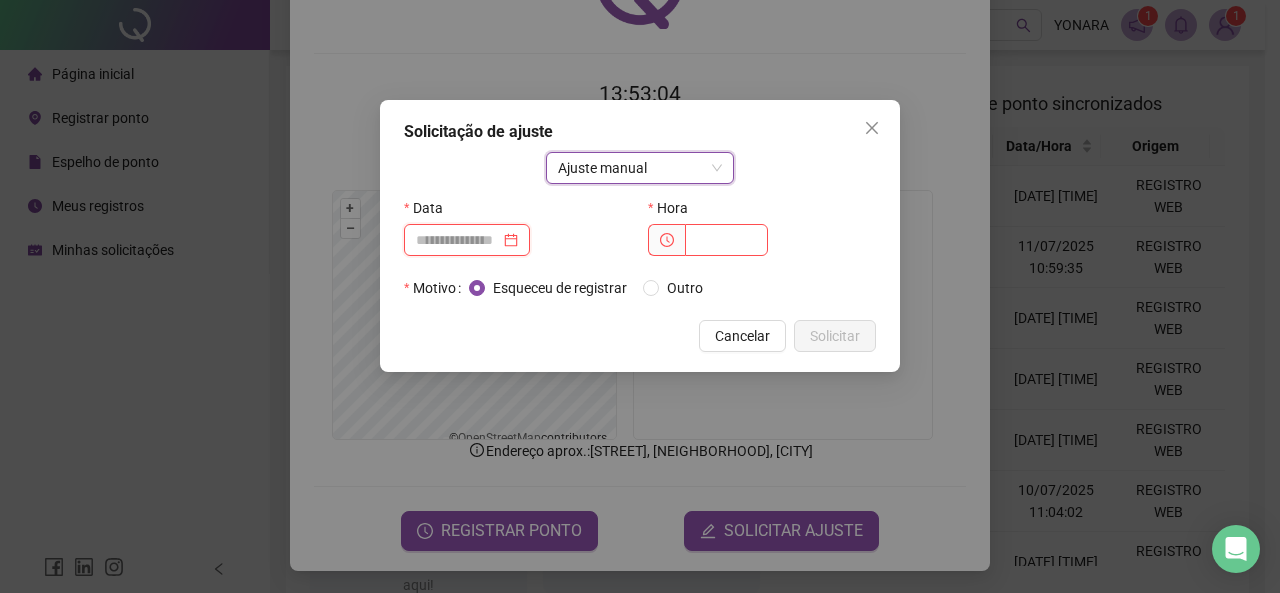 click at bounding box center (458, 240) 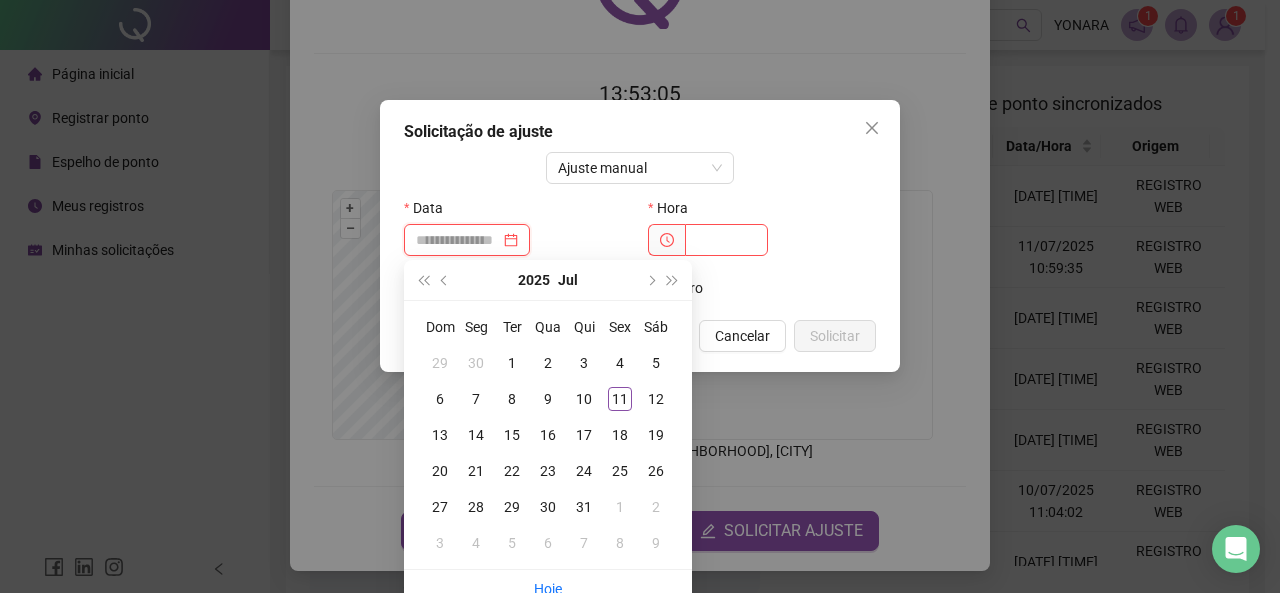 type on "**********" 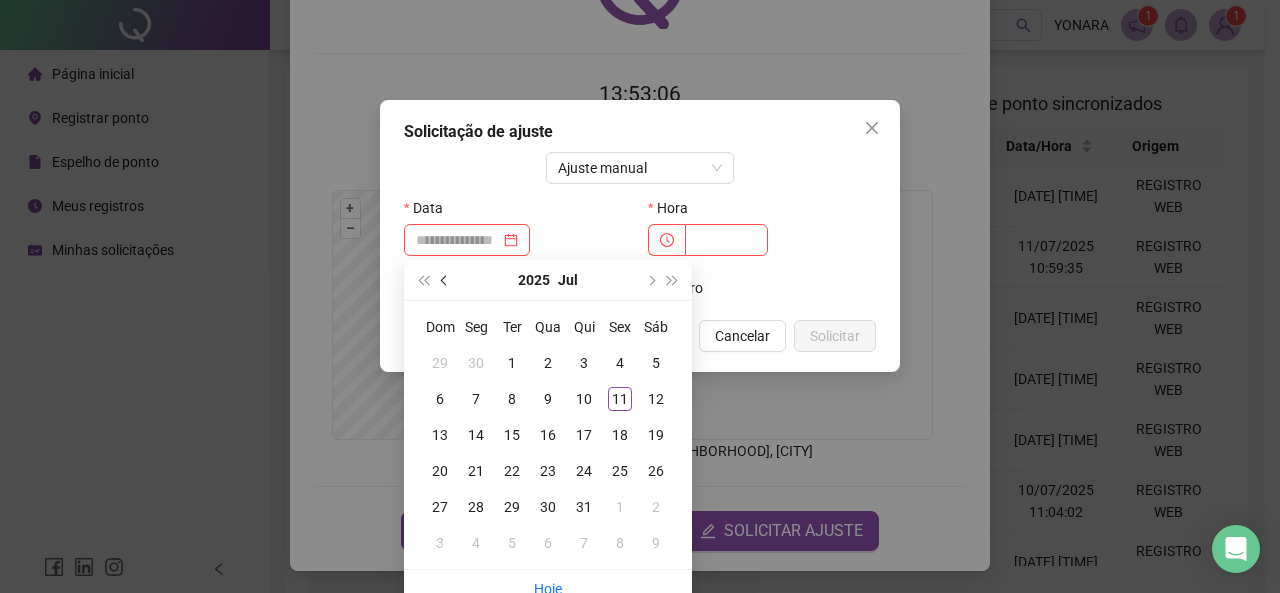 click at bounding box center (445, 280) 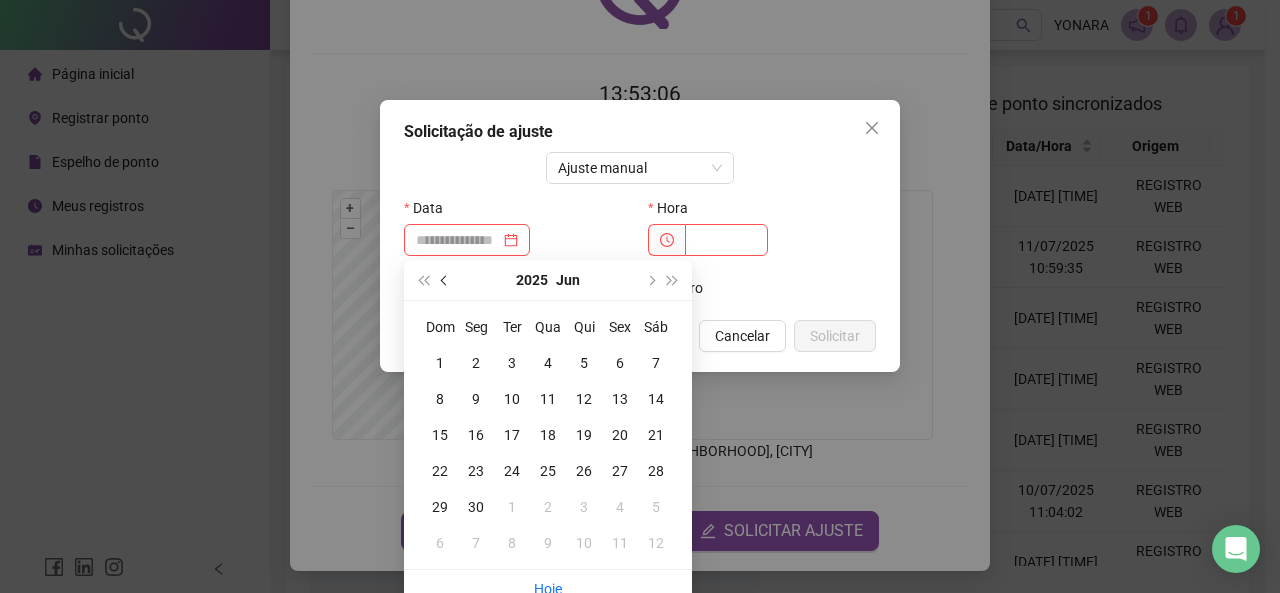 click at bounding box center [445, 280] 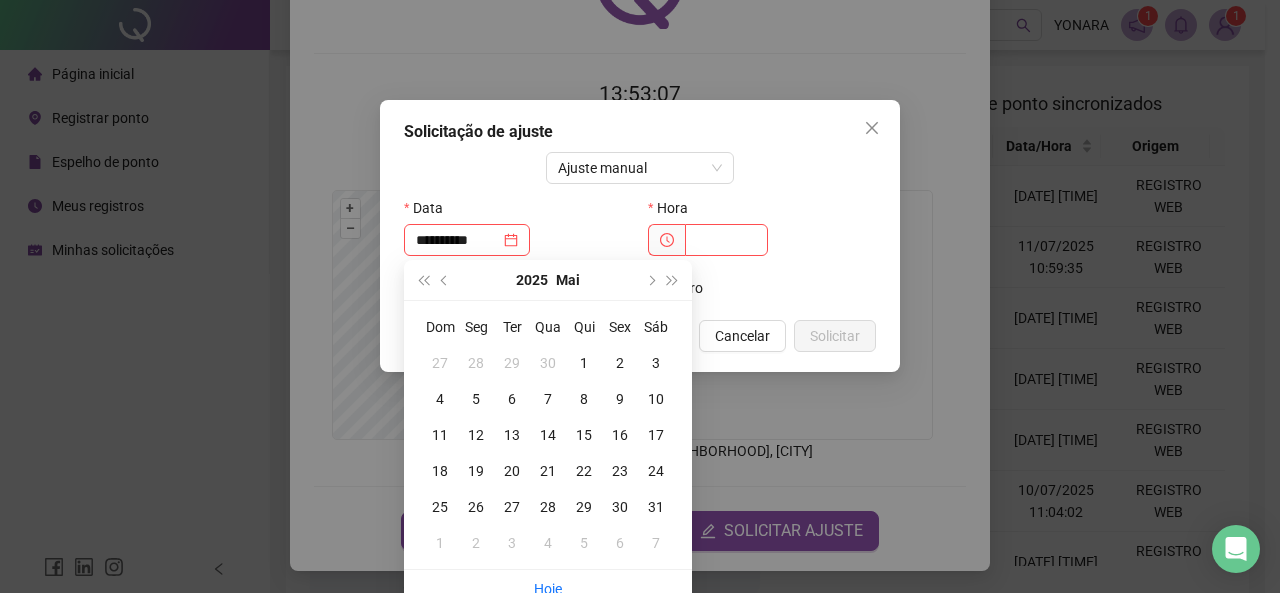 type on "**********" 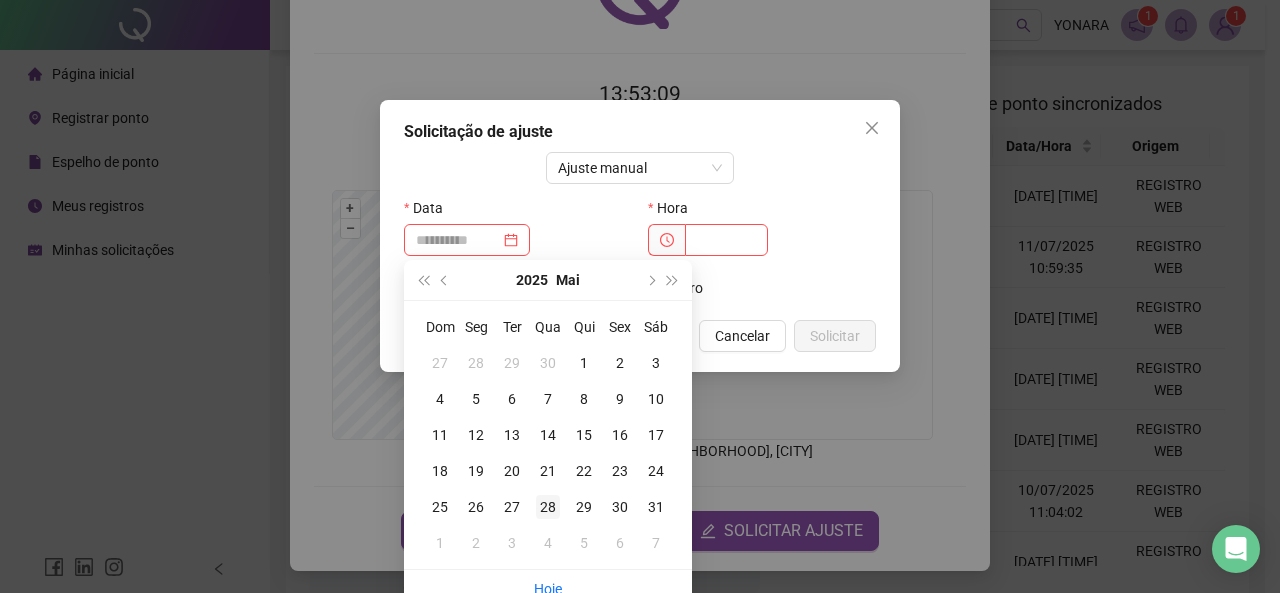 click on "28" at bounding box center (548, 507) 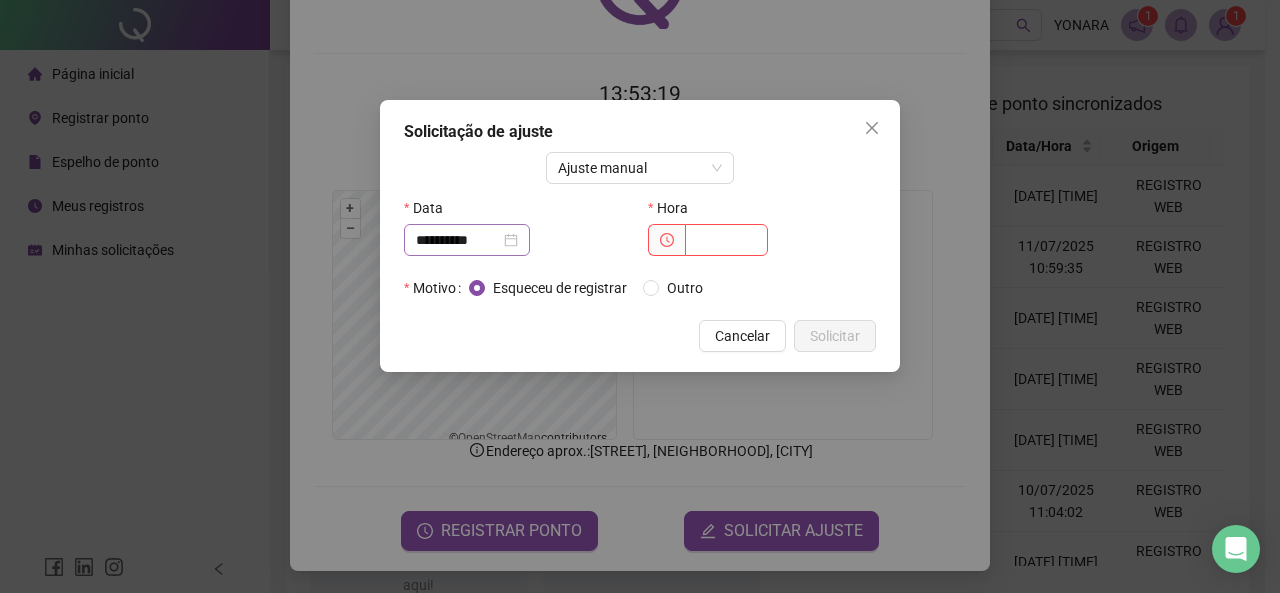 click on "**********" at bounding box center (467, 240) 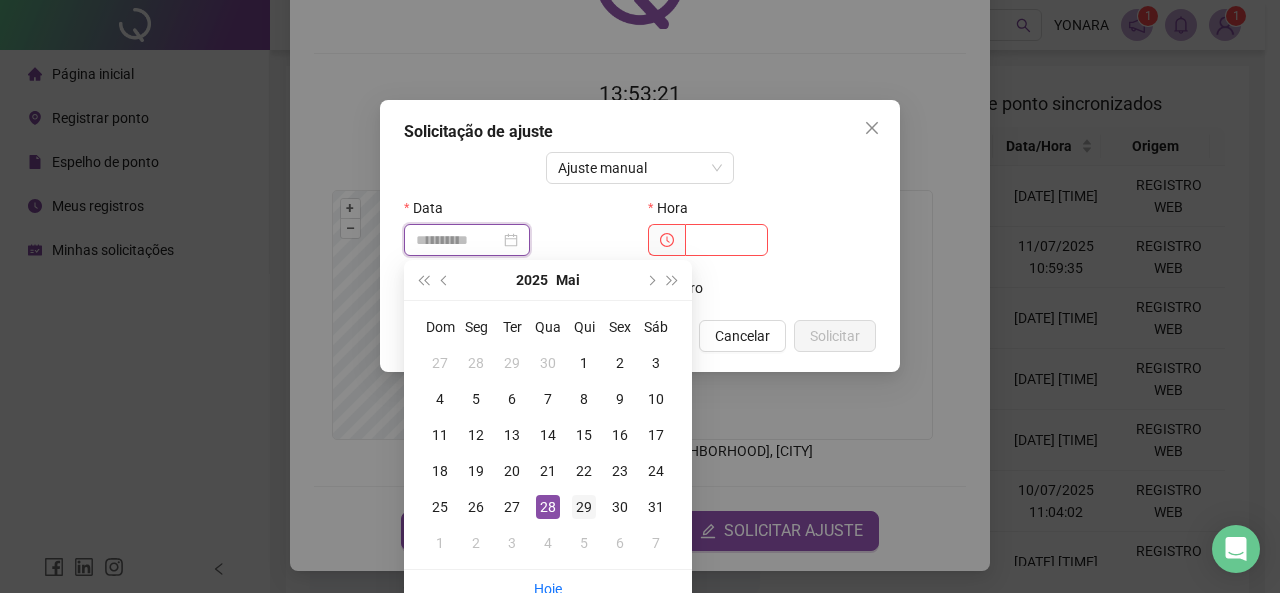 type on "**********" 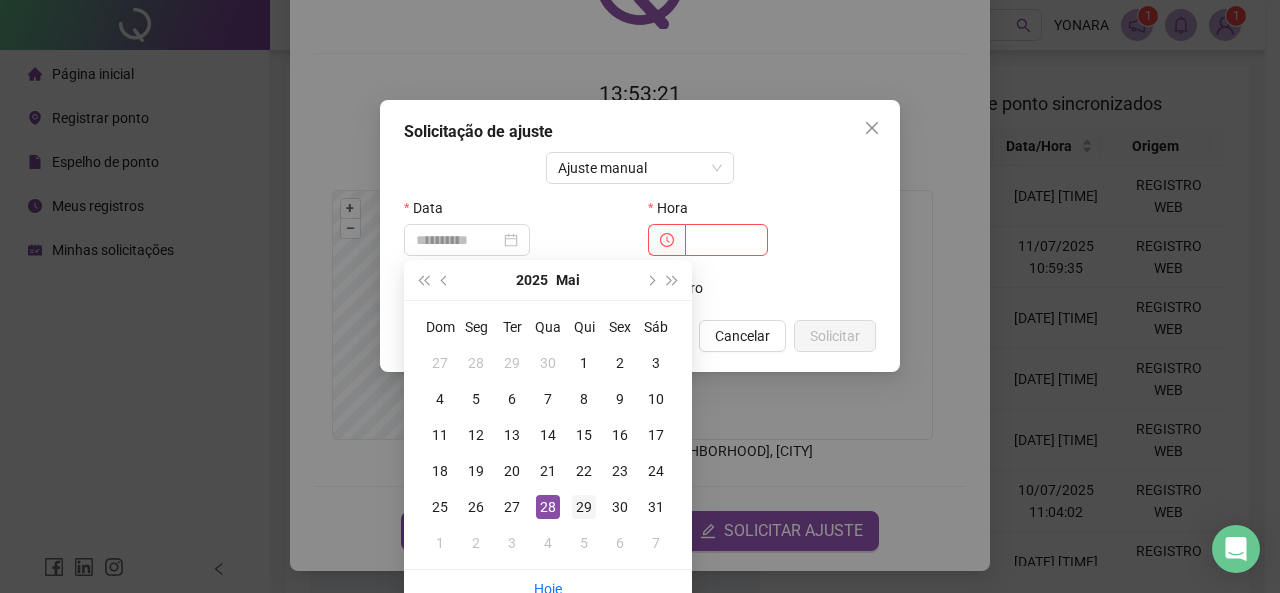 click on "29" at bounding box center [584, 507] 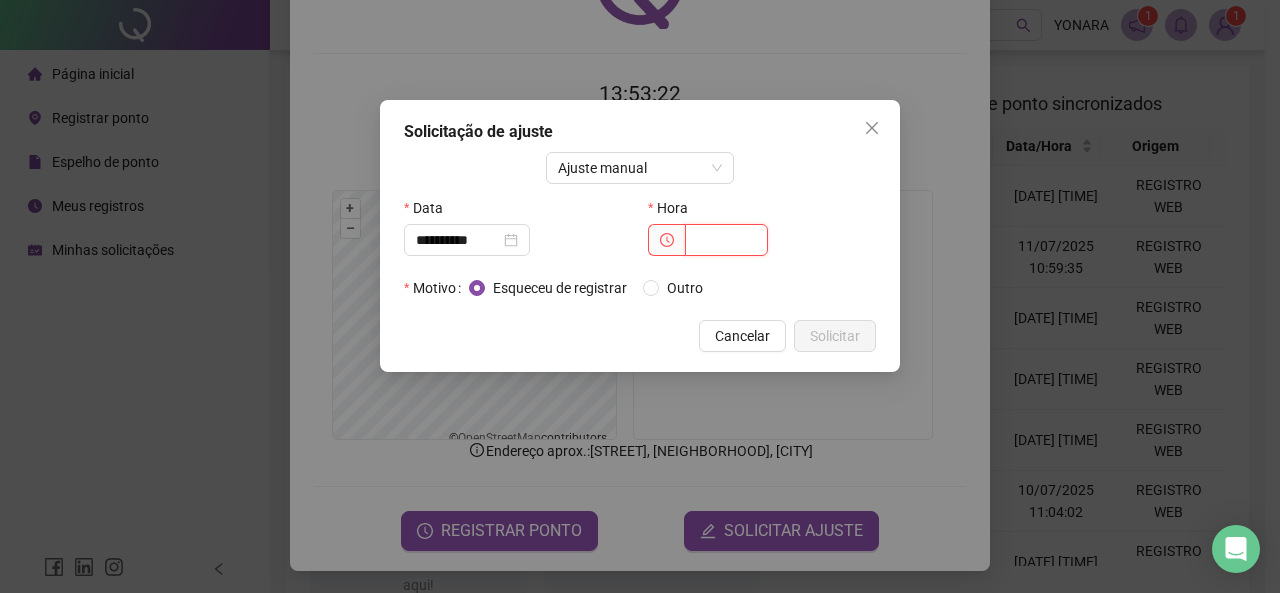 click at bounding box center (726, 240) 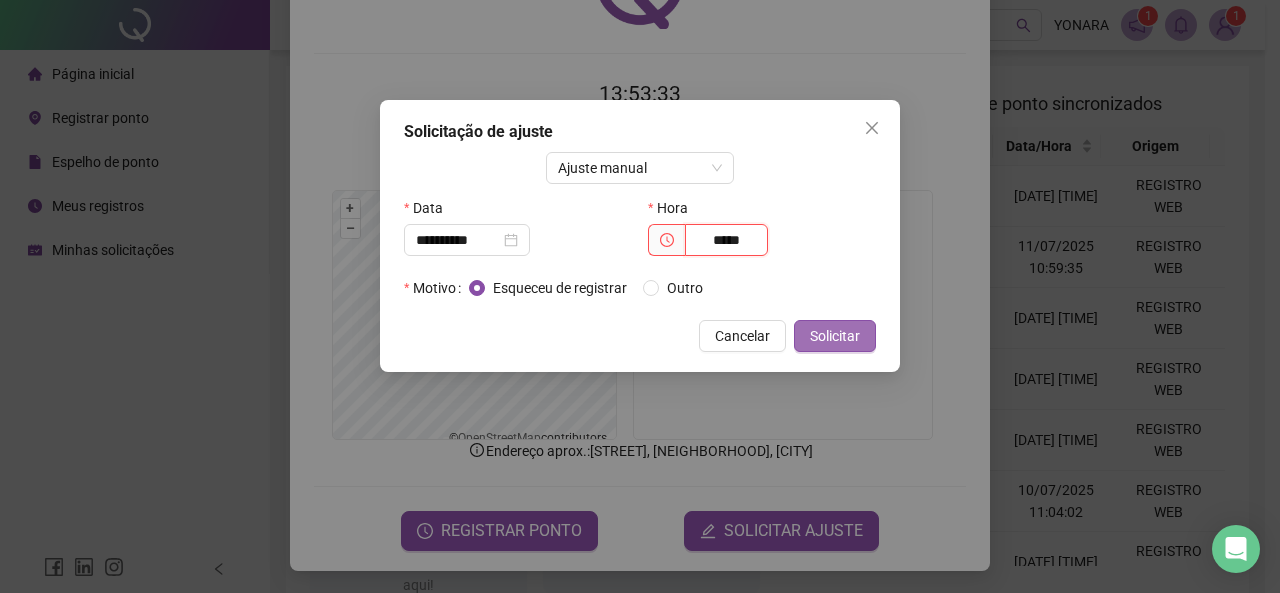 type on "*****" 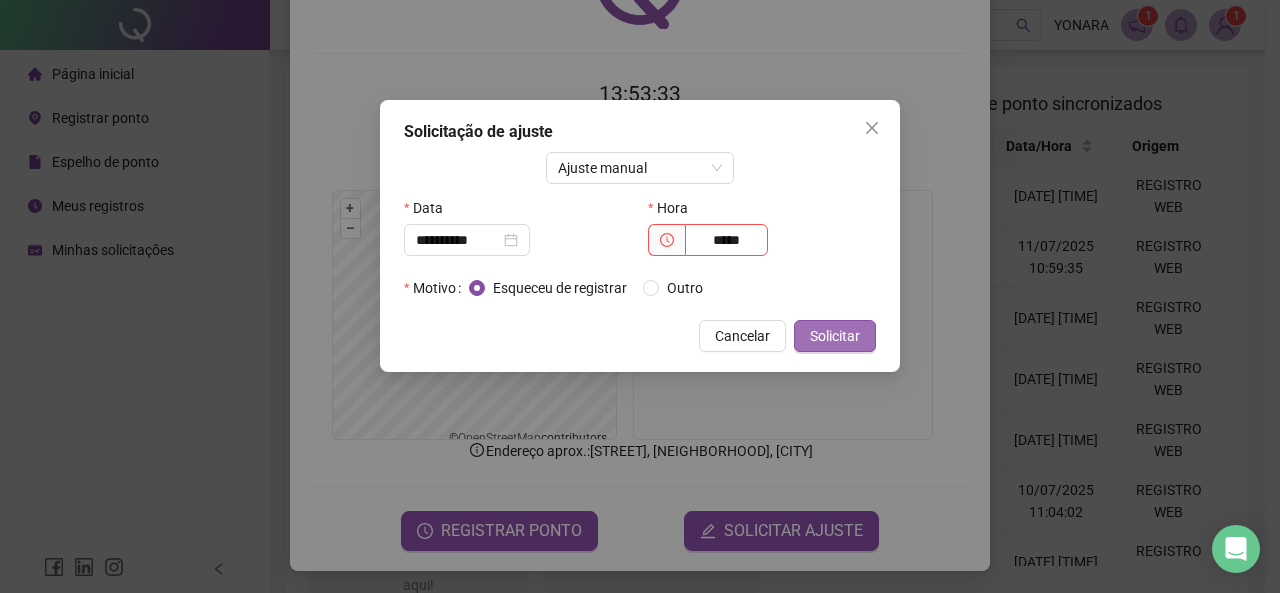 click on "Solicitar" at bounding box center [835, 336] 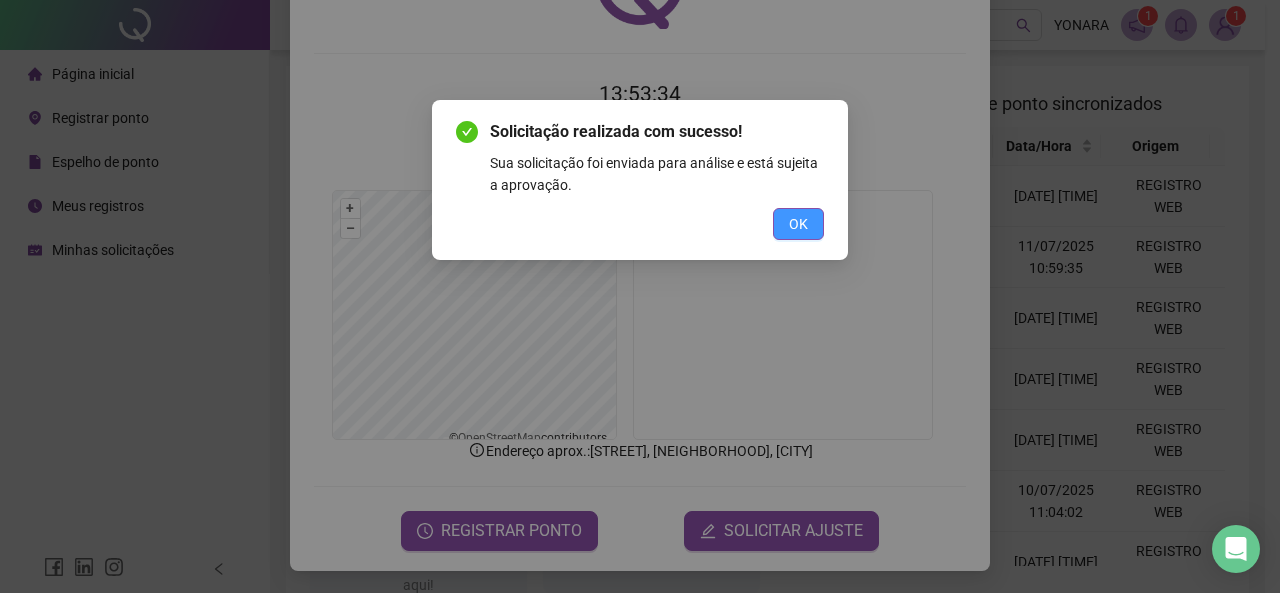 click on "OK" at bounding box center [798, 224] 